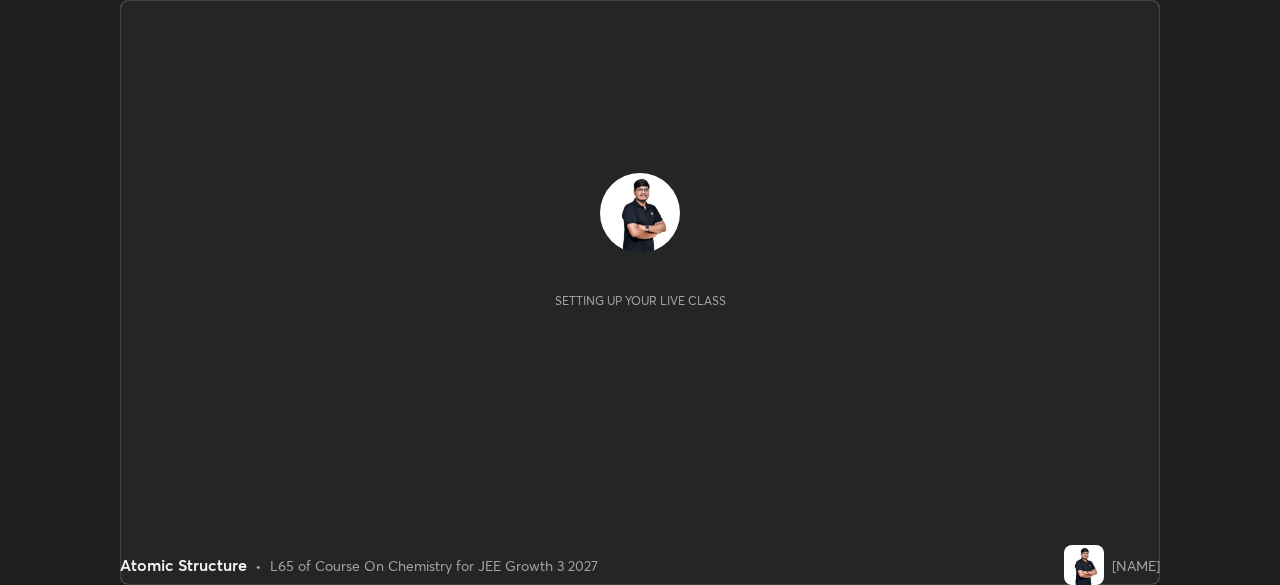 scroll, scrollTop: 0, scrollLeft: 0, axis: both 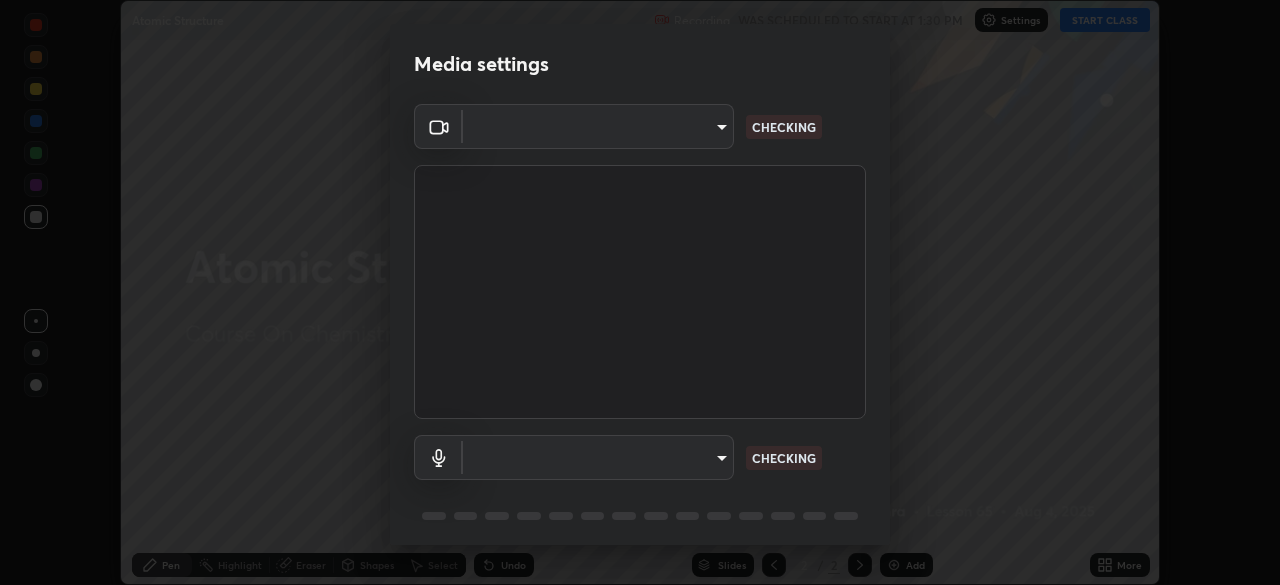 type on "0098613ca96d1cb365b3845fa694b9755ae94ec2d7c0f75973c998bbbf9ace16" 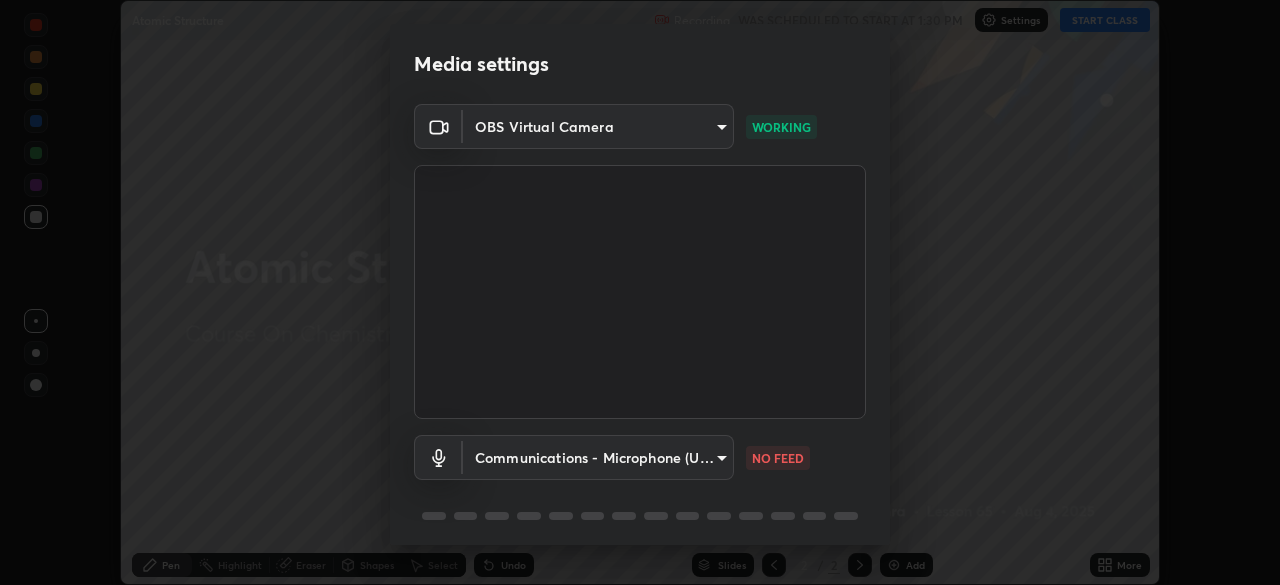 click on "Erase all Atomic Structure Recording WAS SCHEDULED TO START AT  1:30 PM Settings START CLASS Setting up your live class Atomic Structure • L65 of Course On Chemistry for JEE Growth 3 2027 [NAME] Pen Highlight Eraser Shapes Select Undo Slides 2 / 2 Add More No doubts shared Encourage your learners to ask a doubt for better clarity Report an issue Reason for reporting Buffering Chat not working Audio - Video sync issue Educator video quality low ​ Attach an image Report Media settings OBS Virtual Camera 0098613ca96d1cb365b3845fa694b9755ae94ec2d7c0f75973c998bbbf9ace16 WORKING Communications - Microphone (USB PnP Sound Device) communications NO FEED 1 / 5 Next" at bounding box center (640, 292) 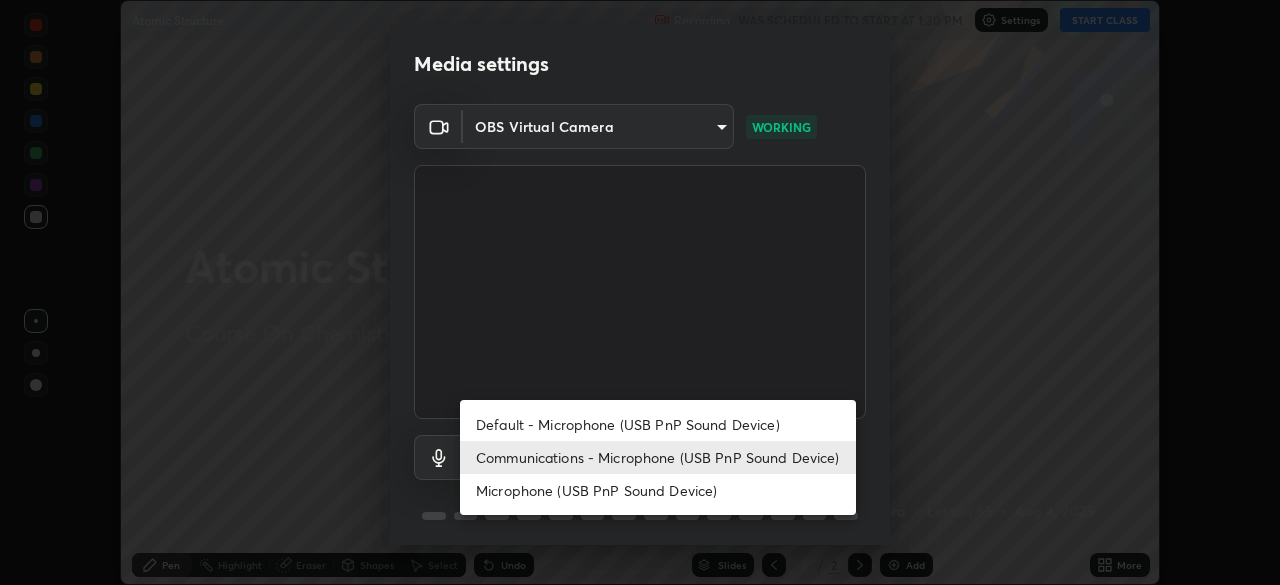 click on "Default - Microphone (USB PnP Sound Device)" at bounding box center (658, 424) 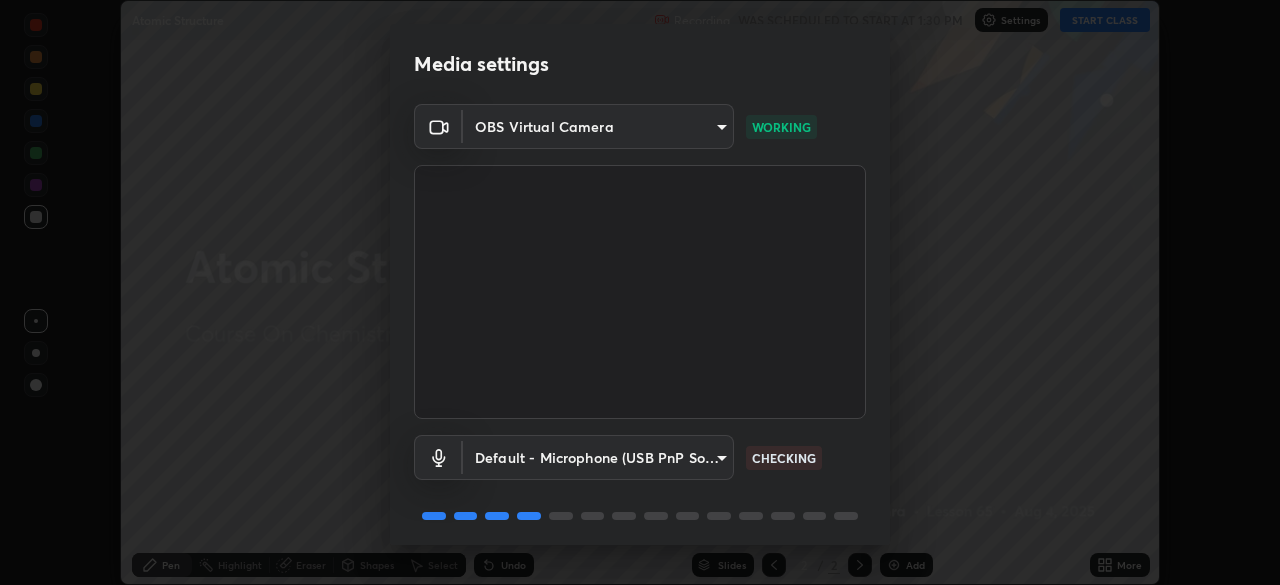 scroll, scrollTop: 71, scrollLeft: 0, axis: vertical 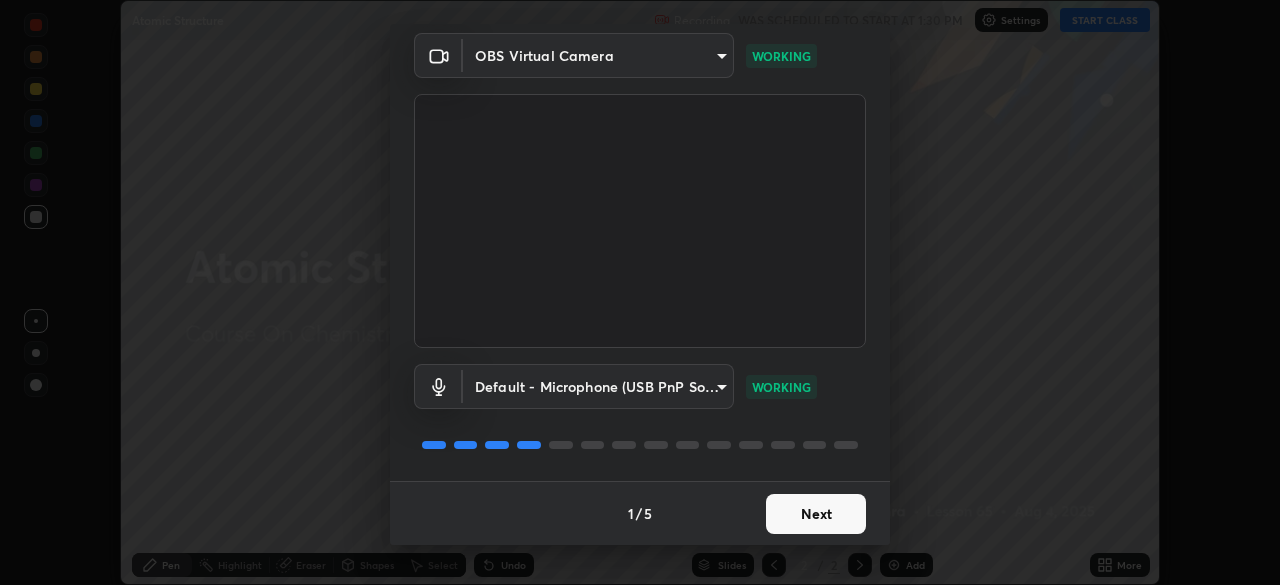 click on "Next" at bounding box center [816, 514] 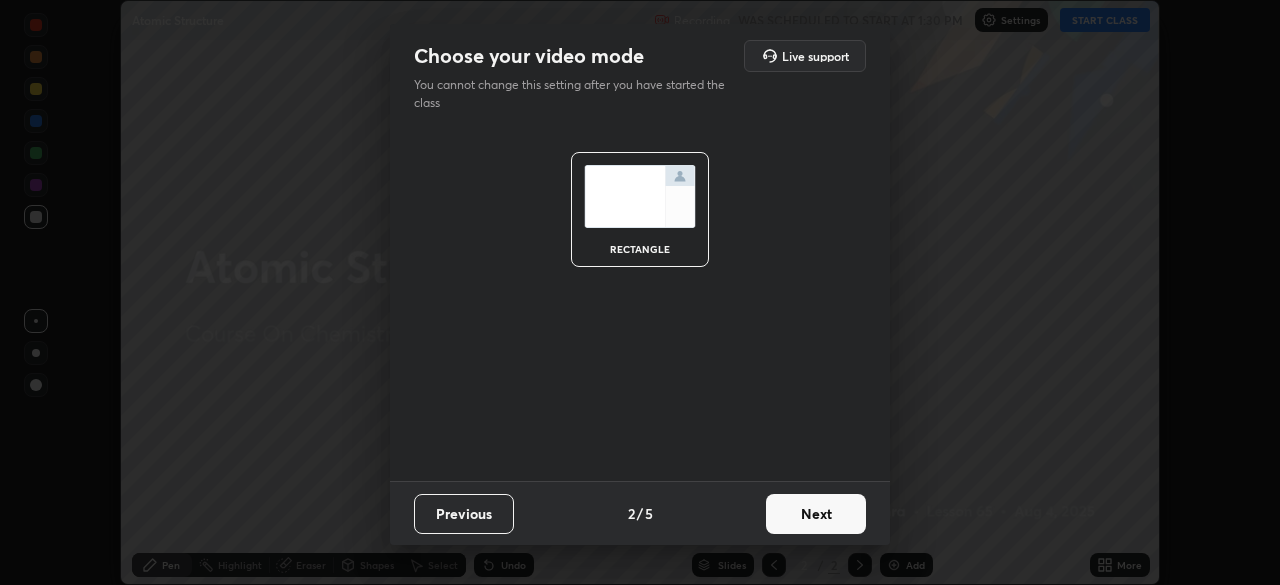 scroll, scrollTop: 0, scrollLeft: 0, axis: both 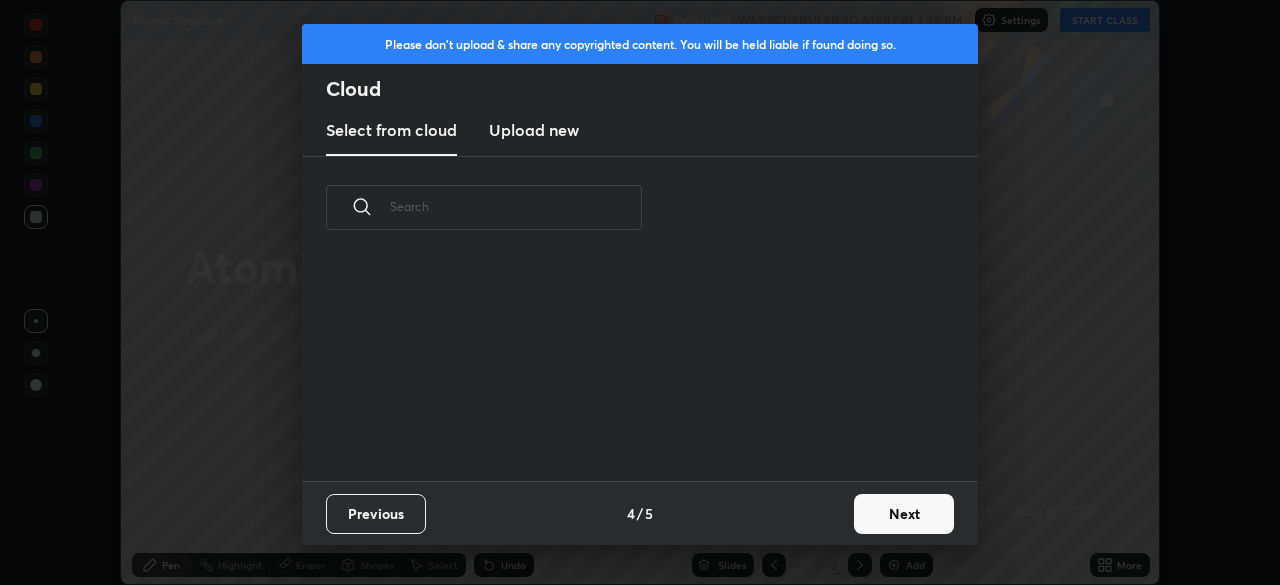 click on "Previous 4 / 5 Next" at bounding box center [640, 513] 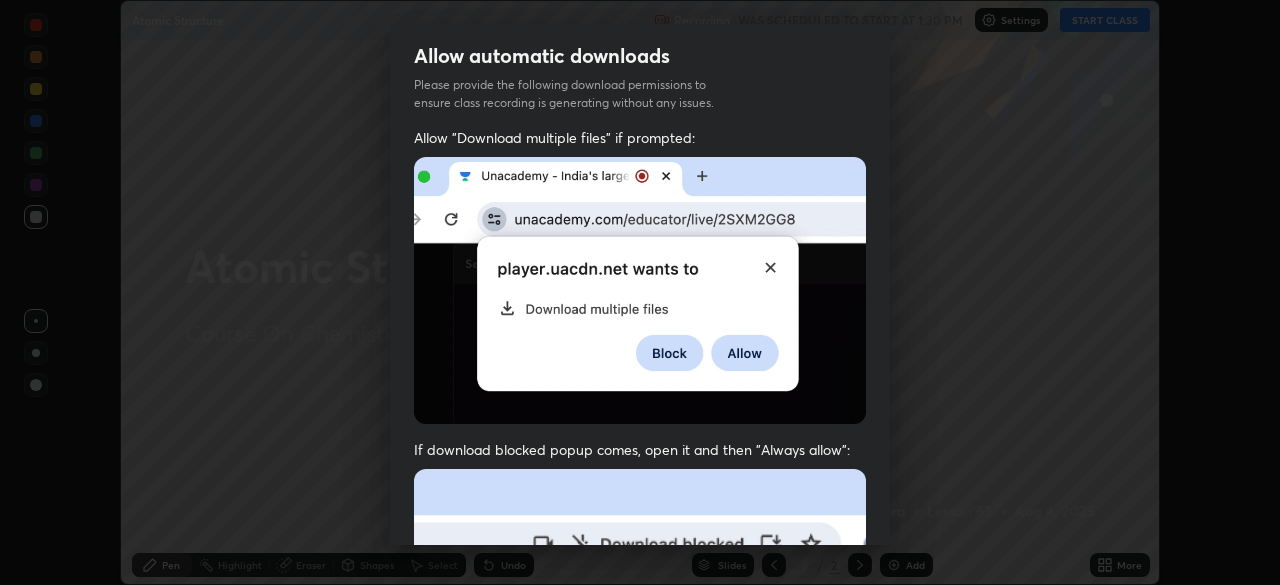 click at bounding box center (640, 290) 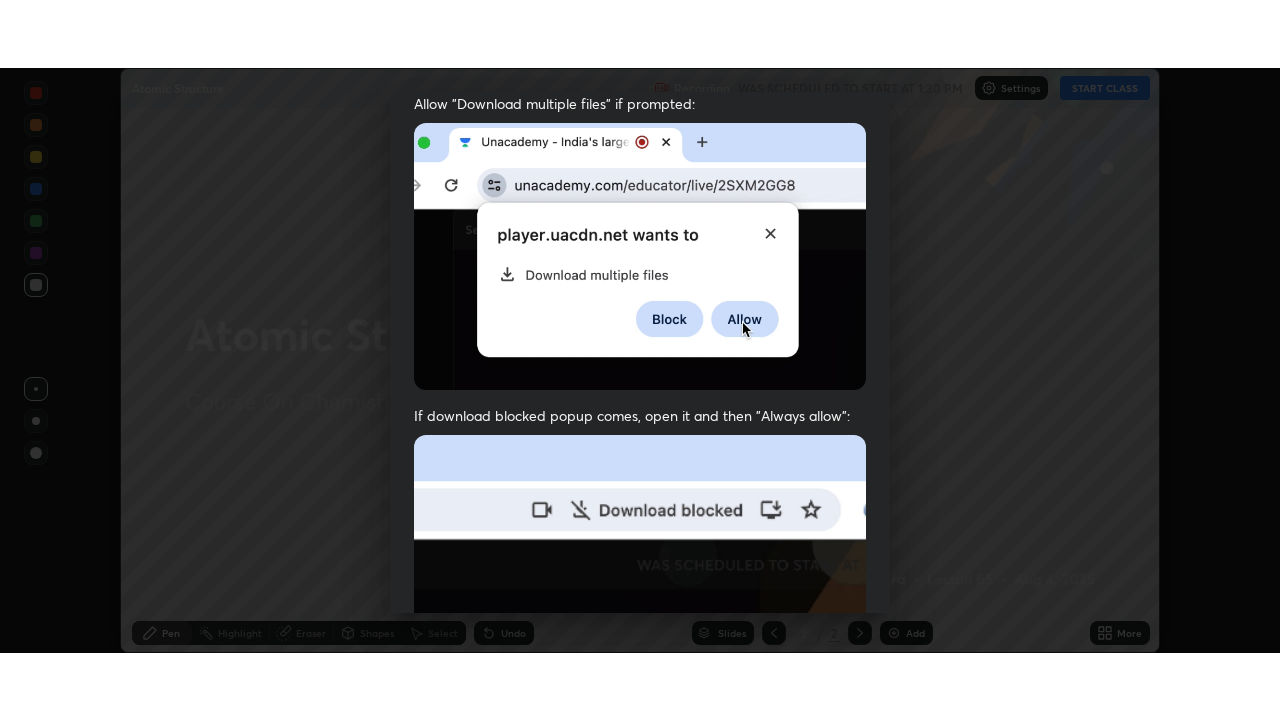 scroll, scrollTop: 479, scrollLeft: 0, axis: vertical 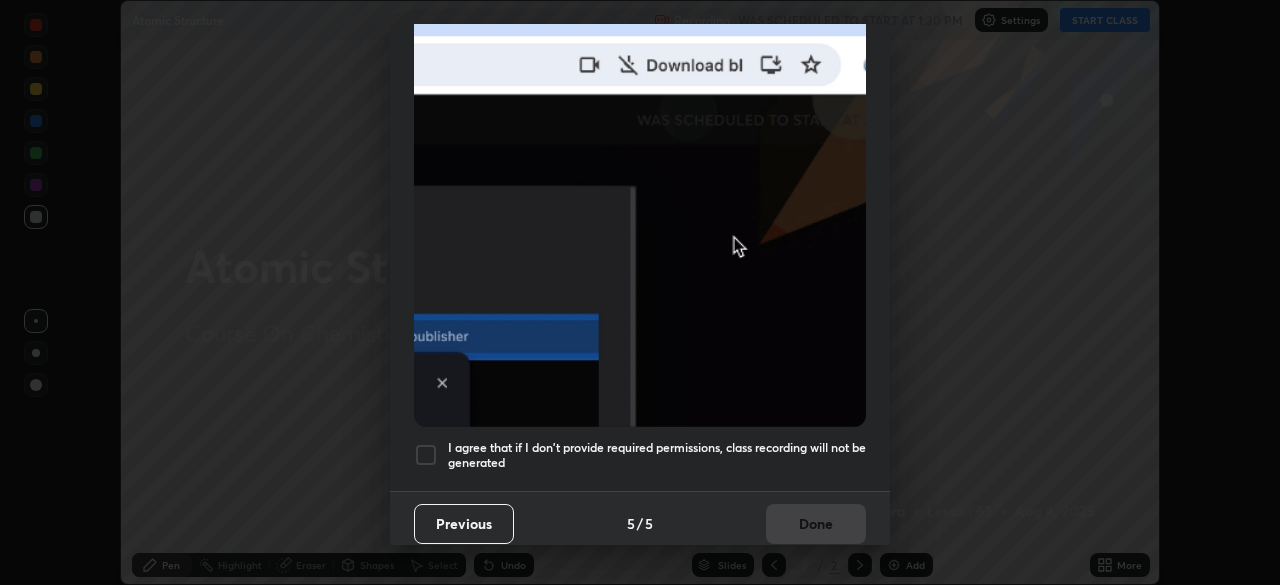 click at bounding box center (426, 455) 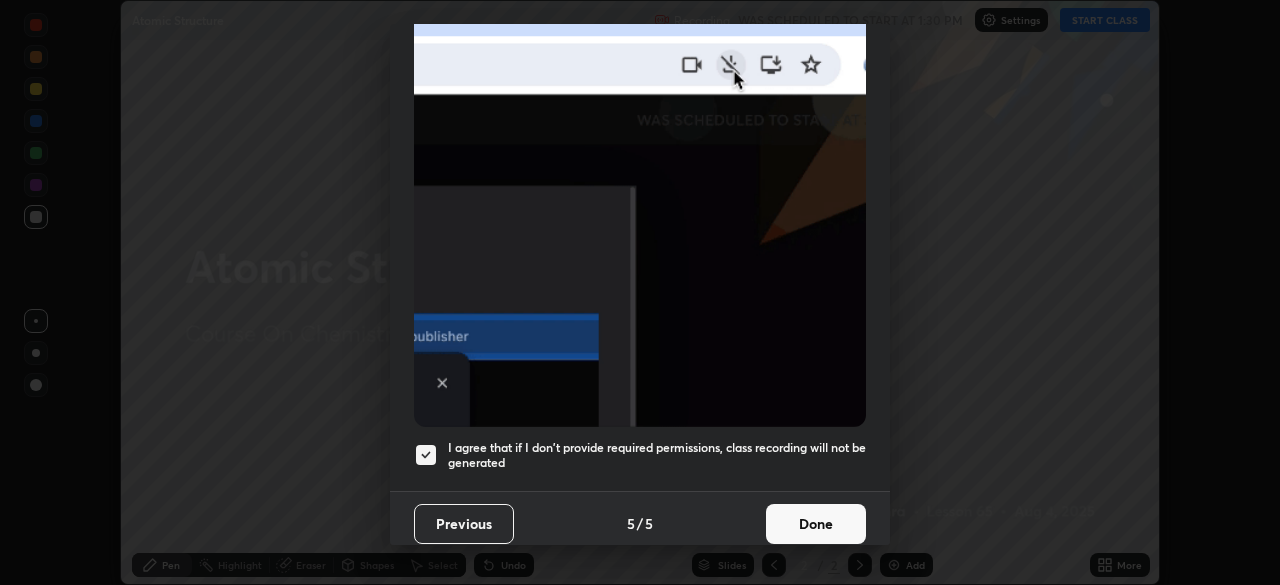 click on "Done" at bounding box center (816, 524) 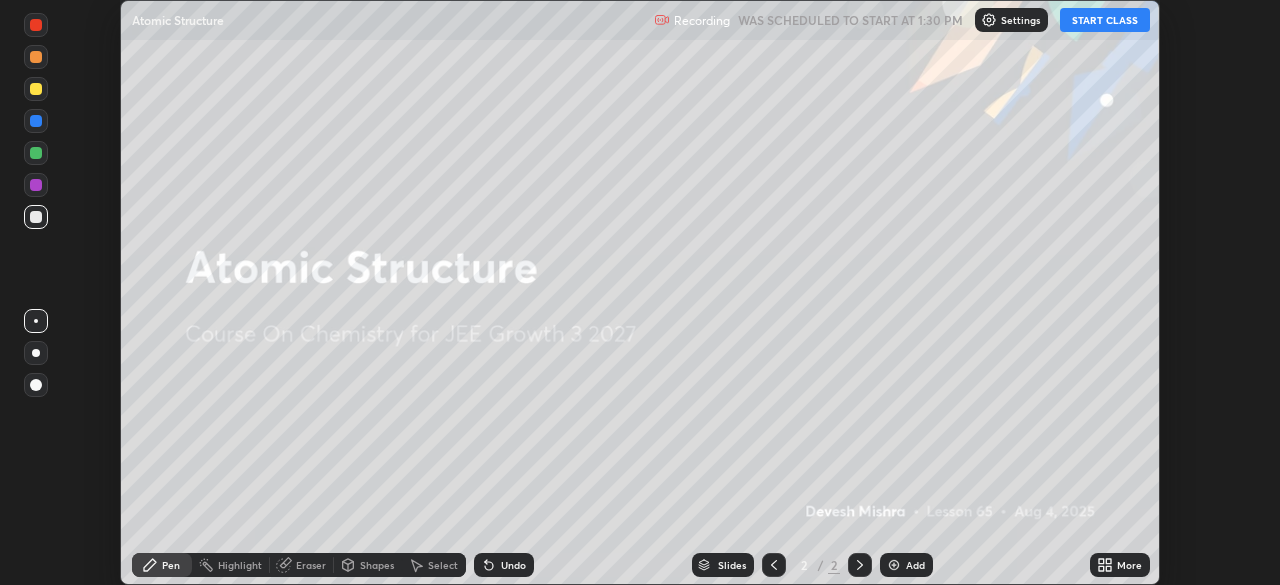 click on "START CLASS" at bounding box center [1105, 20] 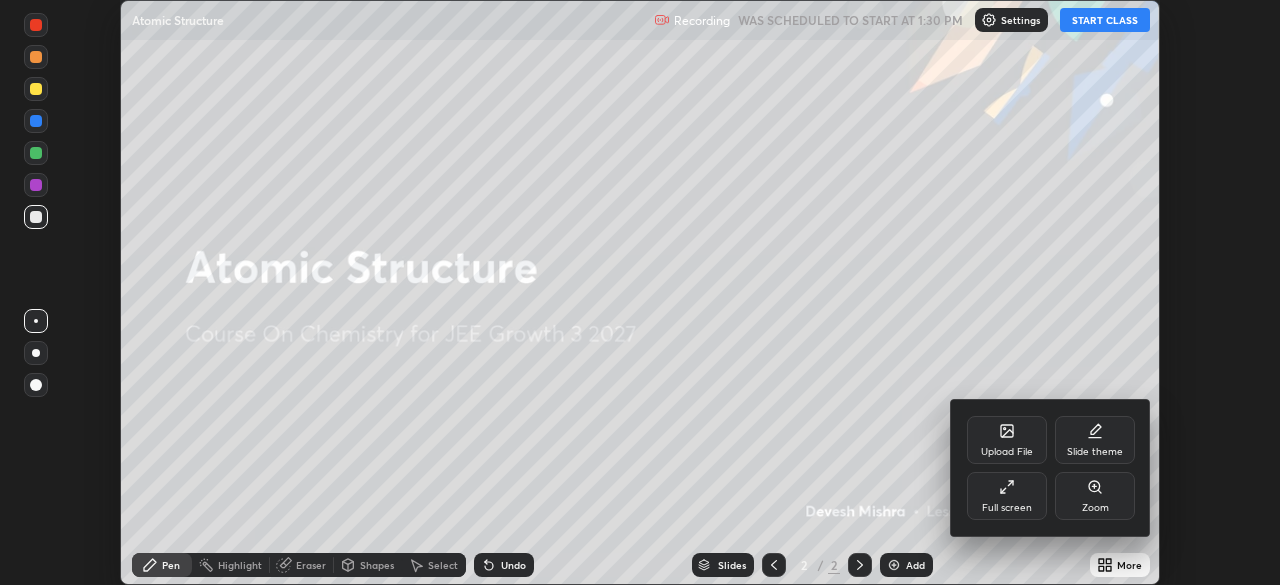 click on "Full screen" at bounding box center (1007, 496) 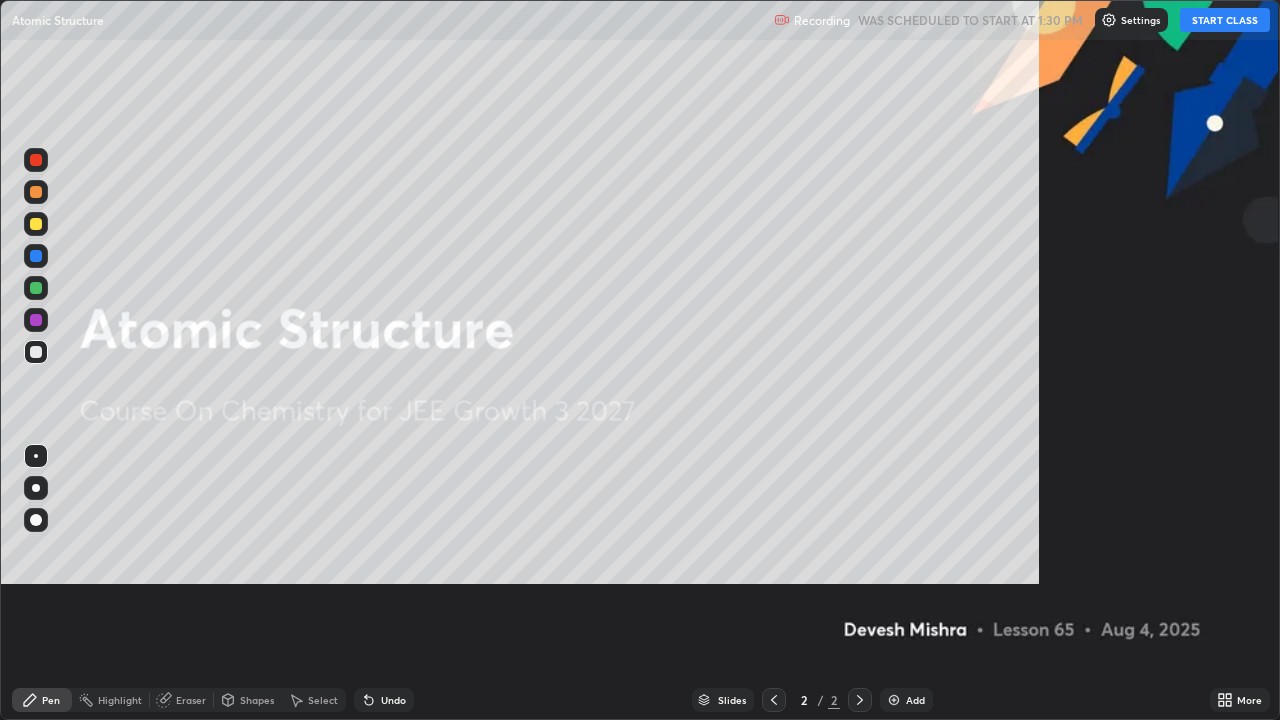 scroll, scrollTop: 99280, scrollLeft: 98720, axis: both 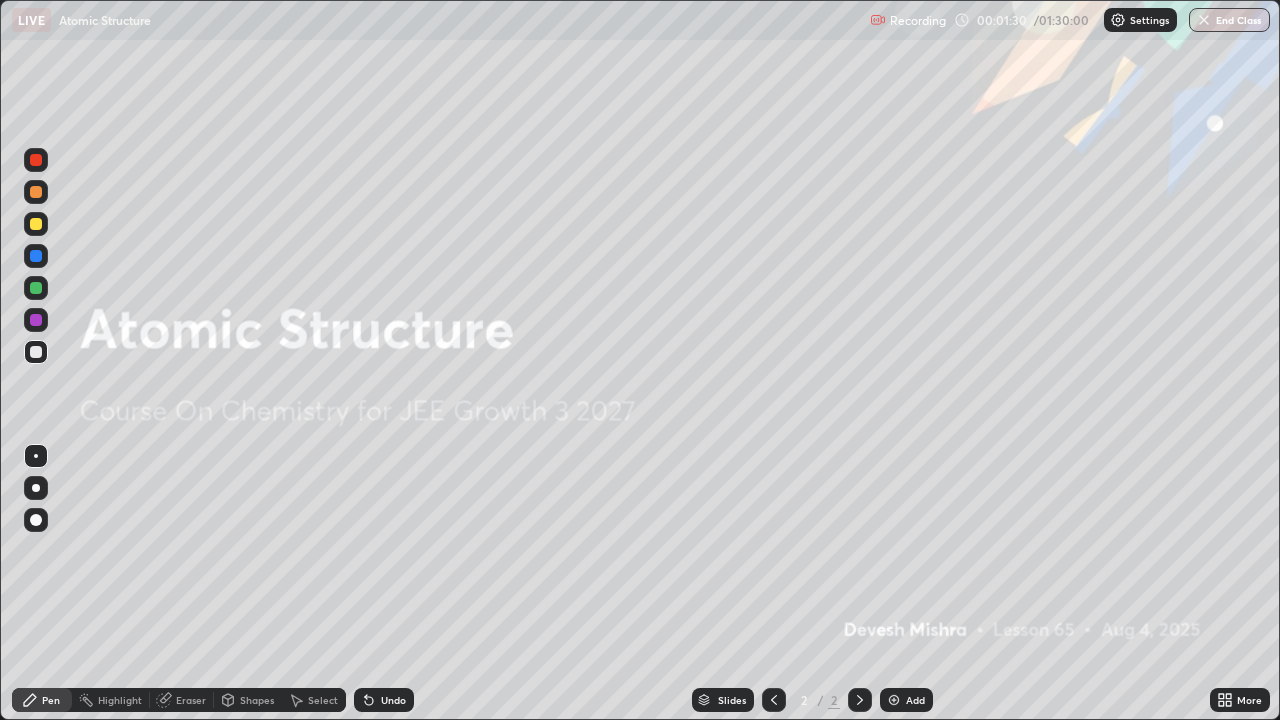click on "Slides 2 / 2 Add" at bounding box center (812, 700) 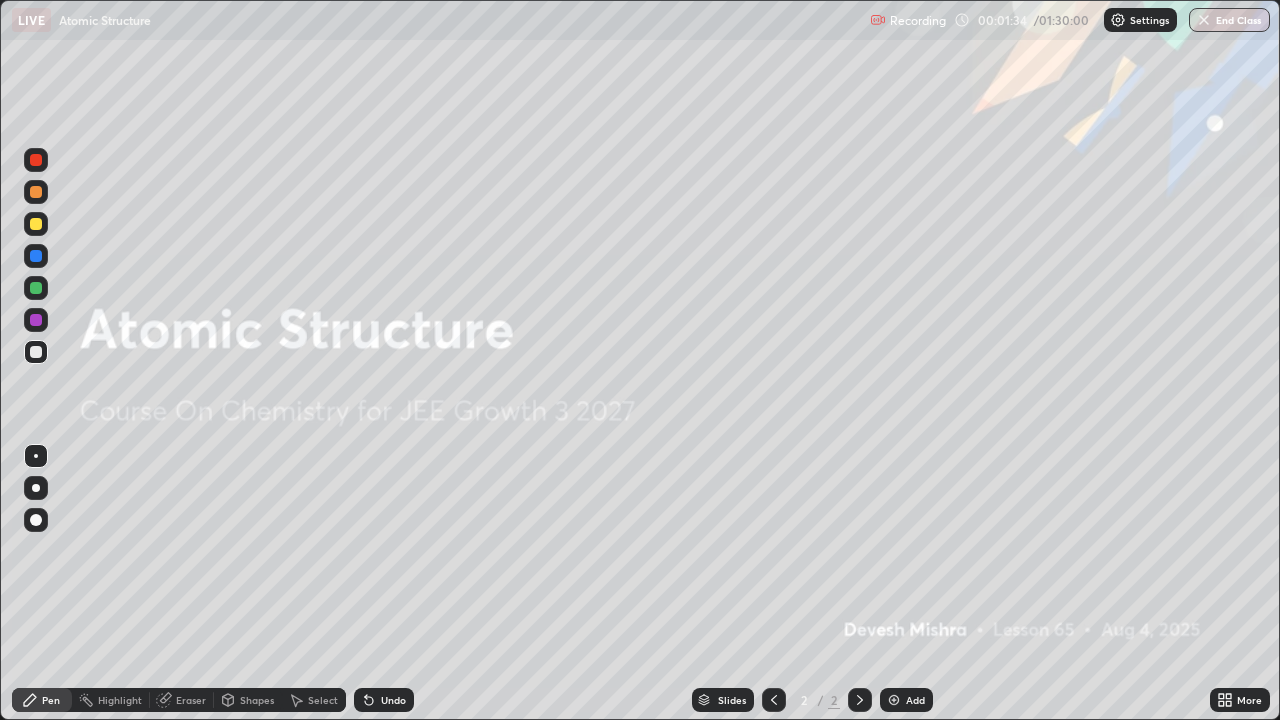 click on "Add" at bounding box center (906, 700) 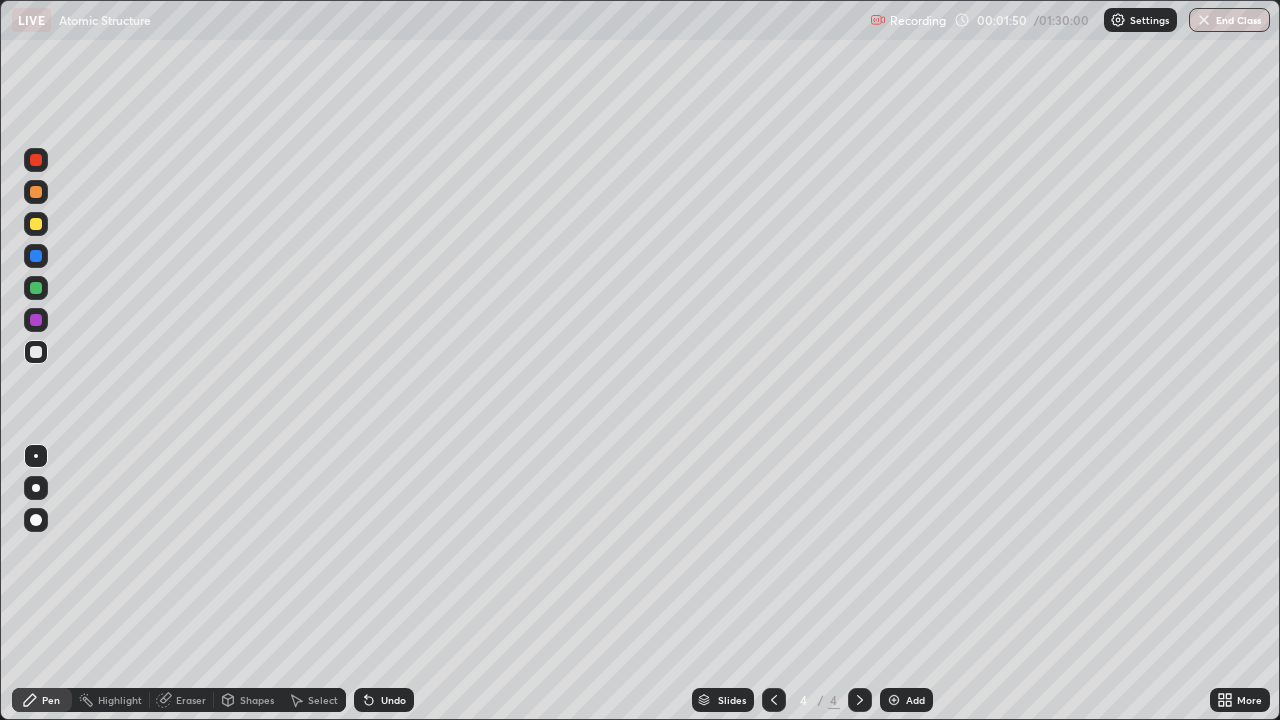 click at bounding box center [36, 288] 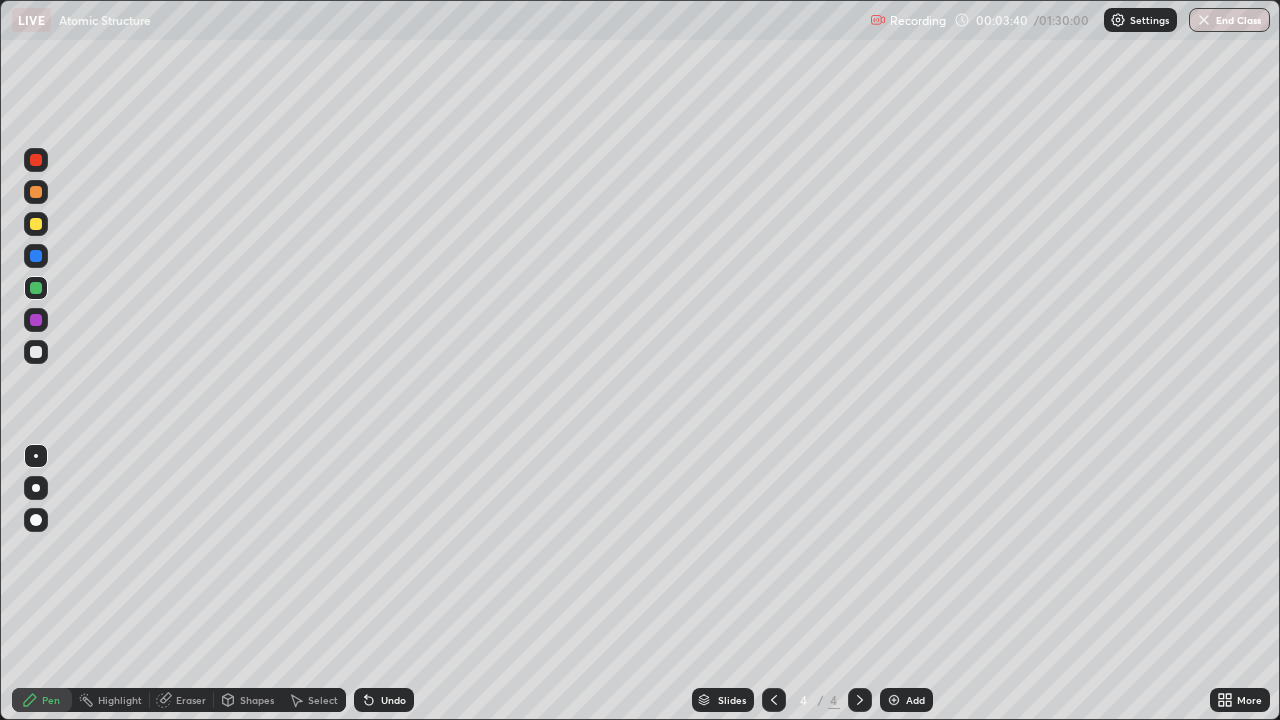 click 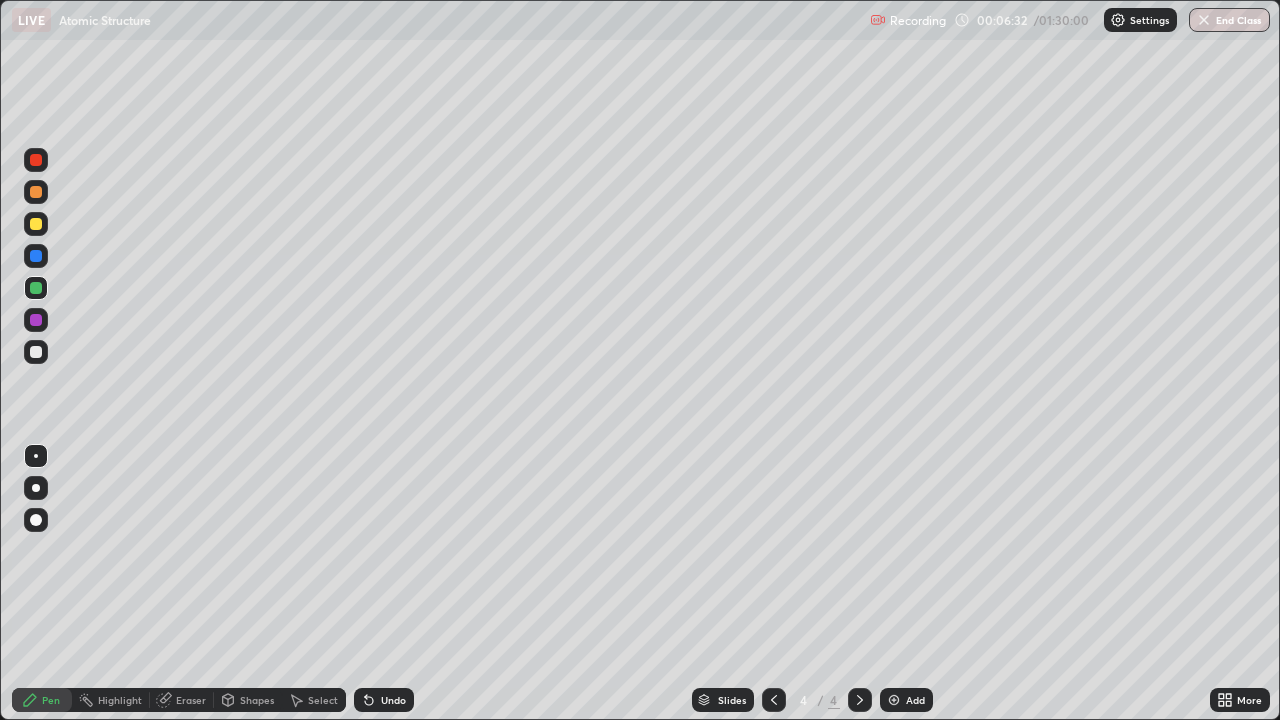 click at bounding box center (894, 700) 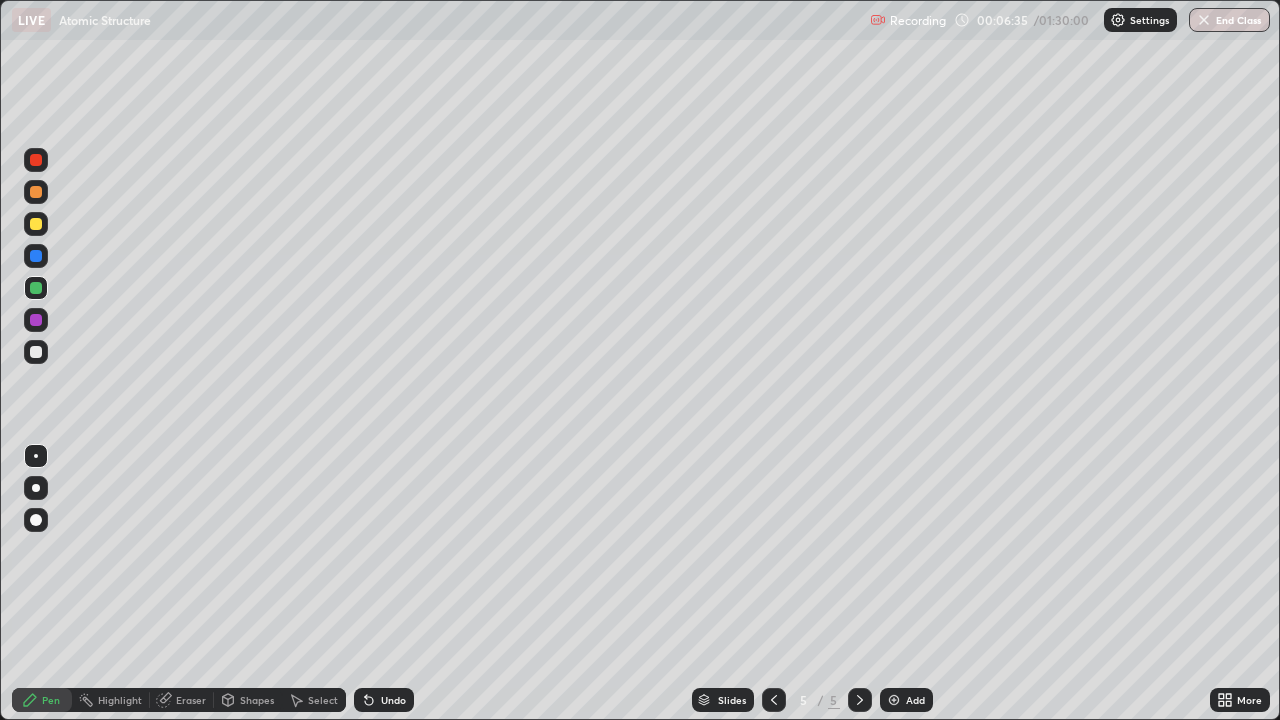 click at bounding box center (36, 352) 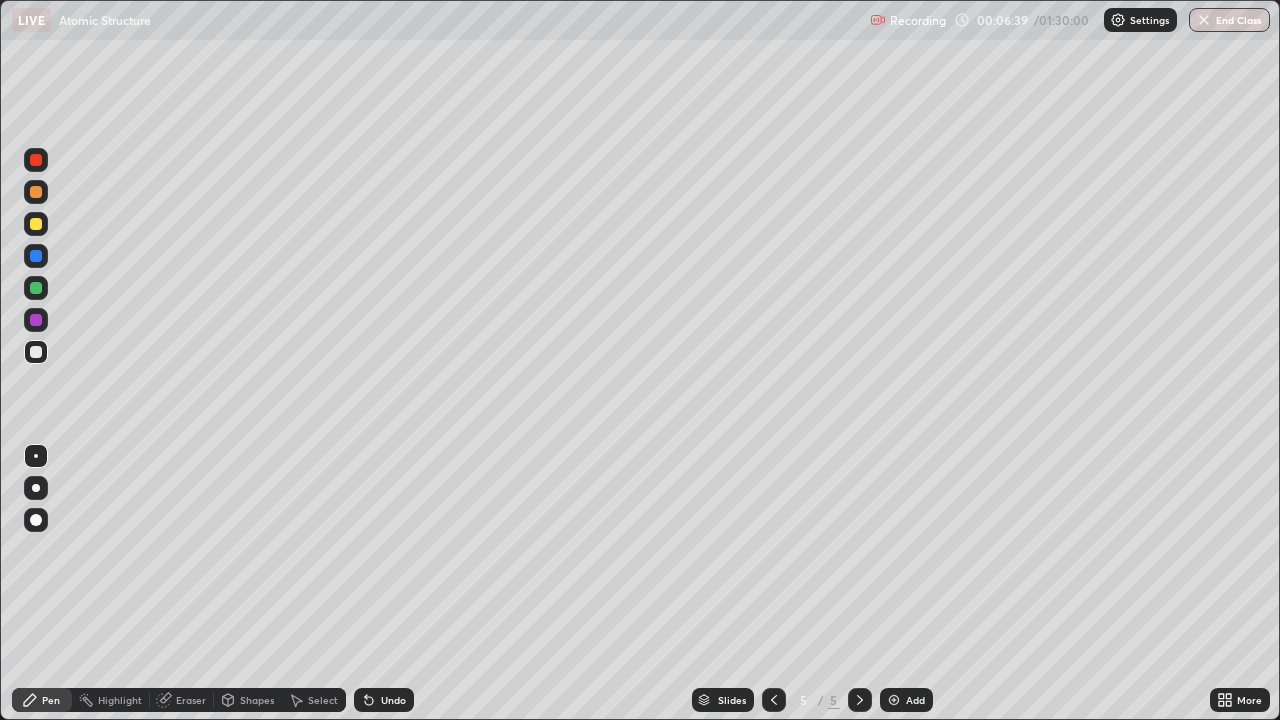 click at bounding box center (36, 288) 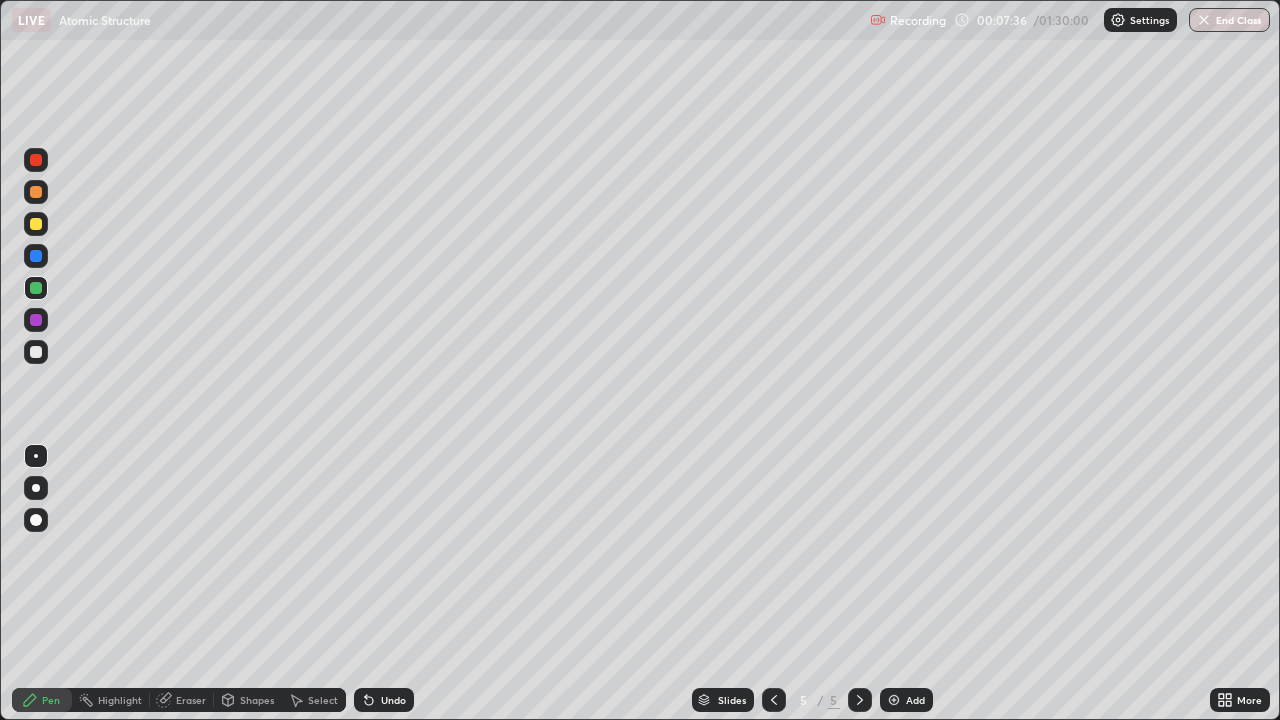 click at bounding box center (36, 320) 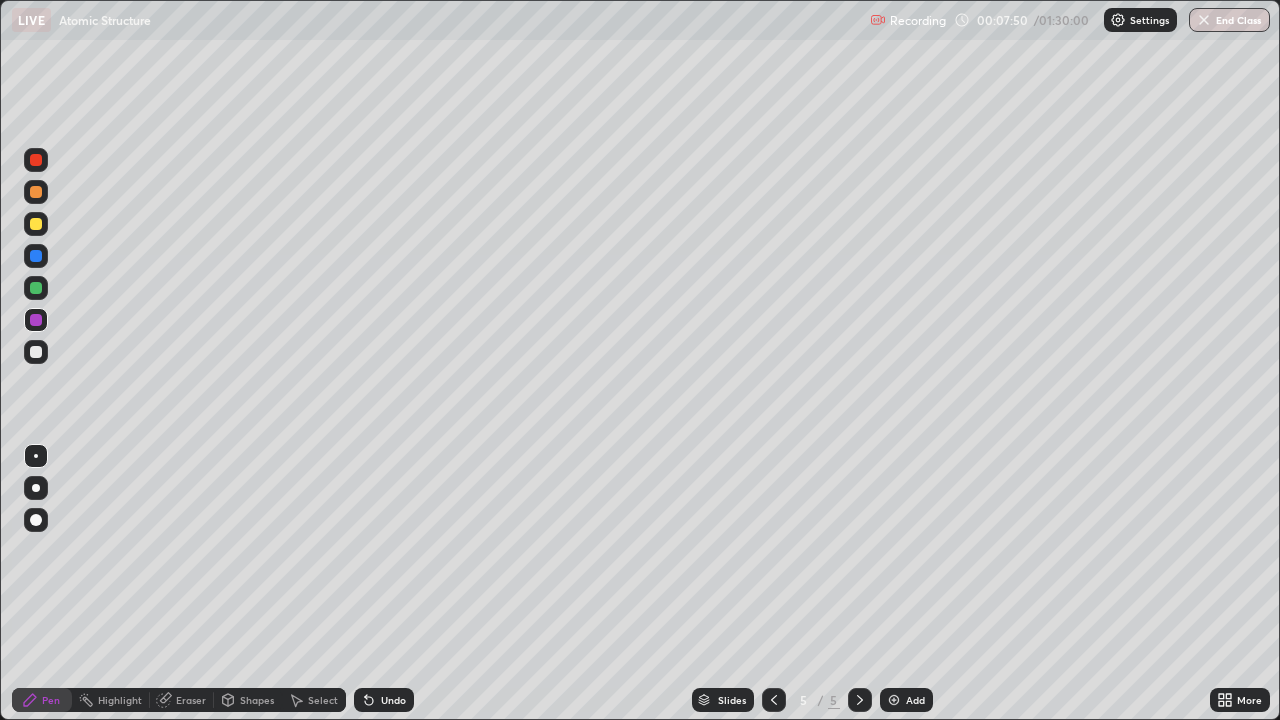 click at bounding box center [36, 256] 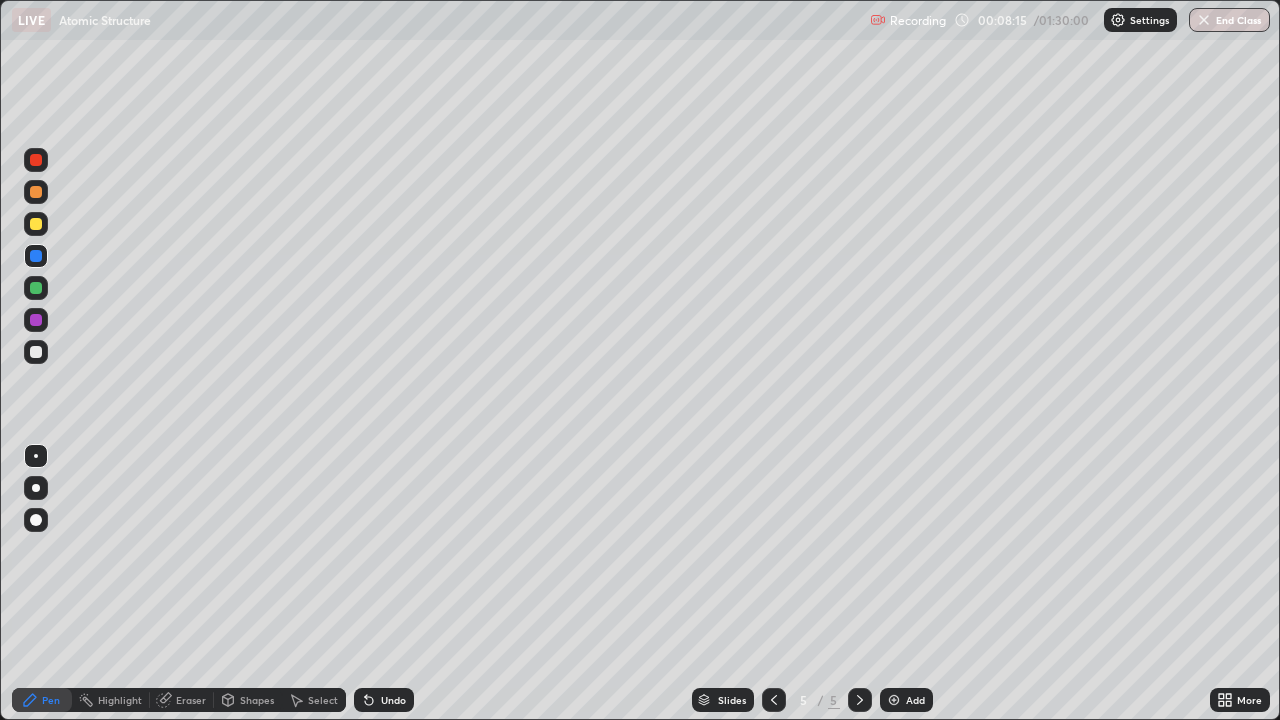 click at bounding box center (36, 352) 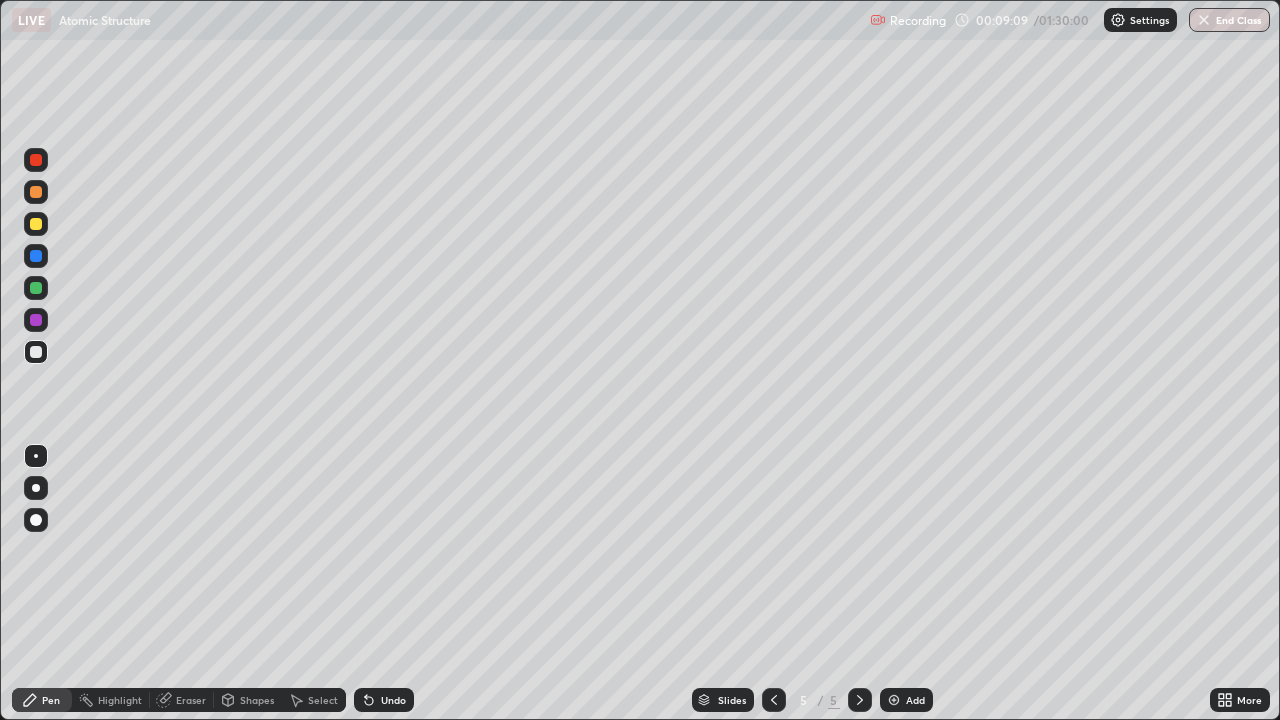 click at bounding box center (36, 288) 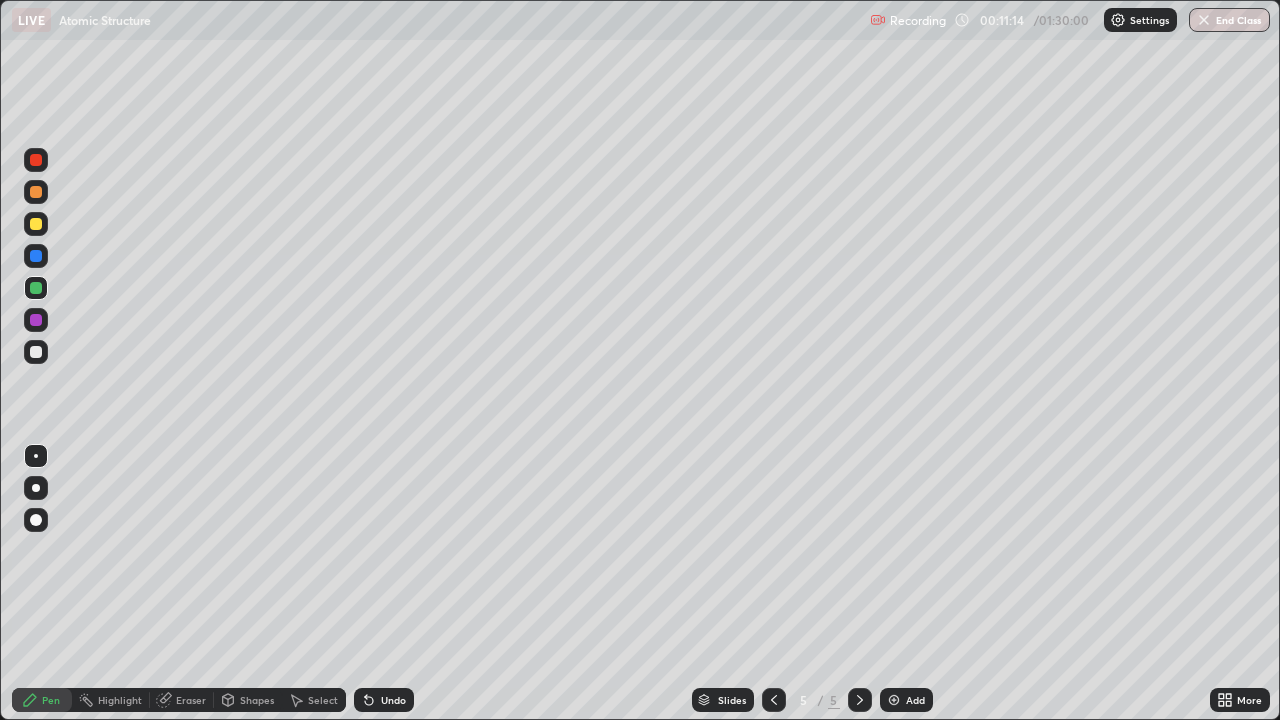 click at bounding box center [36, 224] 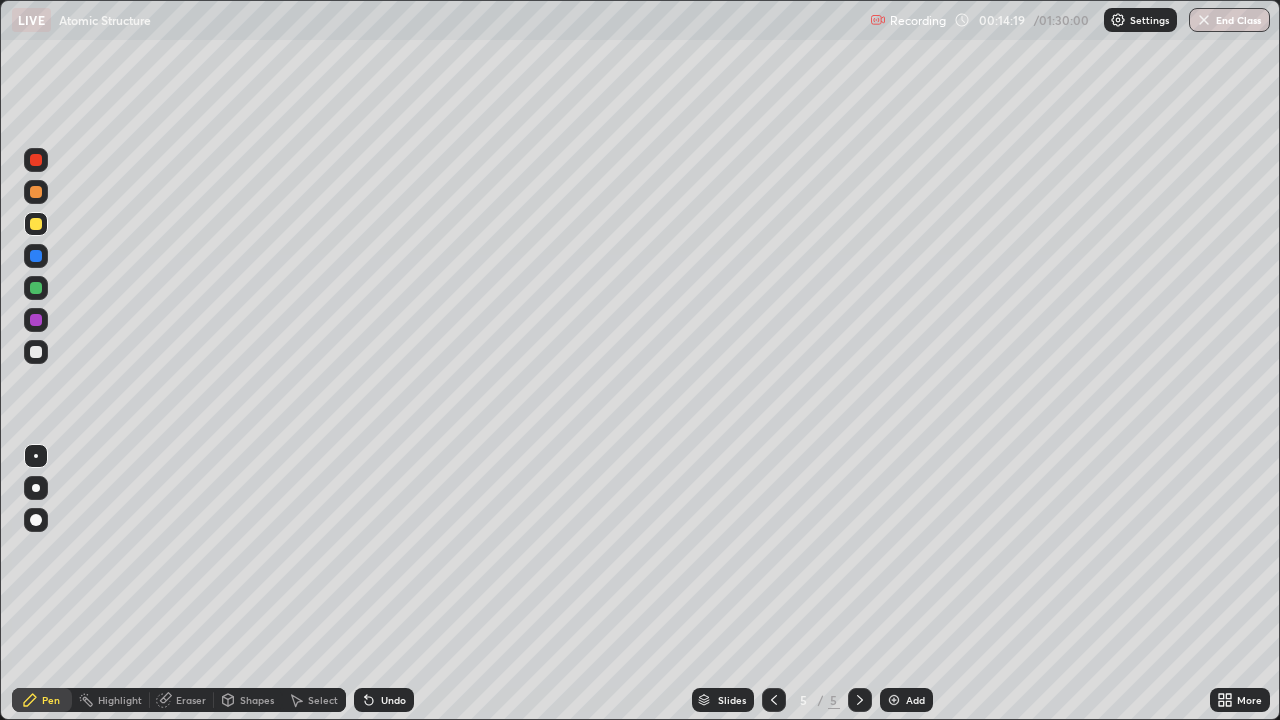 click at bounding box center [36, 320] 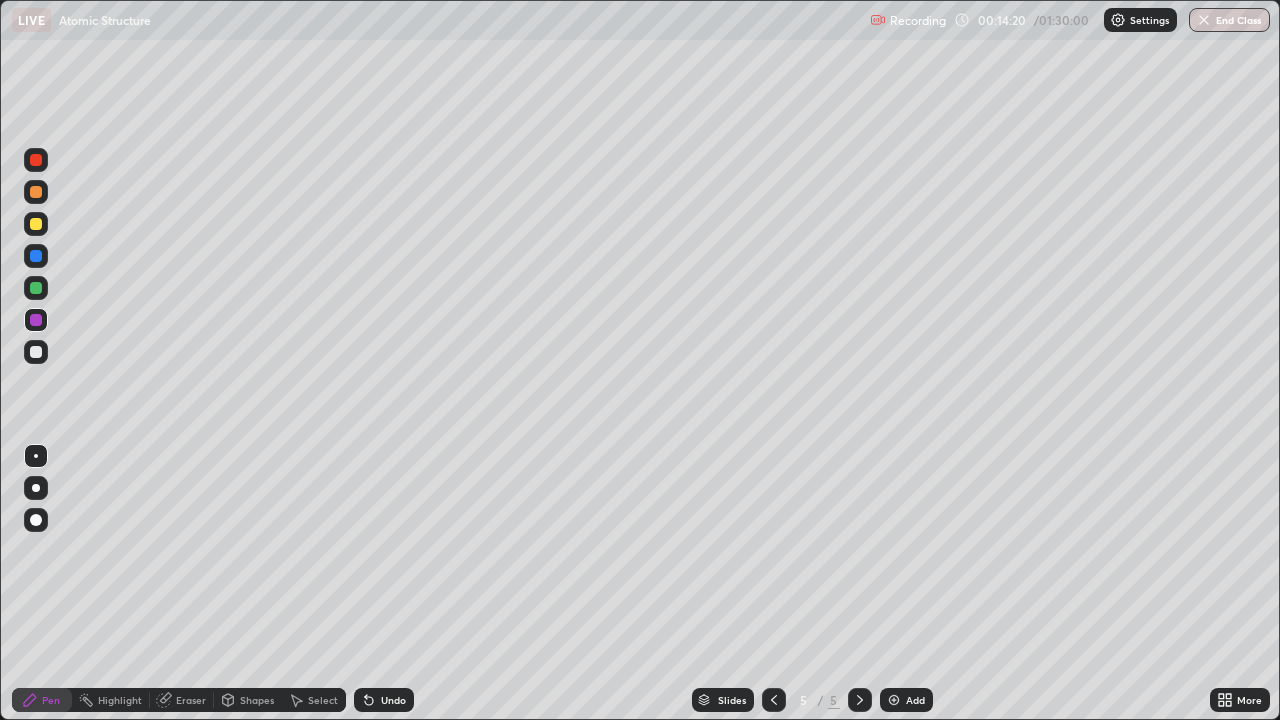 click at bounding box center [36, 288] 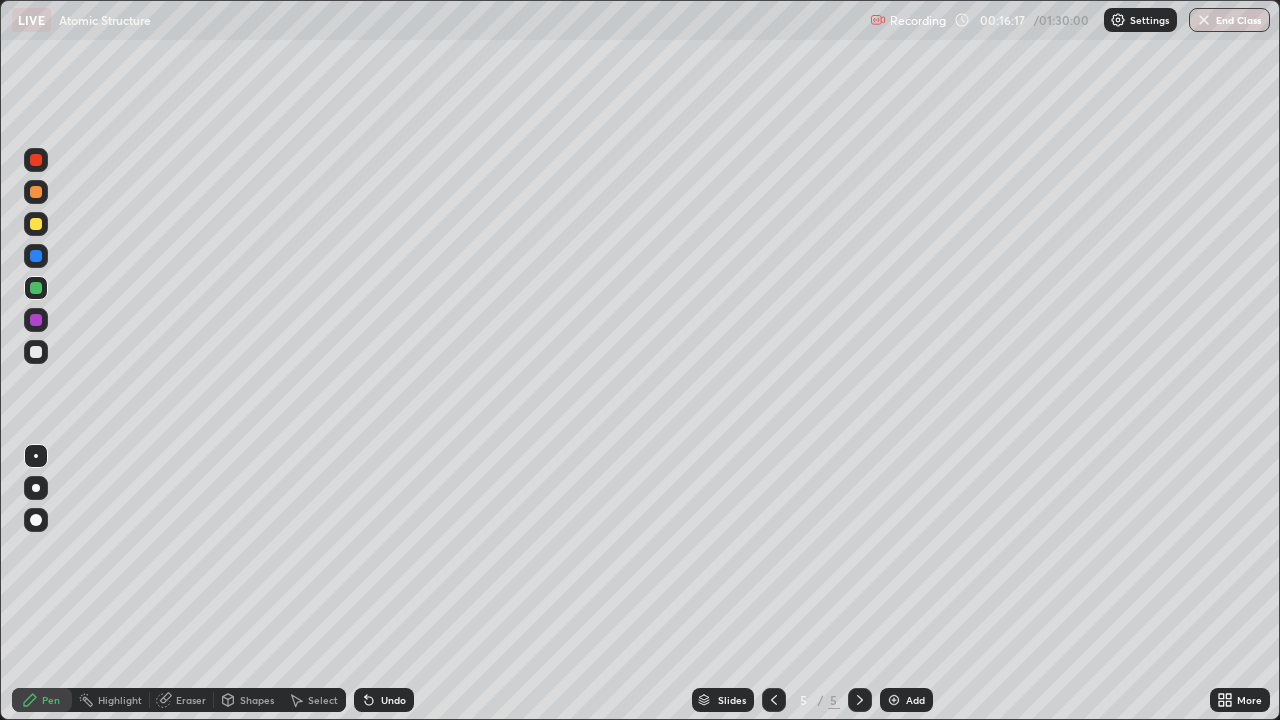 click at bounding box center [894, 700] 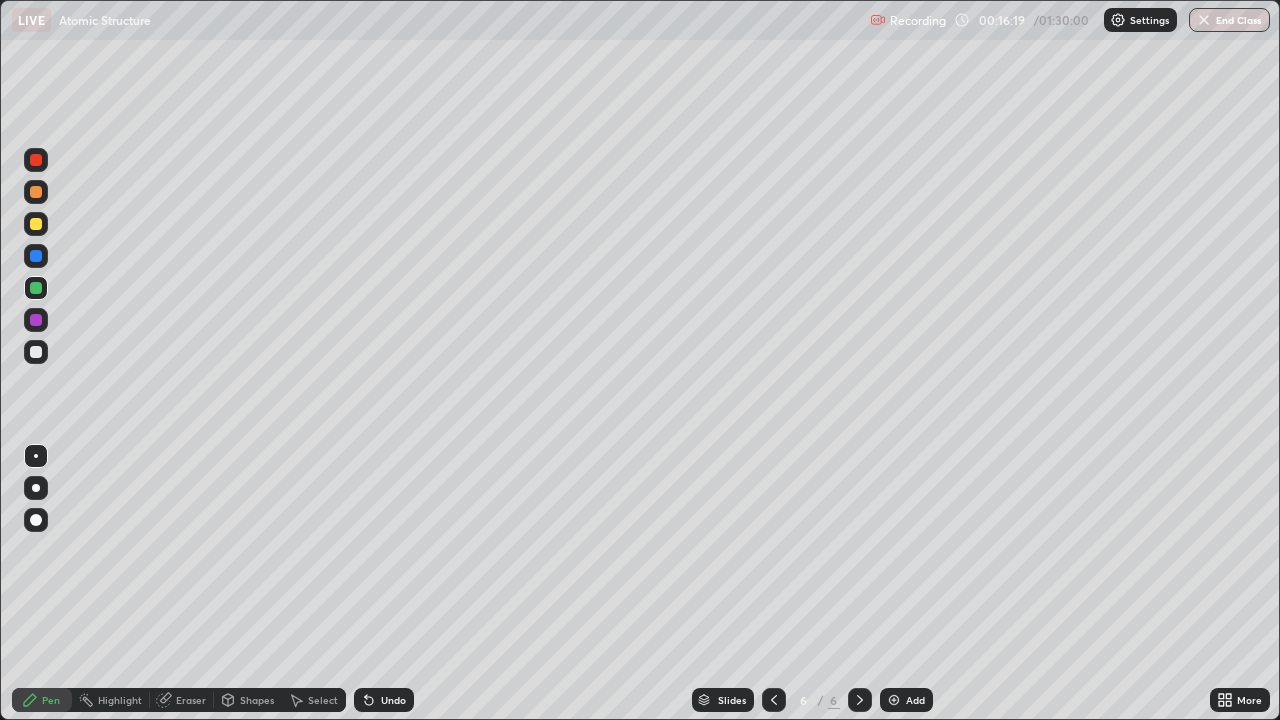 click at bounding box center (36, 320) 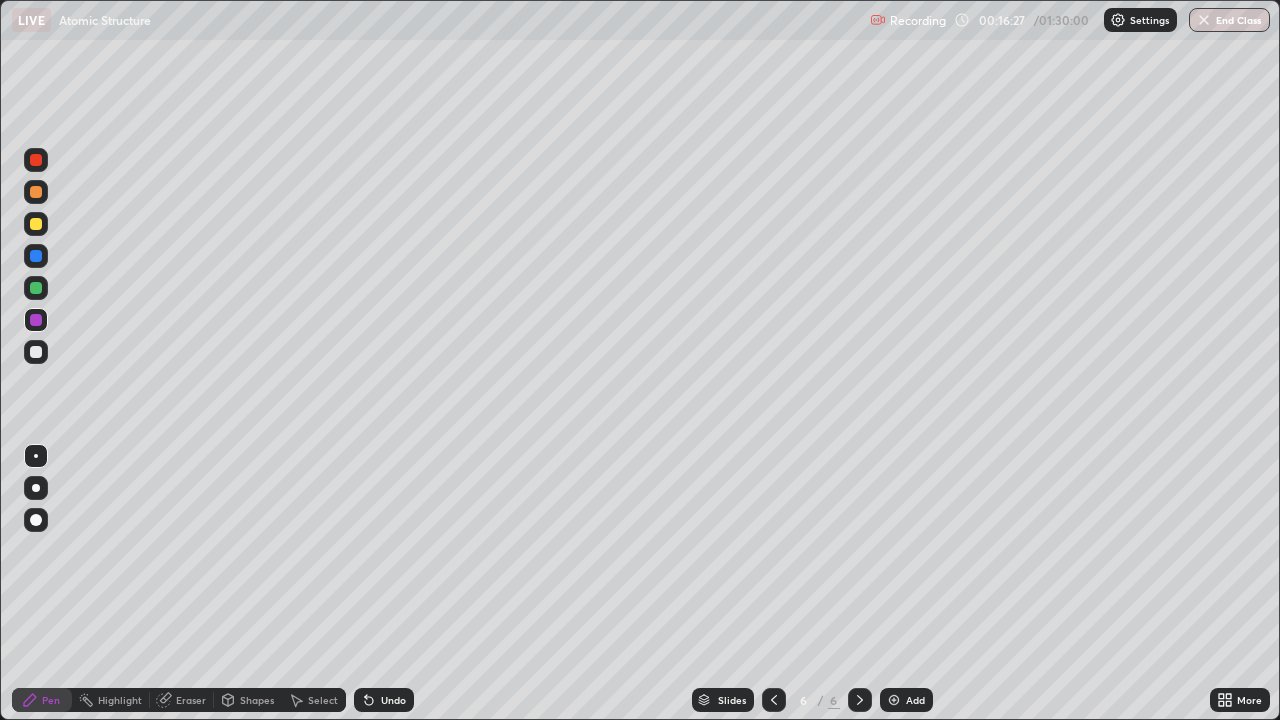 click at bounding box center [36, 352] 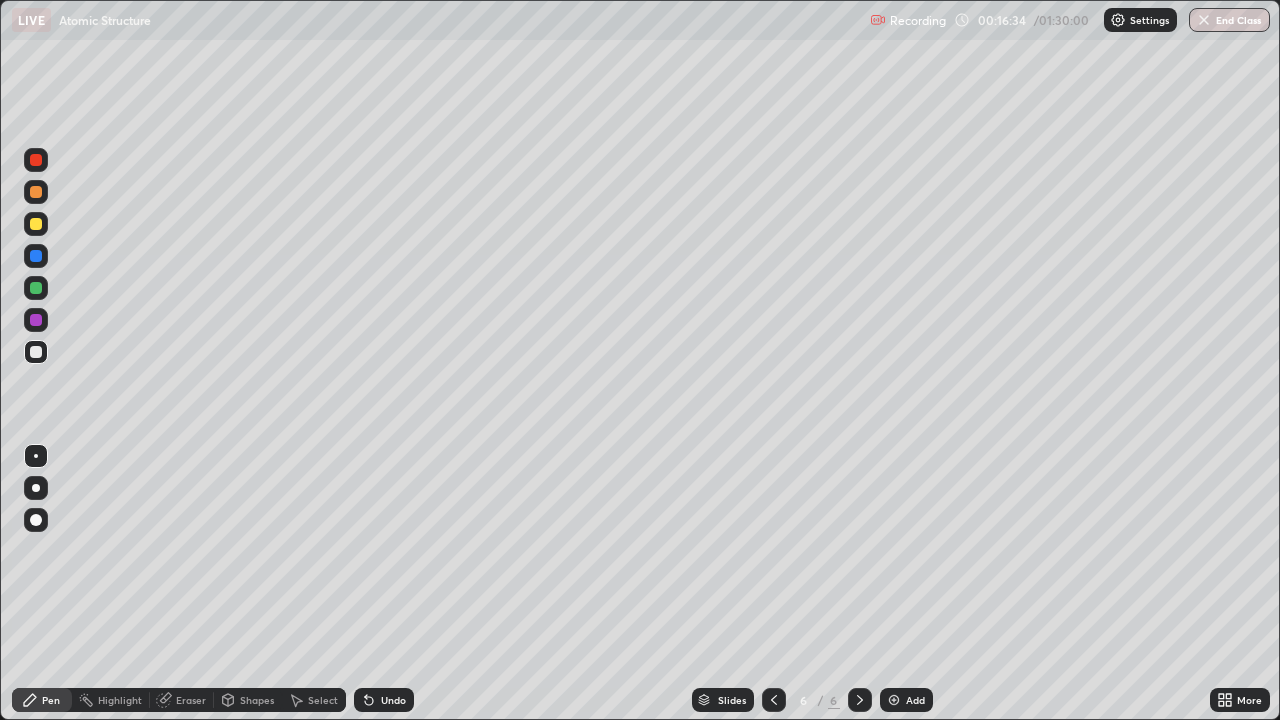 click 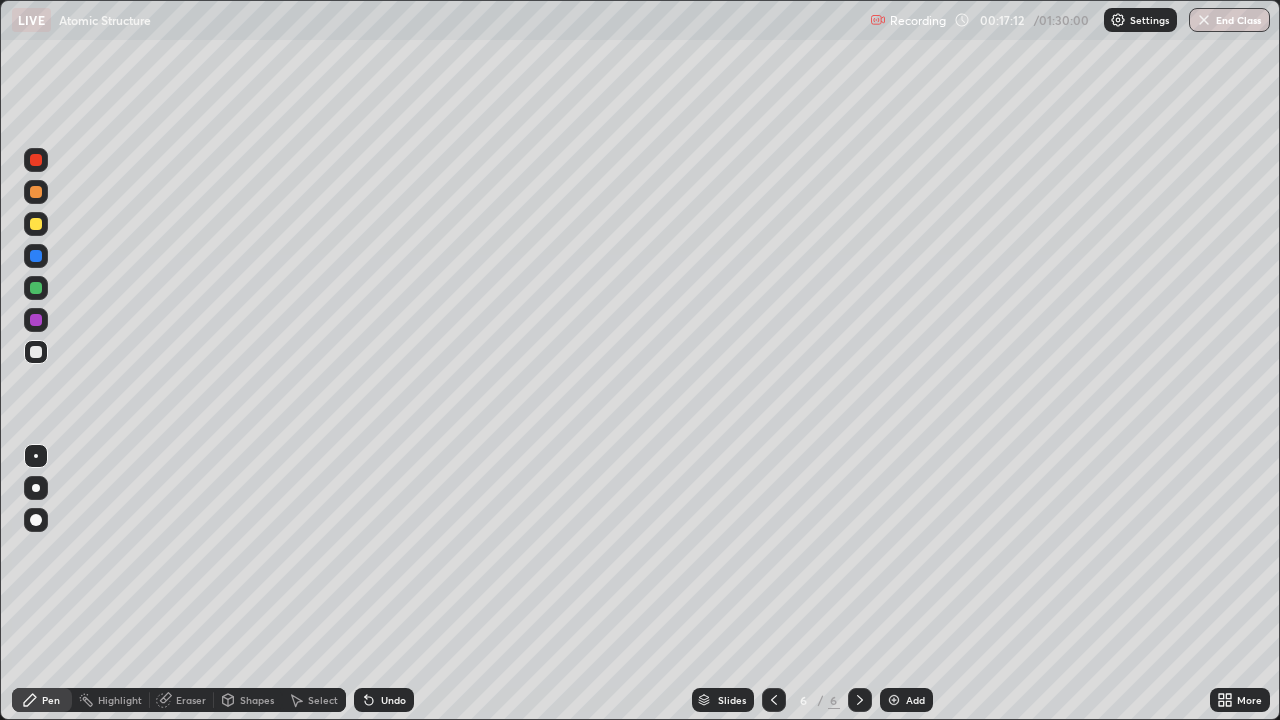 click 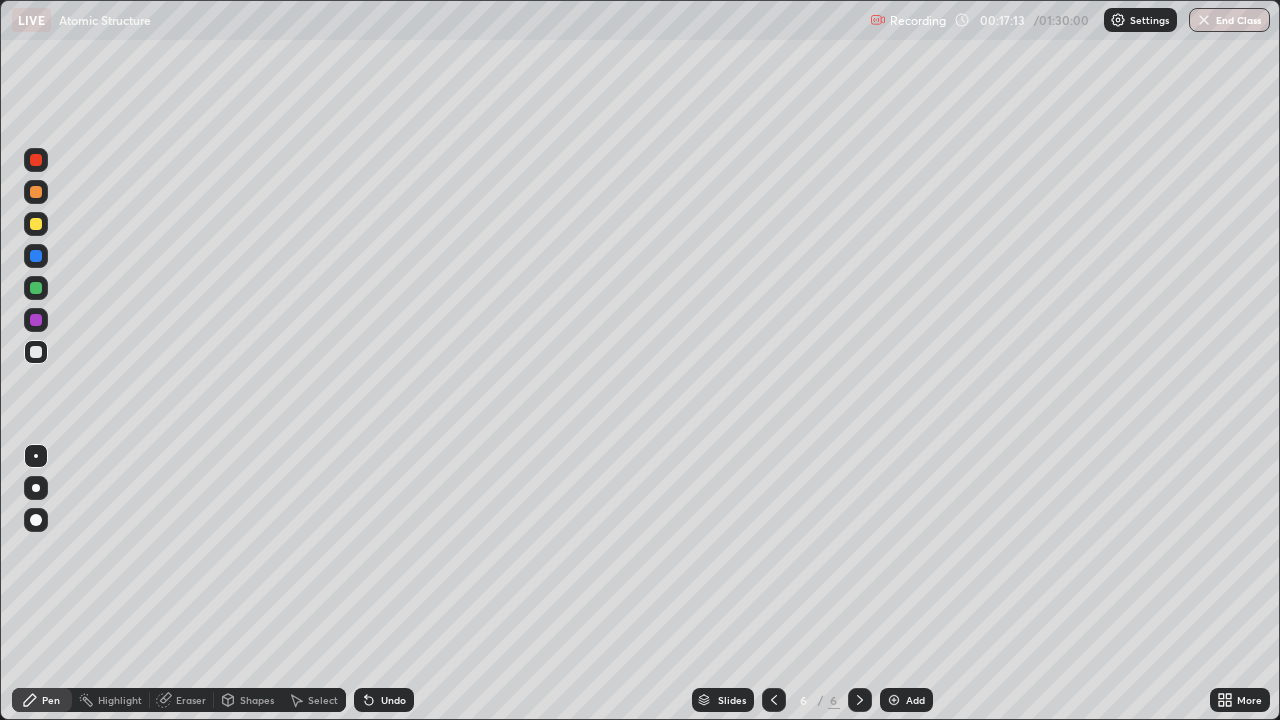 click 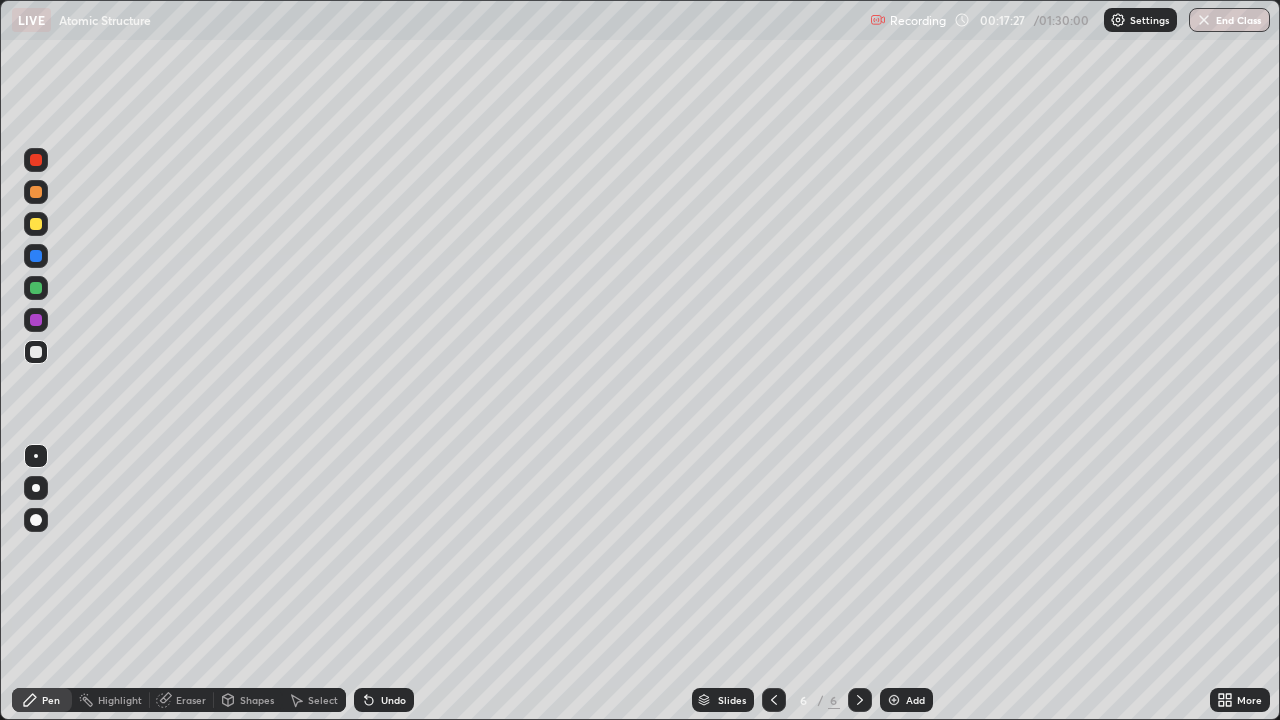 click 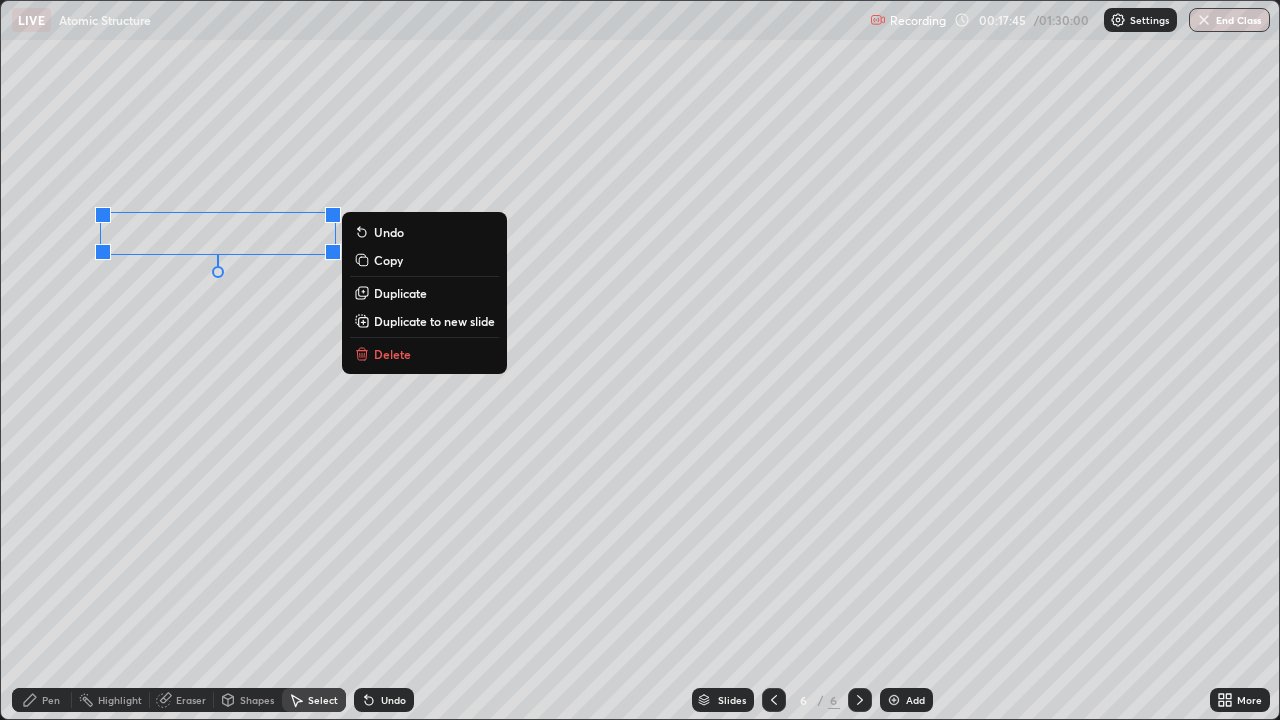 click on "0 ° Undo Copy Duplicate Duplicate to new slide Delete" at bounding box center (640, 360) 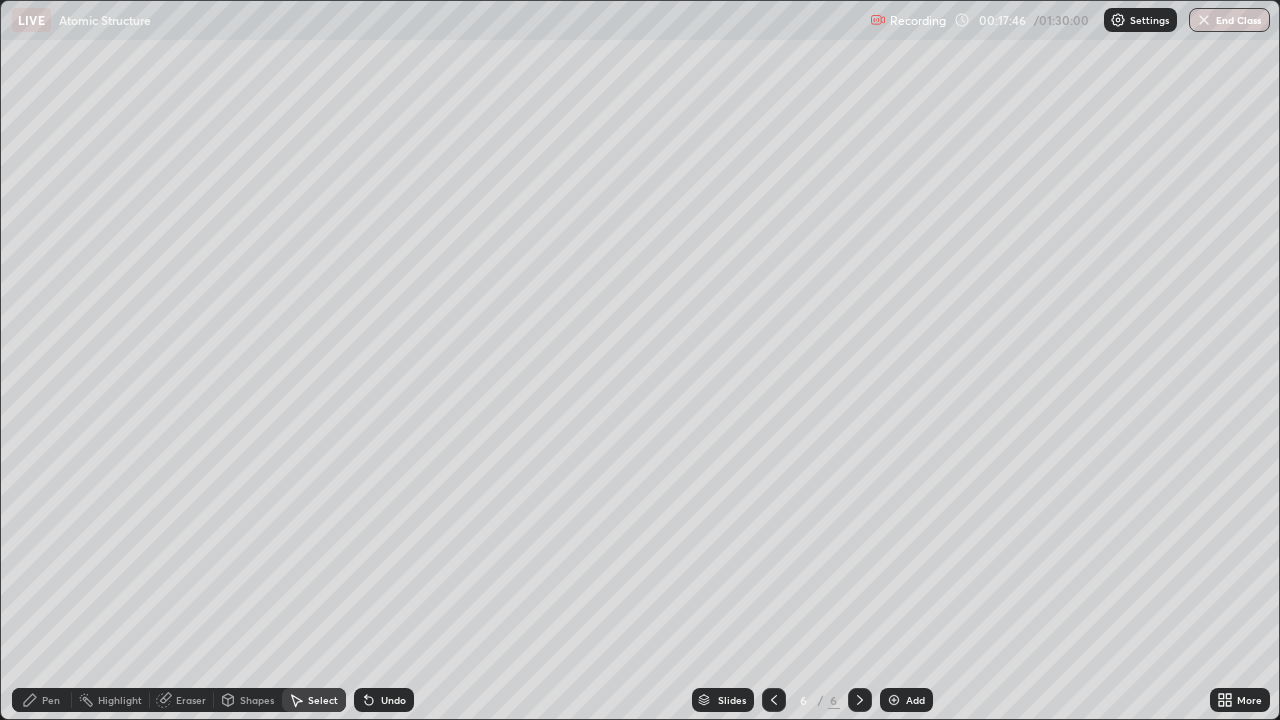 click on "Pen" at bounding box center (42, 700) 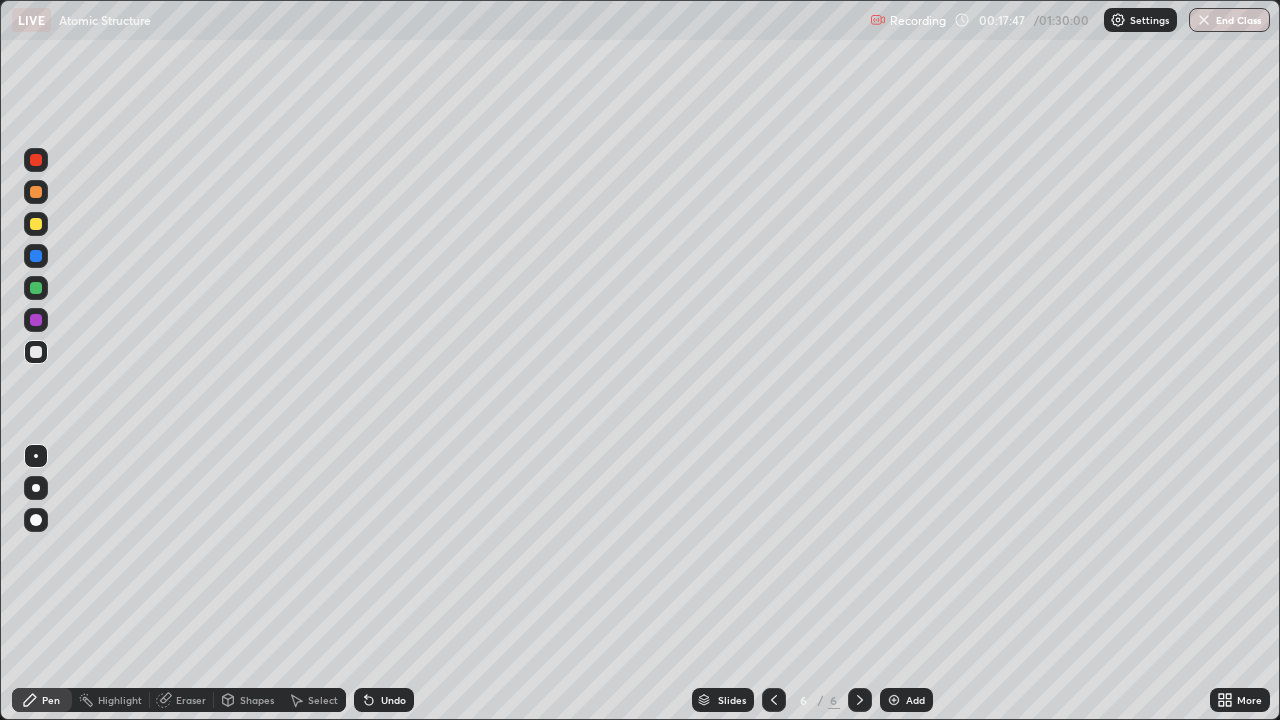 click at bounding box center [36, 352] 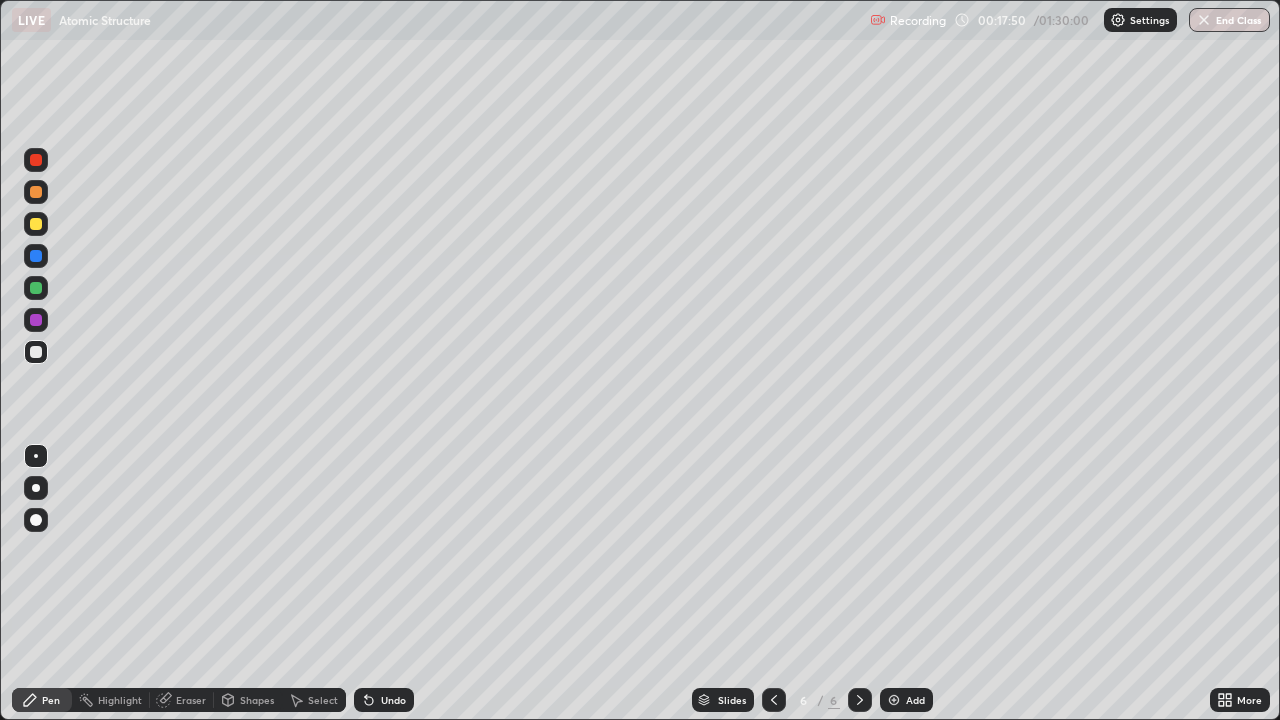 click at bounding box center [36, 256] 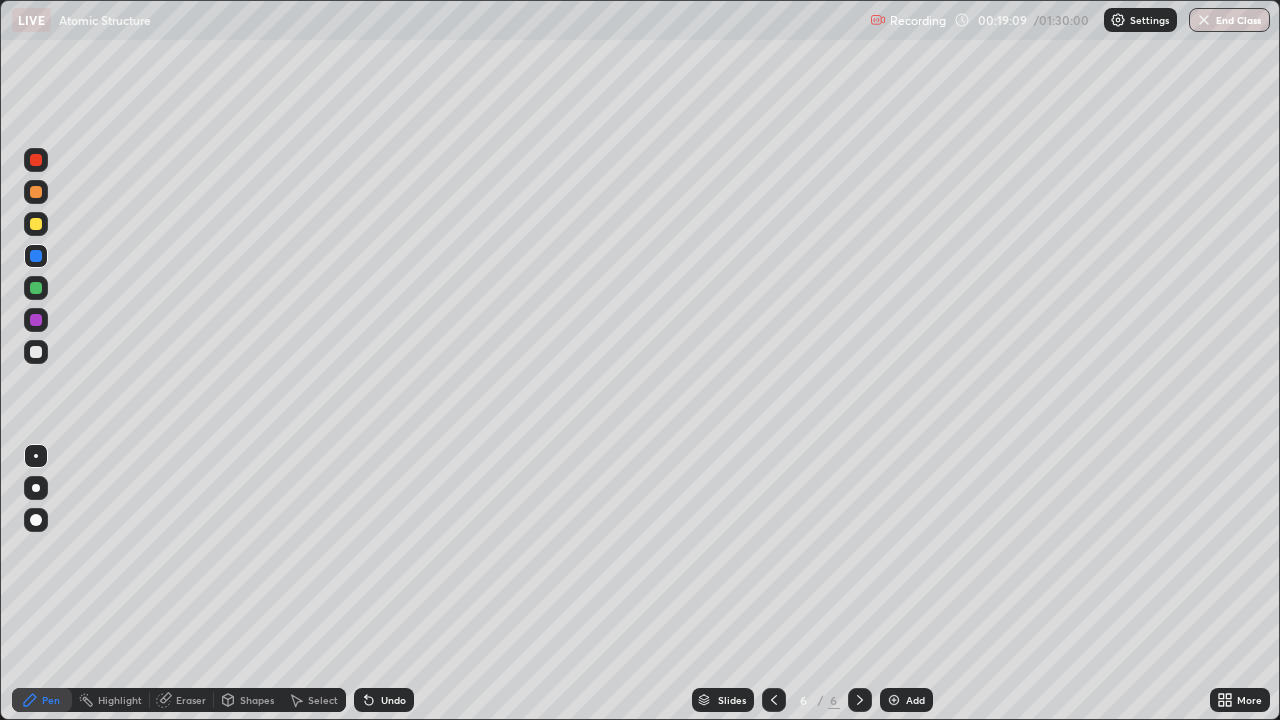 click at bounding box center (36, 320) 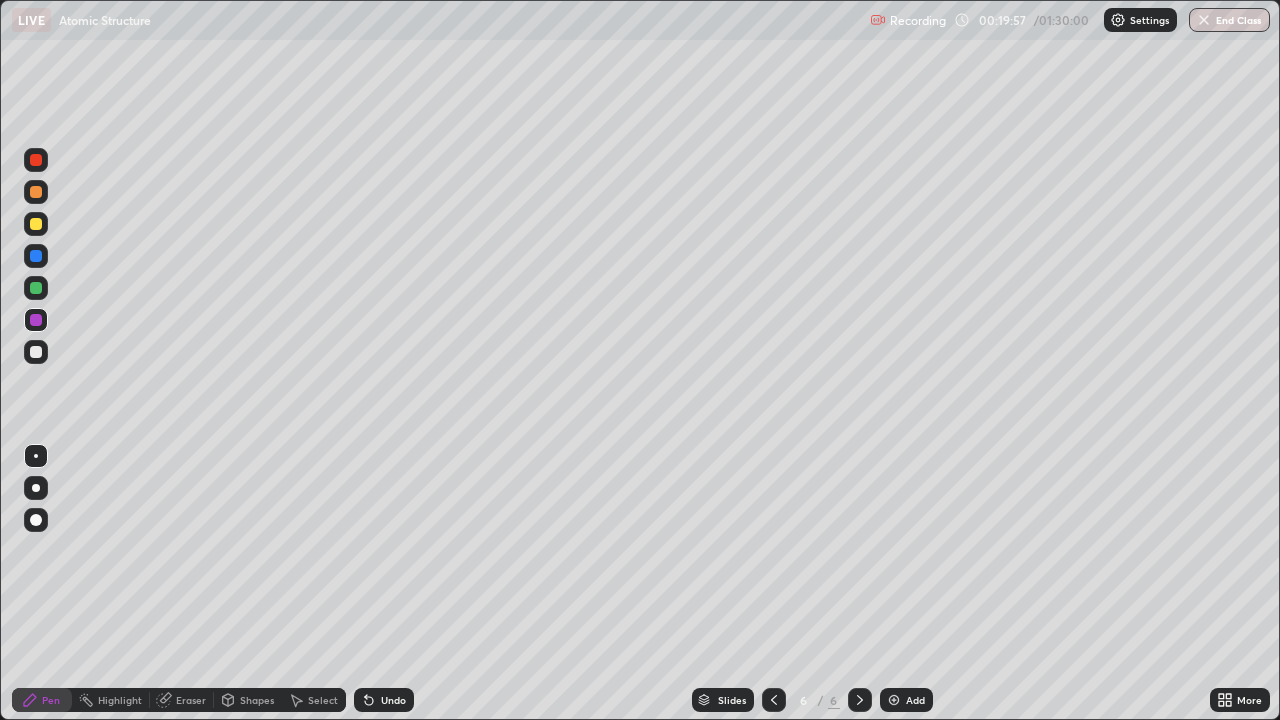 click at bounding box center (36, 256) 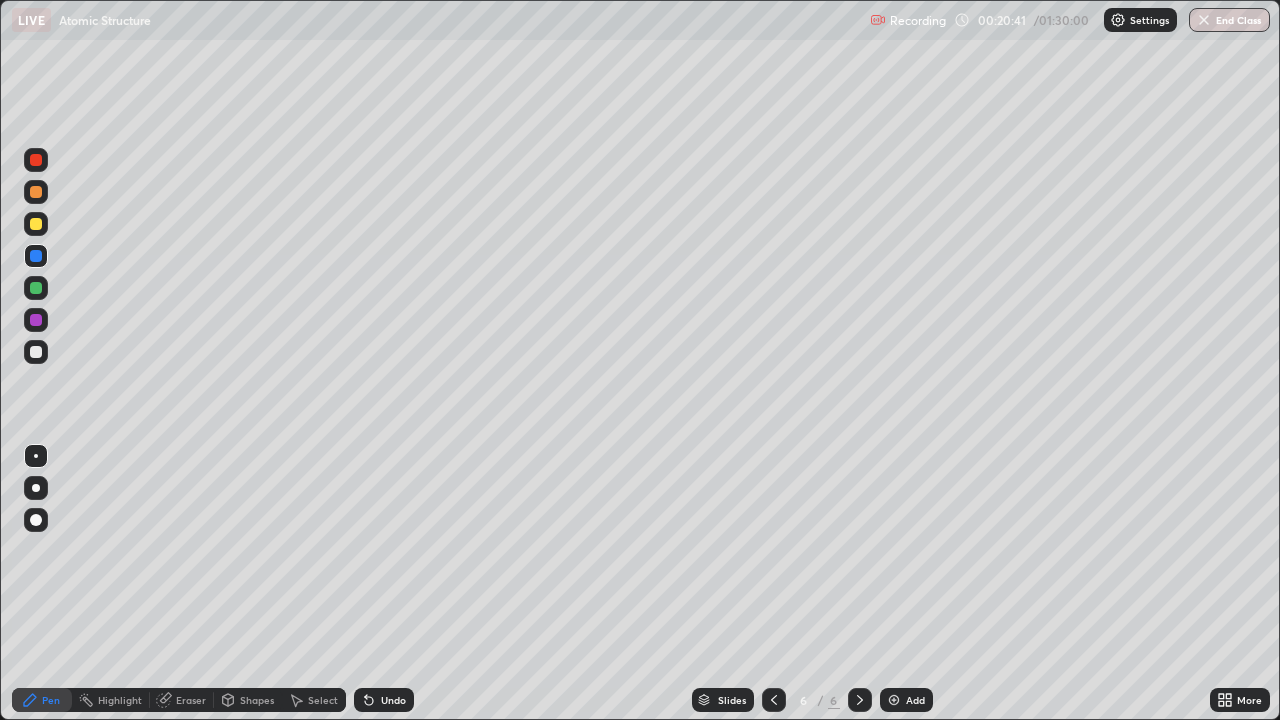 click 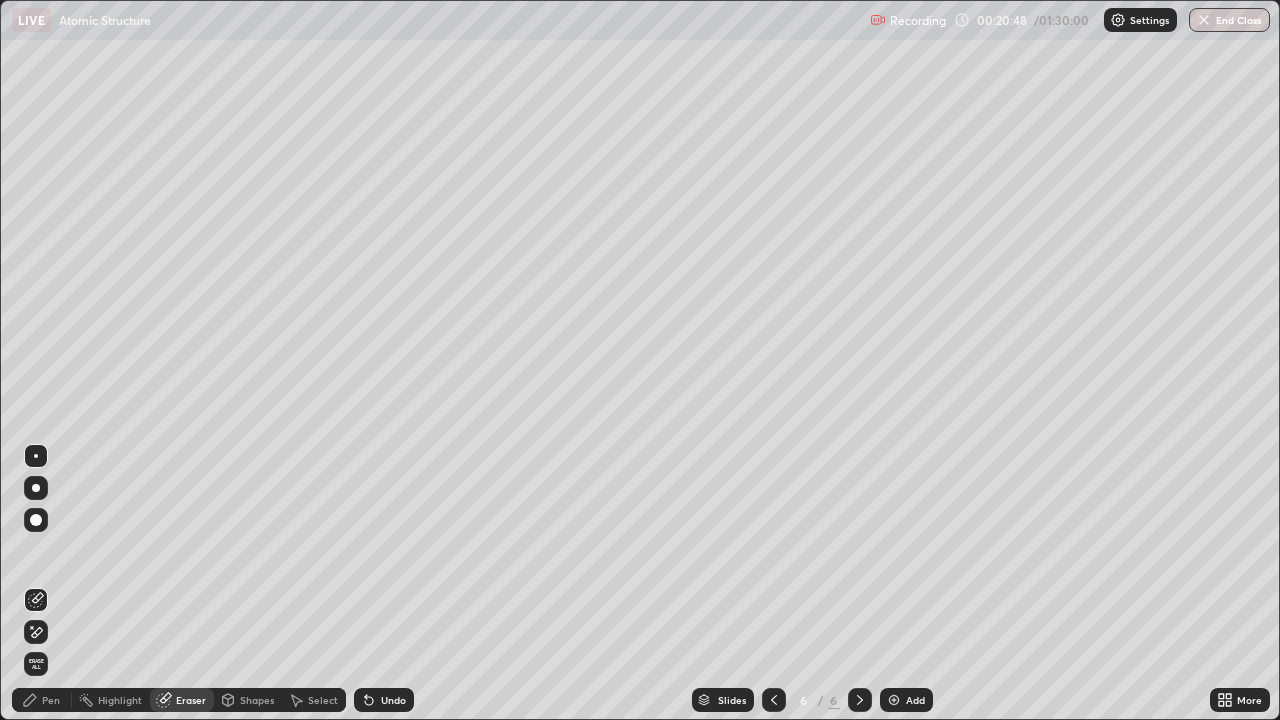 click 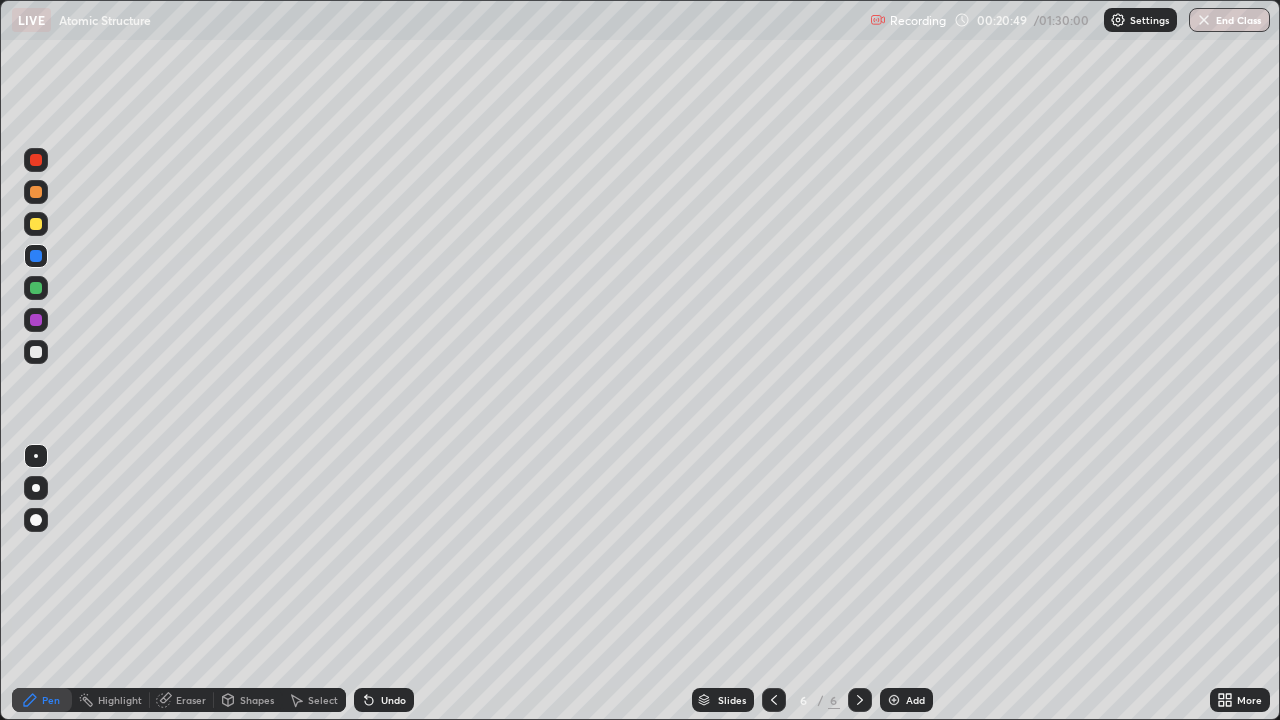 click at bounding box center (36, 288) 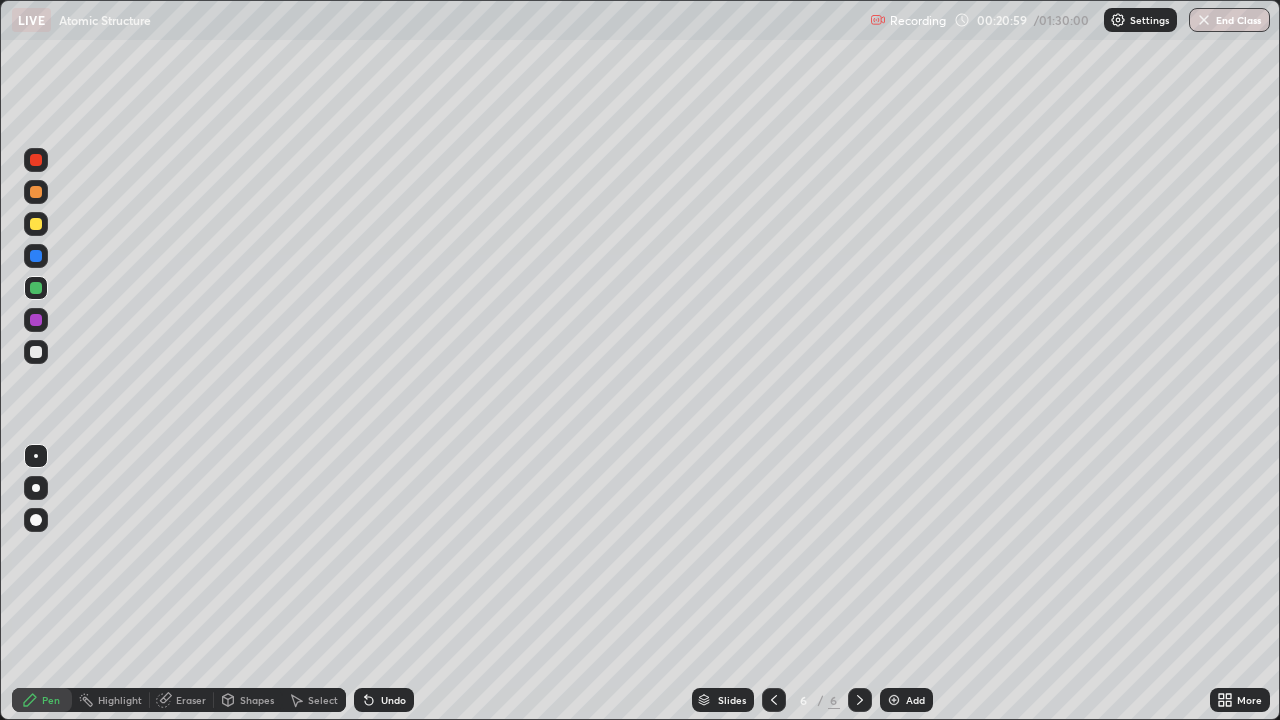 click at bounding box center [36, 224] 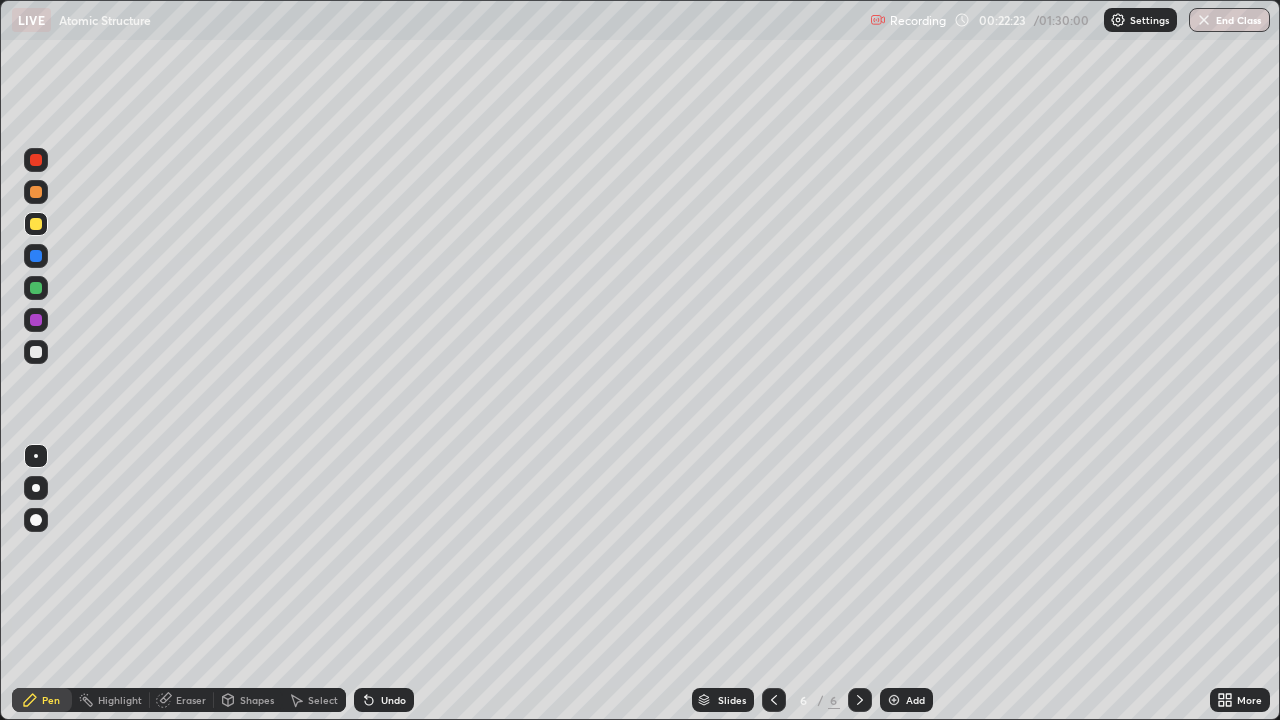 click at bounding box center (36, 288) 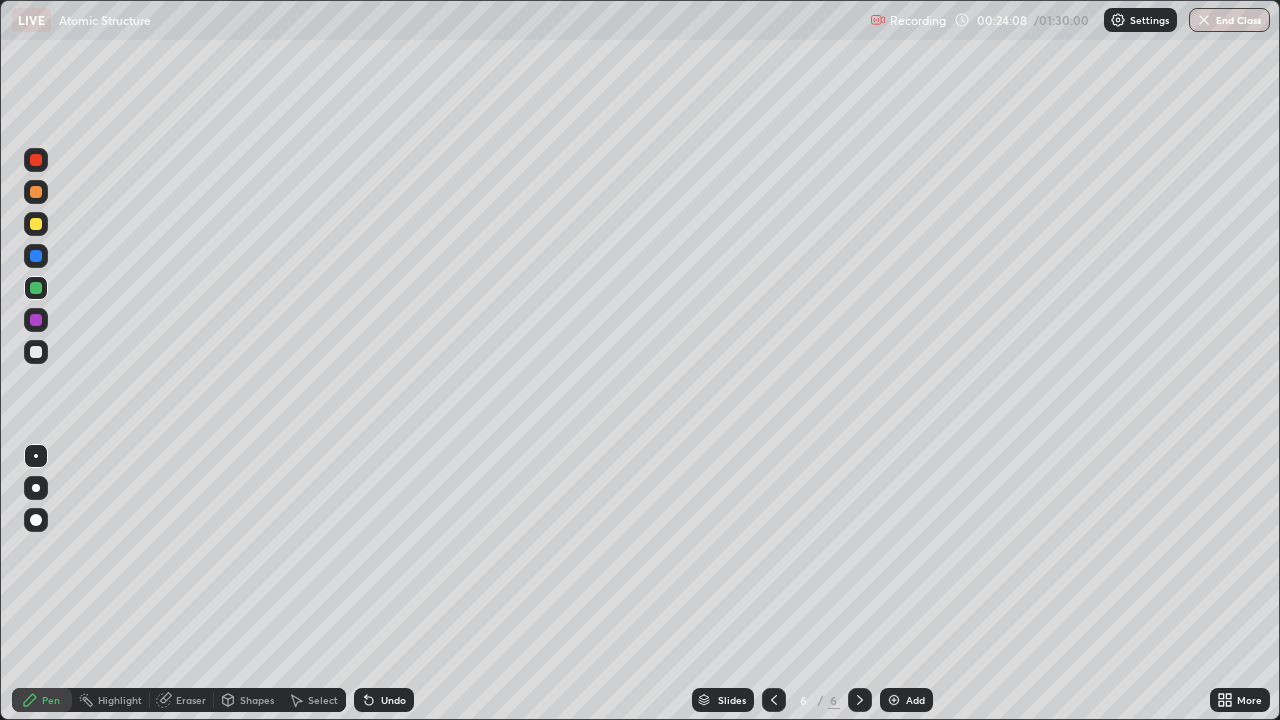 click at bounding box center [36, 224] 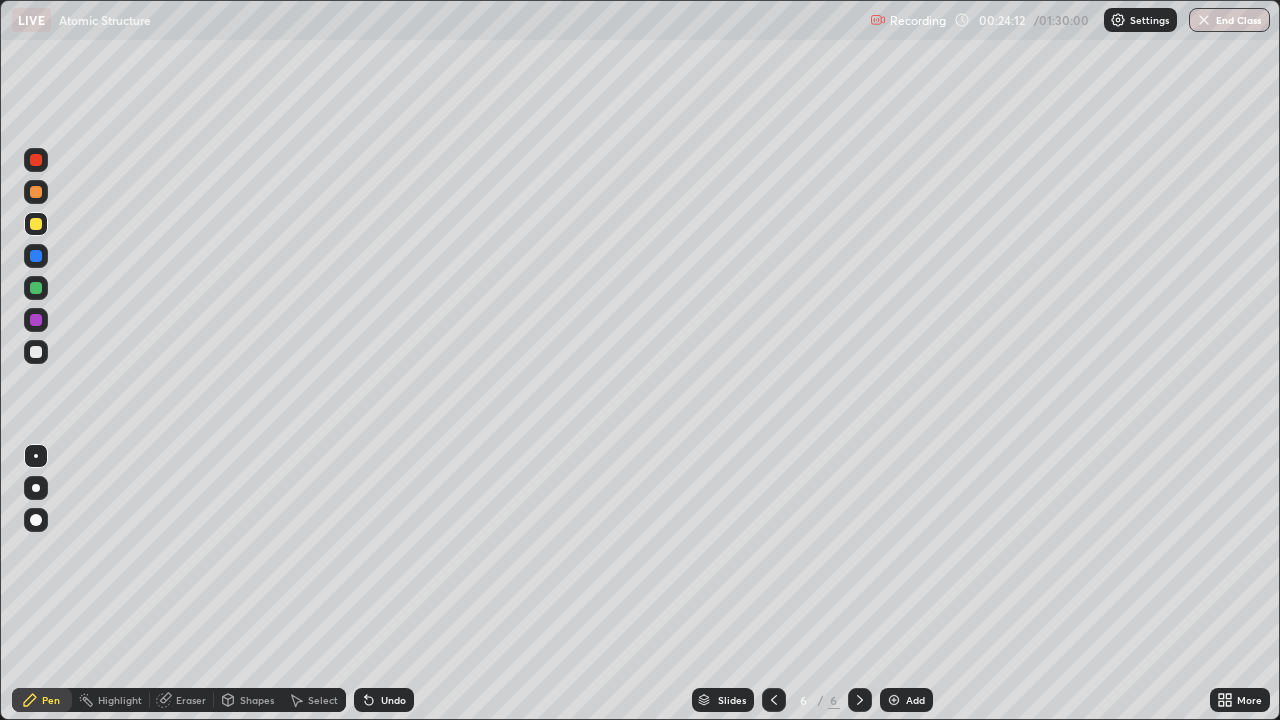 click at bounding box center (36, 320) 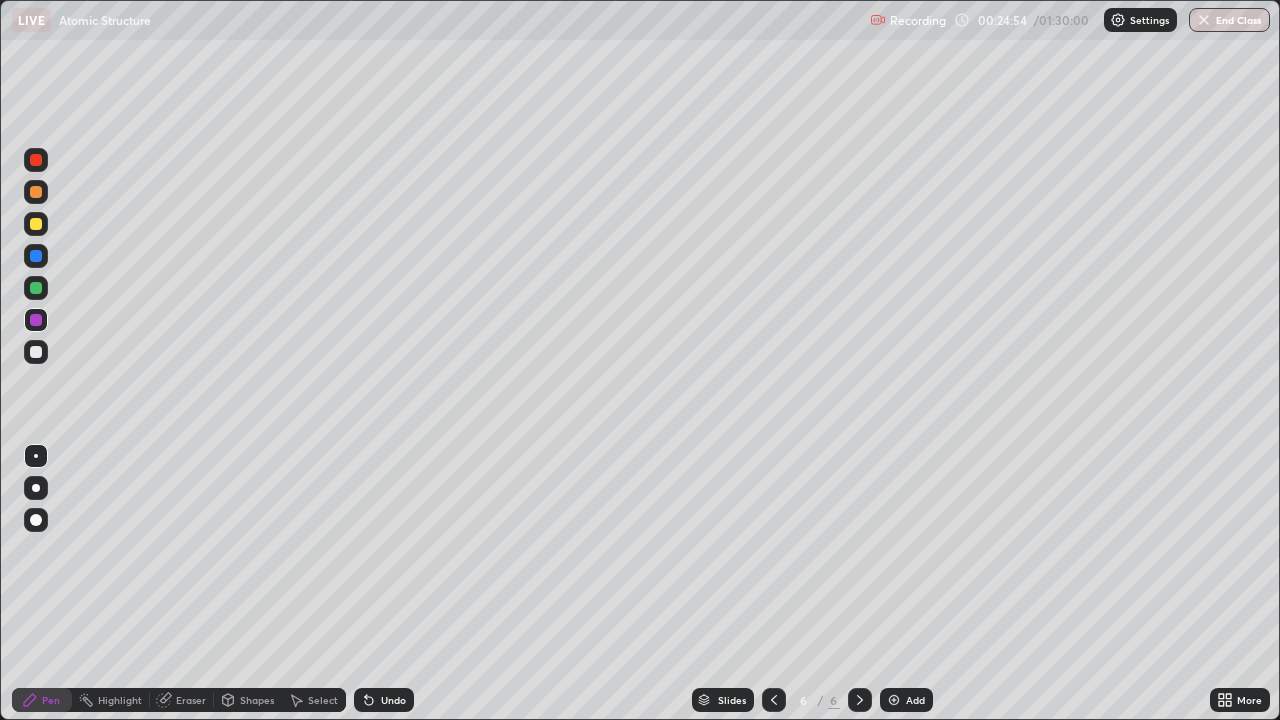 click at bounding box center (36, 352) 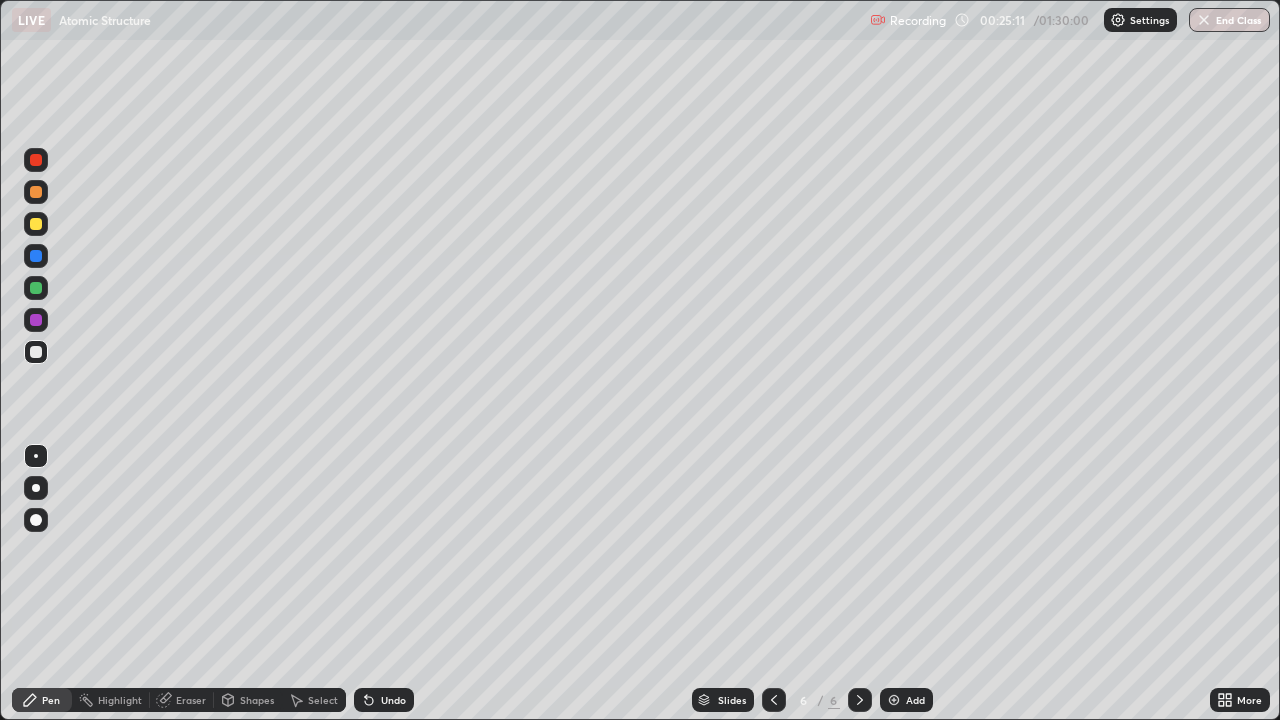 click at bounding box center (36, 256) 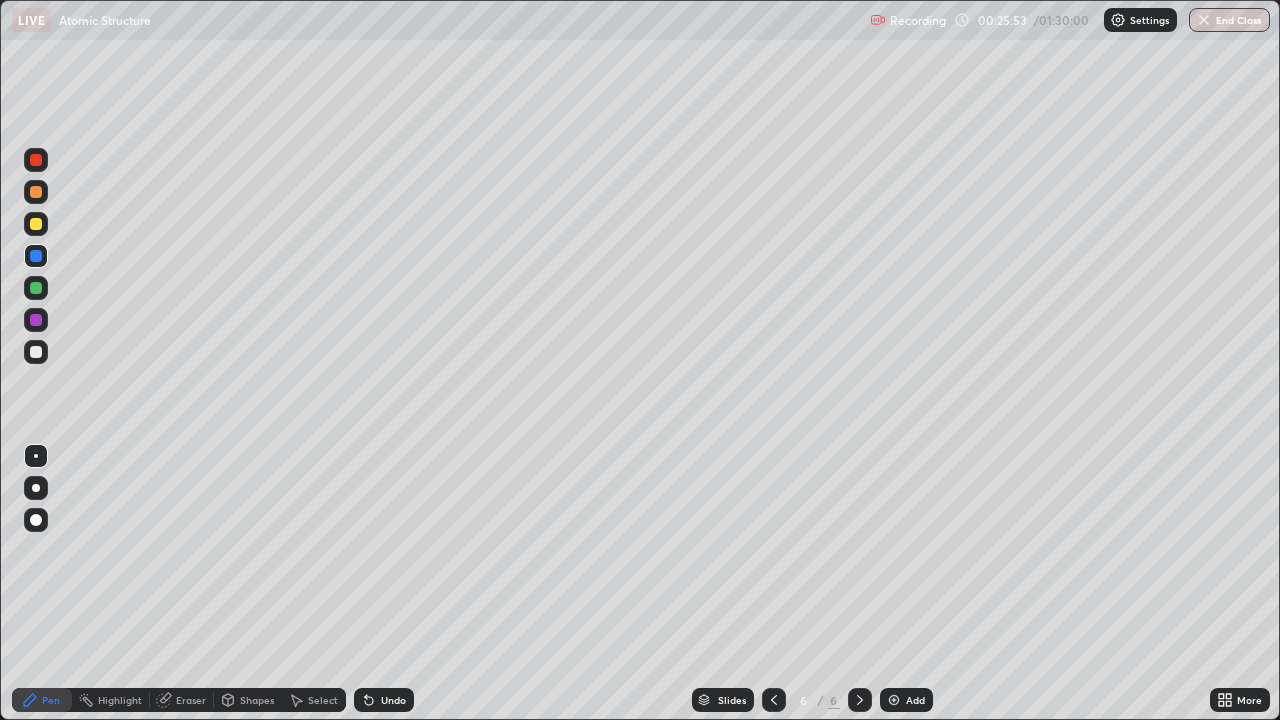 click at bounding box center (36, 160) 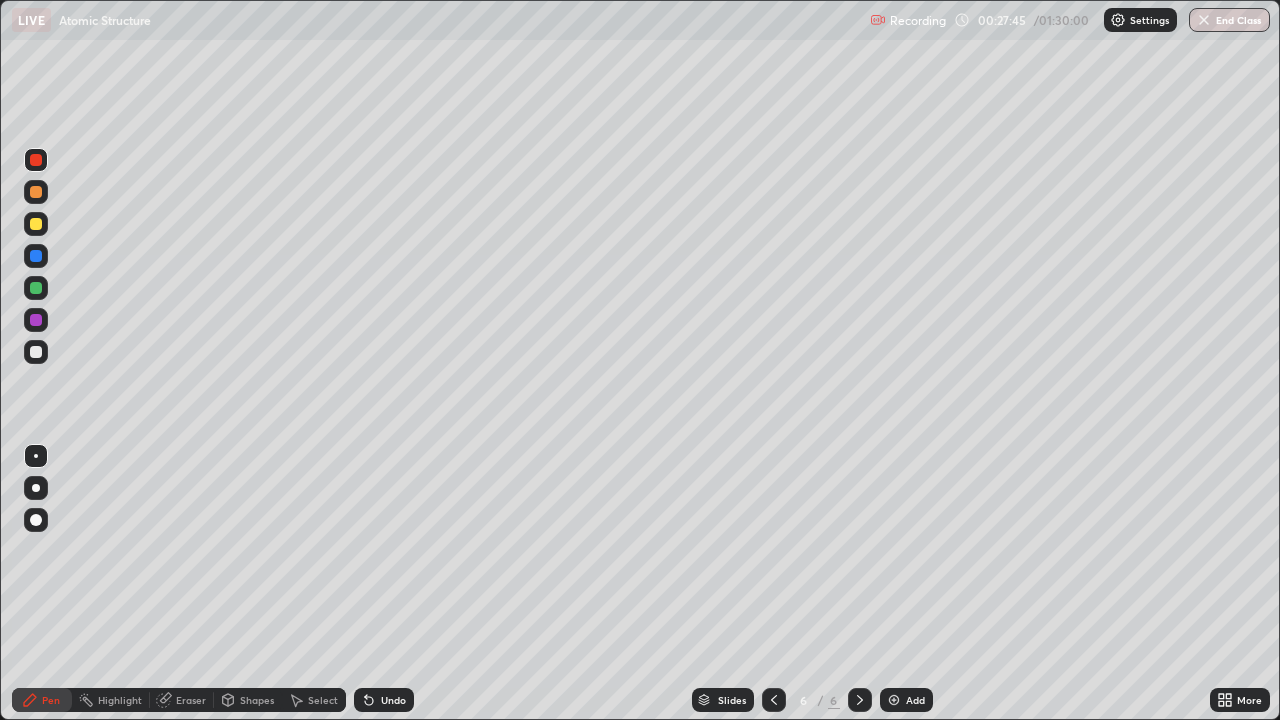 click at bounding box center (36, 256) 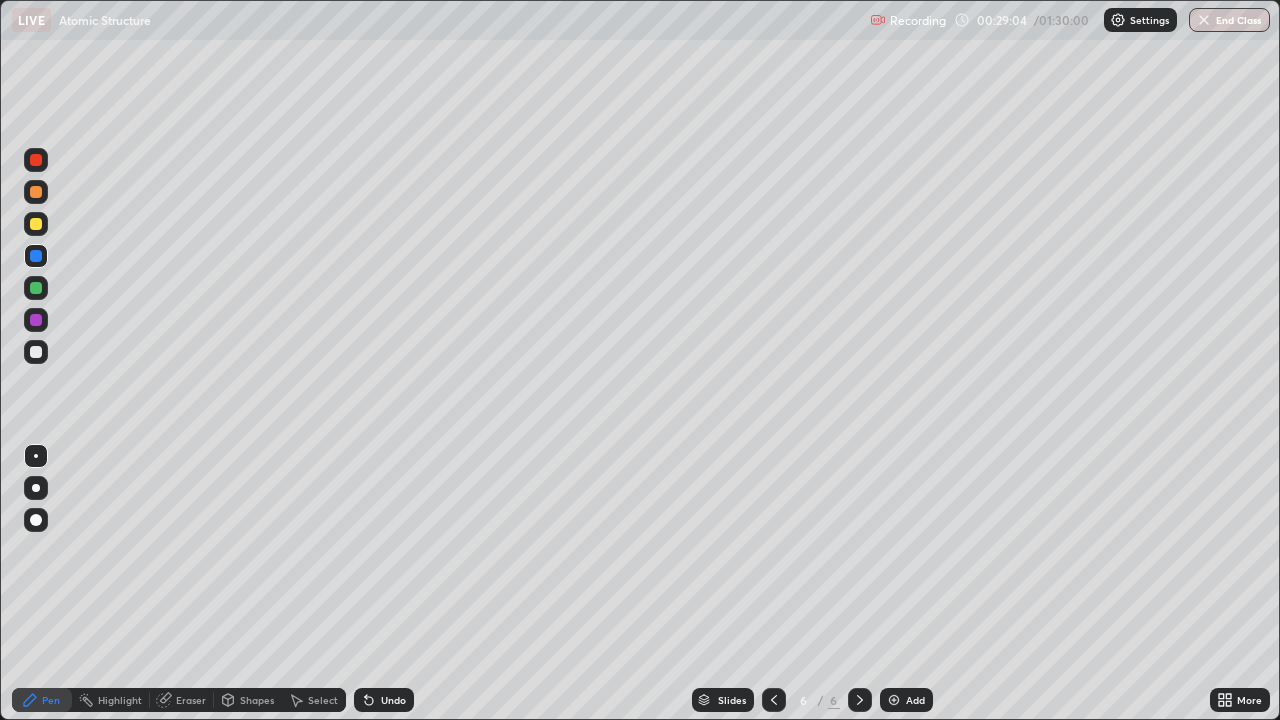 click 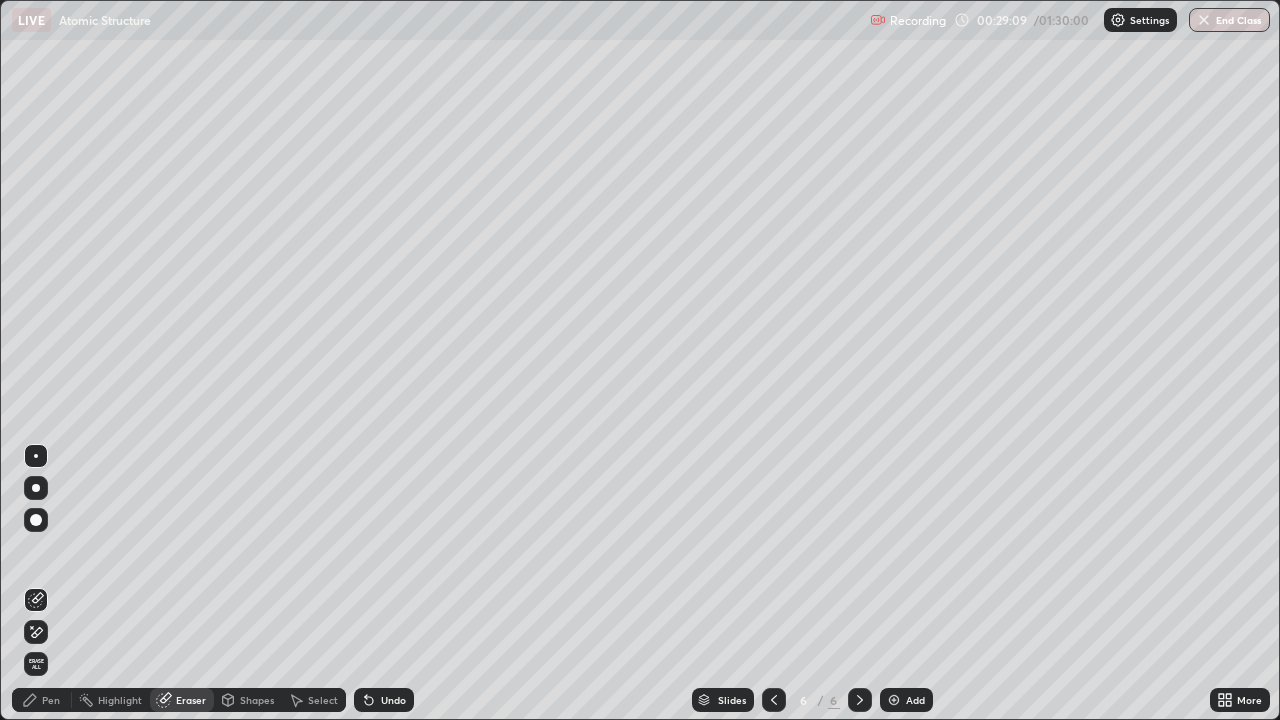 click 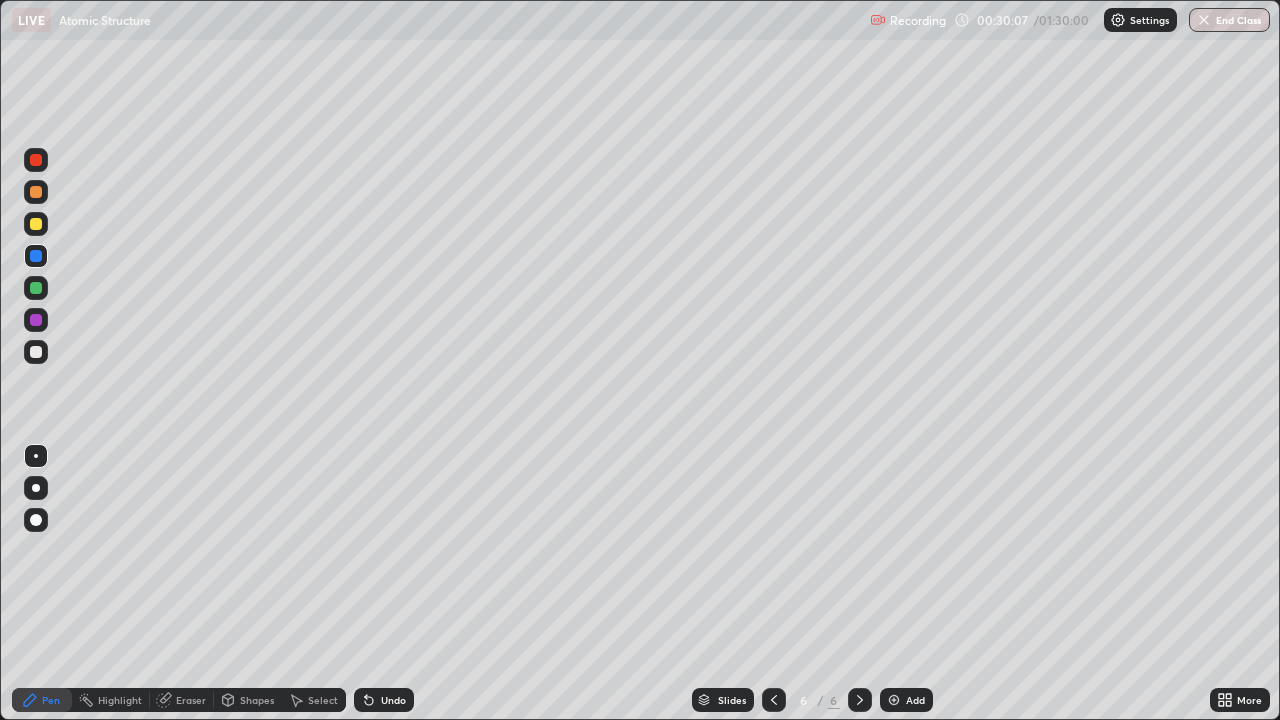 click at bounding box center (36, 160) 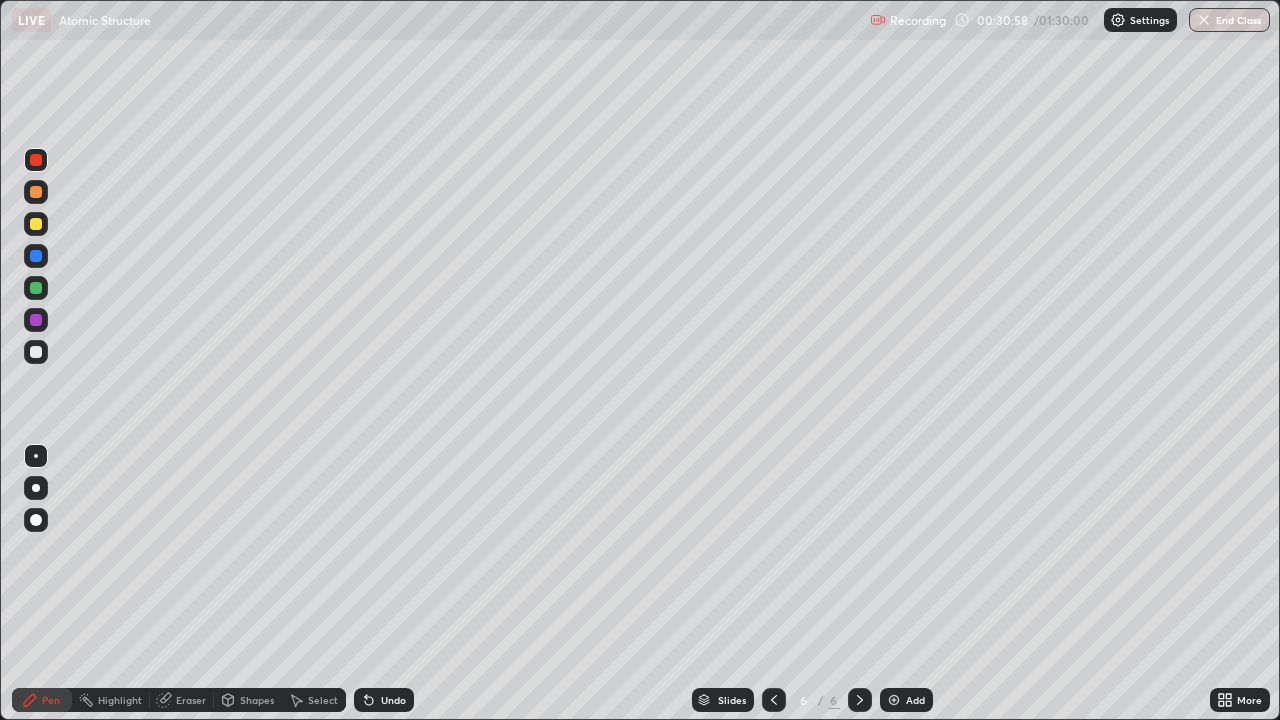 click at bounding box center [36, 320] 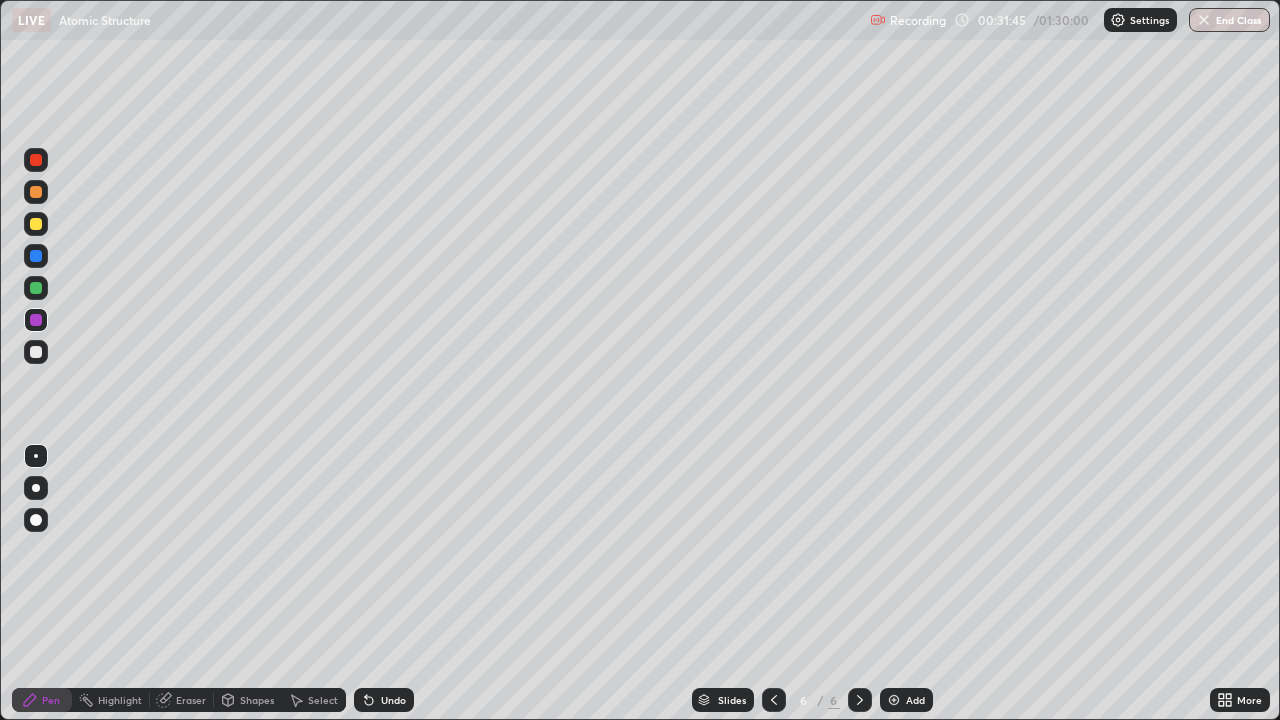 click at bounding box center (36, 224) 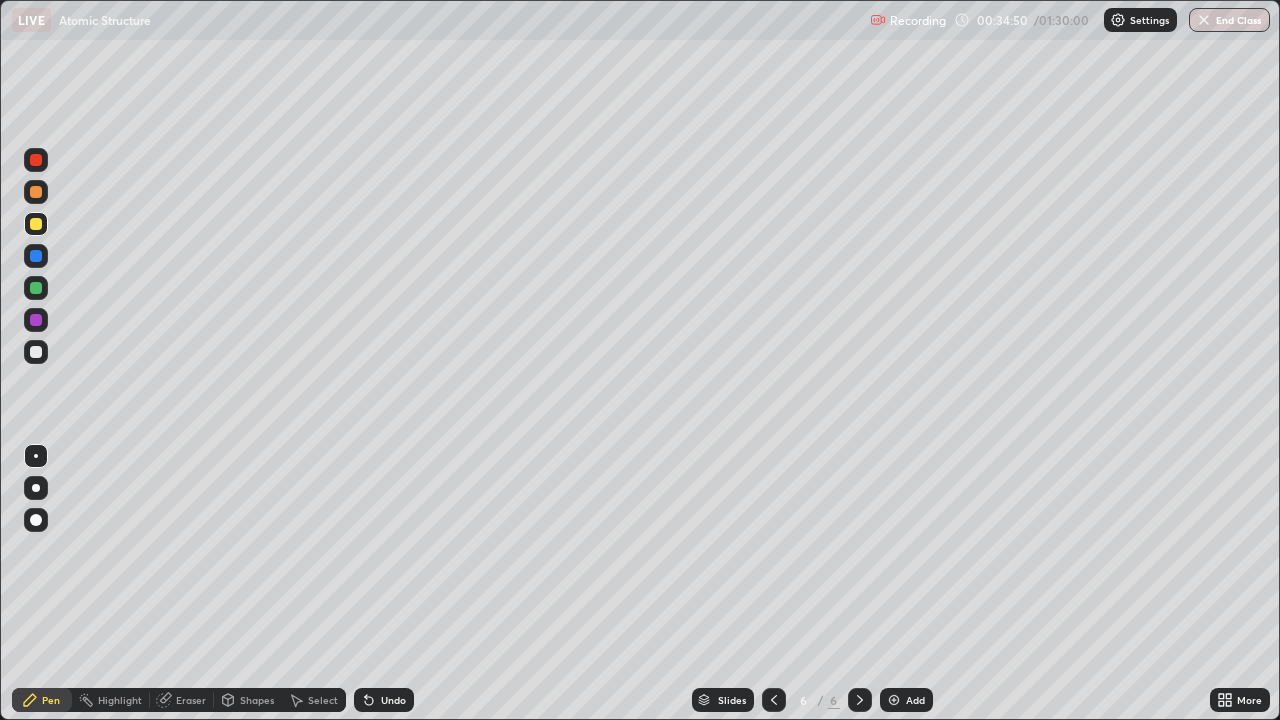click at bounding box center [894, 700] 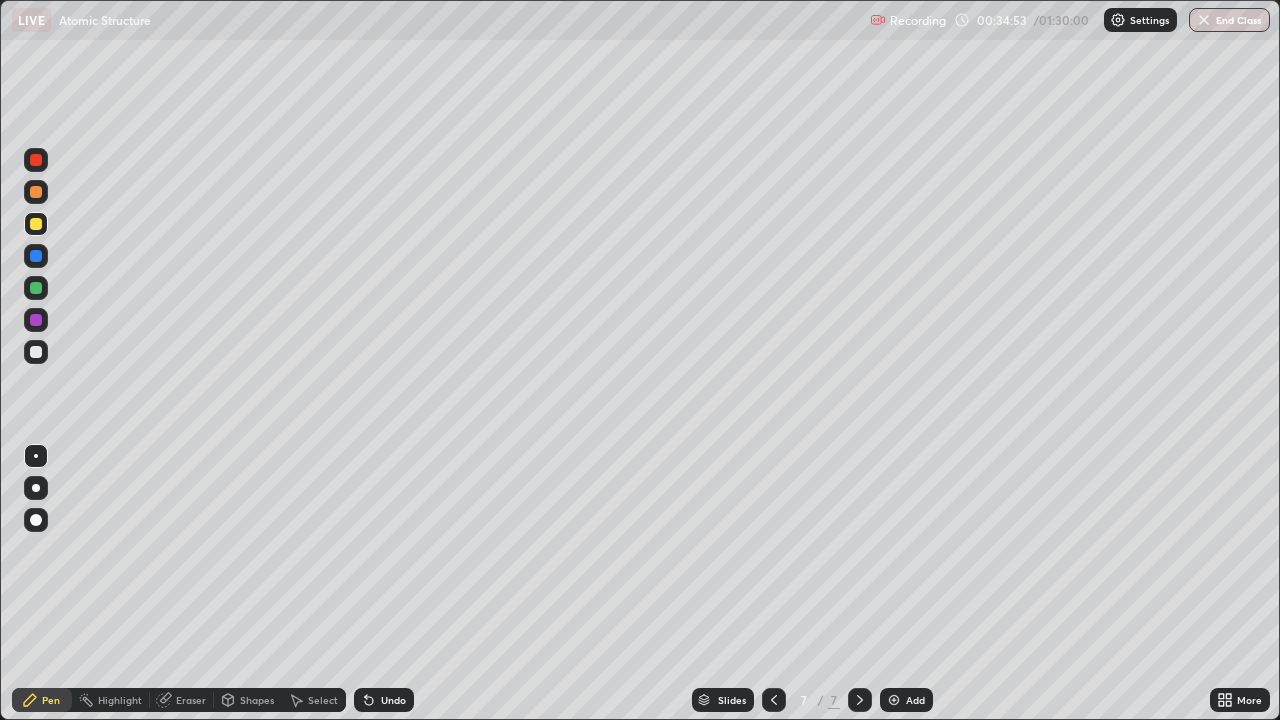 click at bounding box center (36, 352) 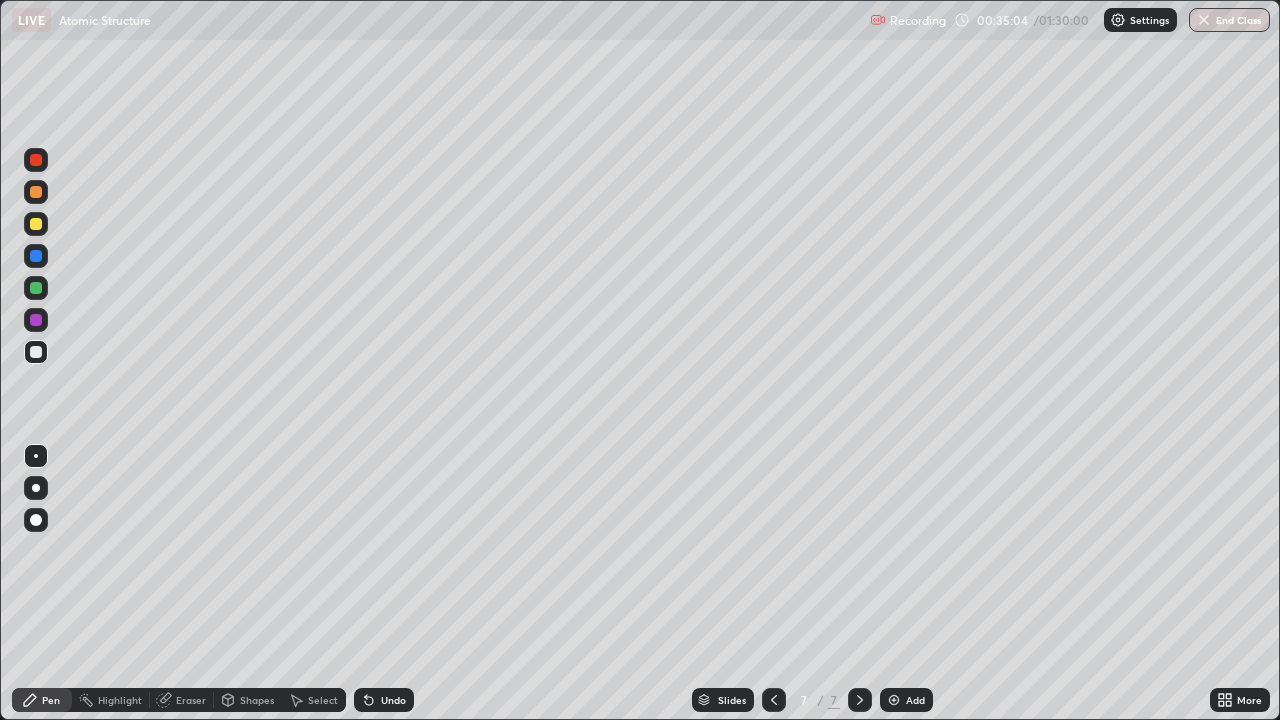 click 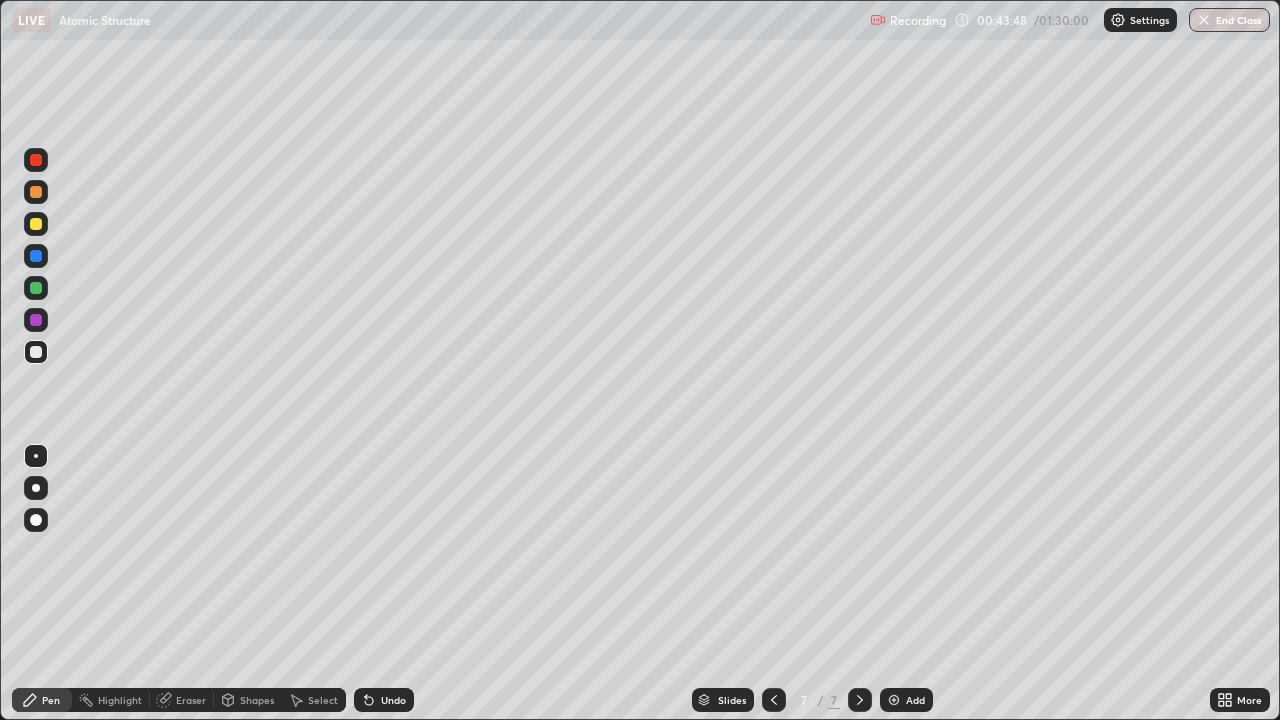 click at bounding box center [36, 288] 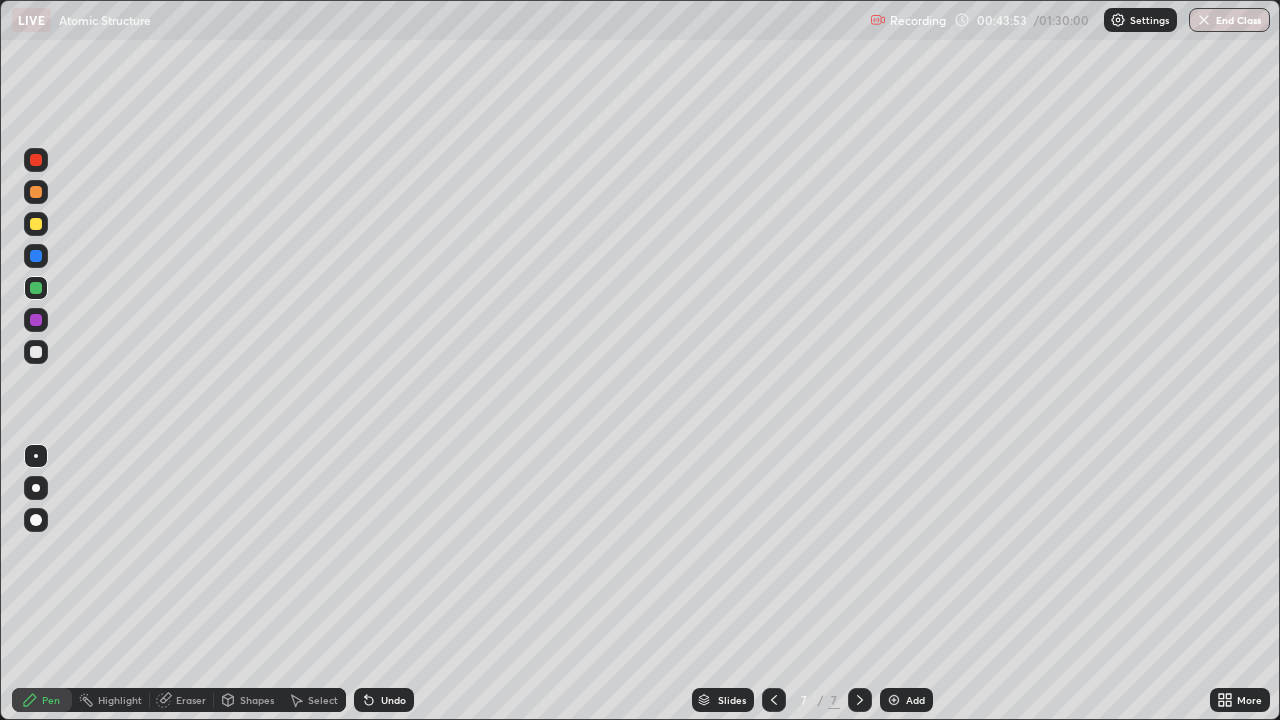 click at bounding box center (36, 224) 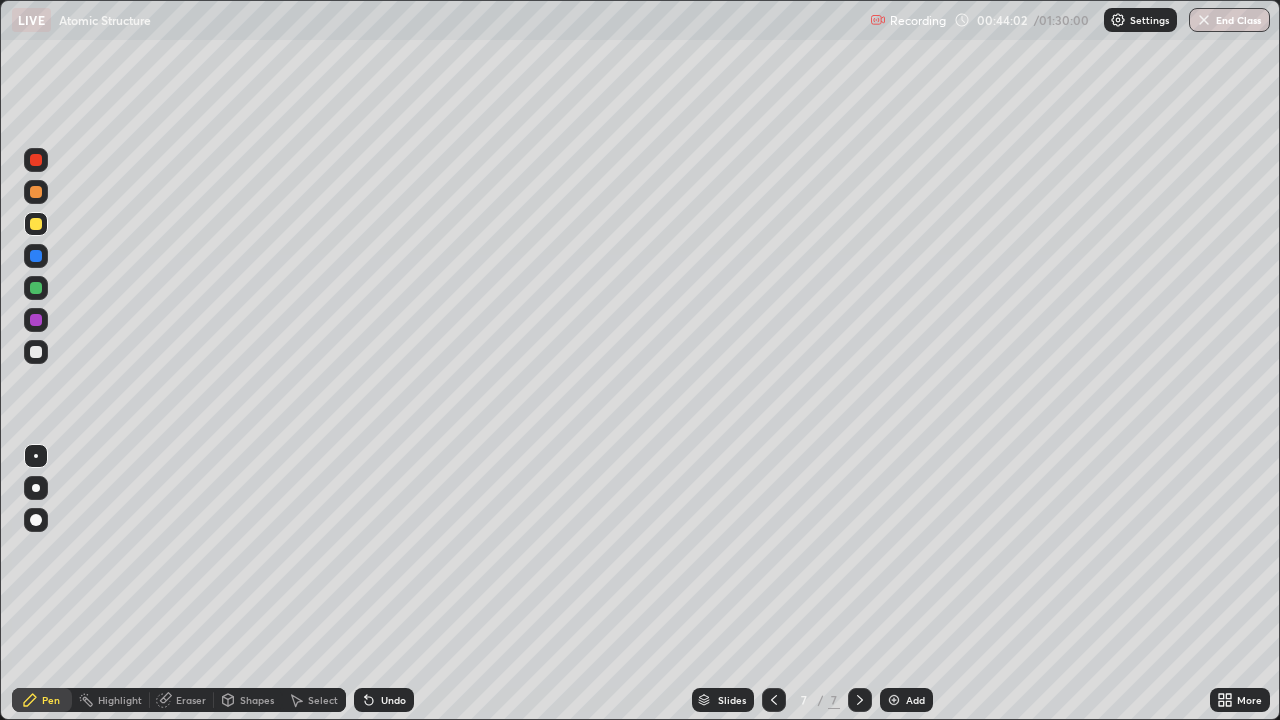click on "Undo" at bounding box center [384, 700] 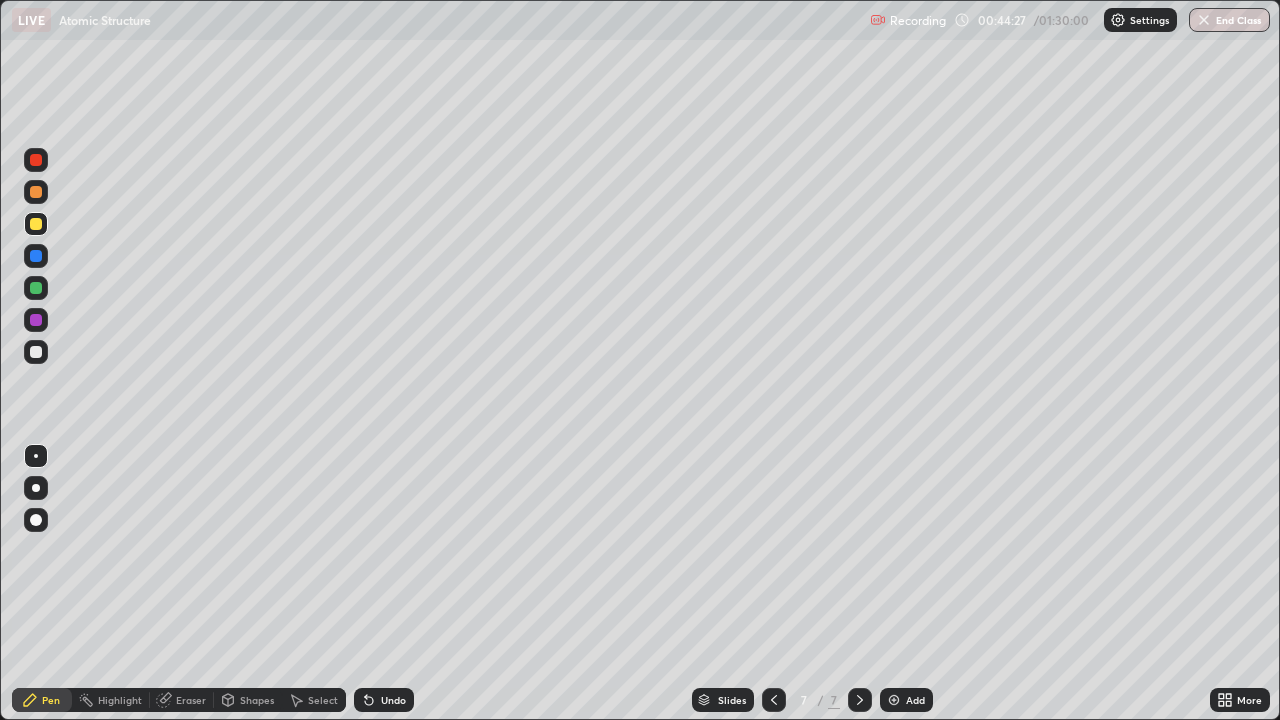 click at bounding box center (36, 320) 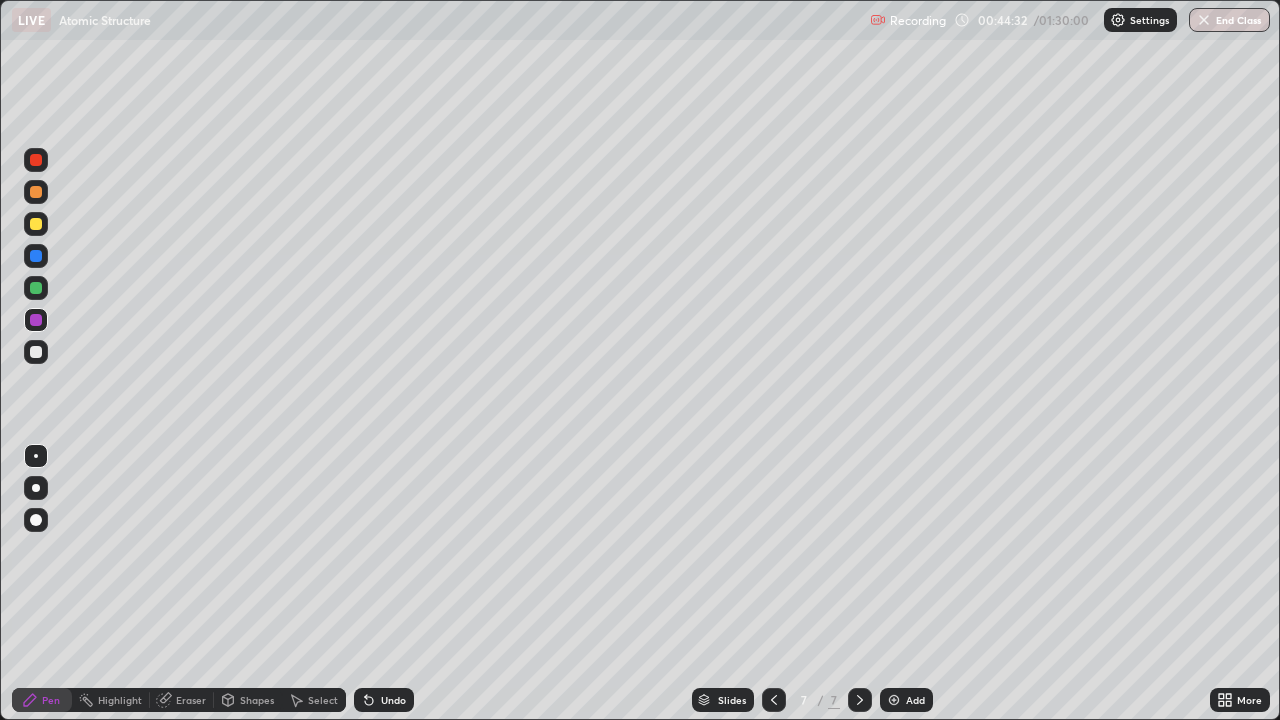 click 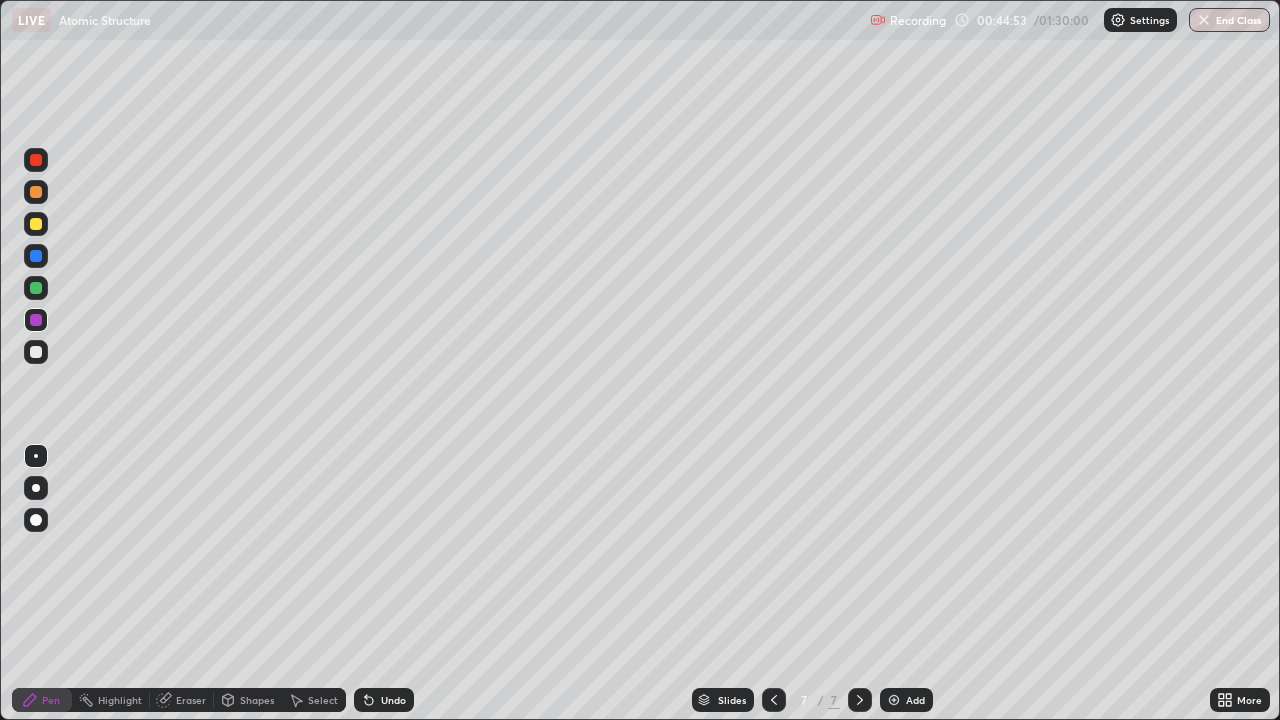 click at bounding box center (36, 256) 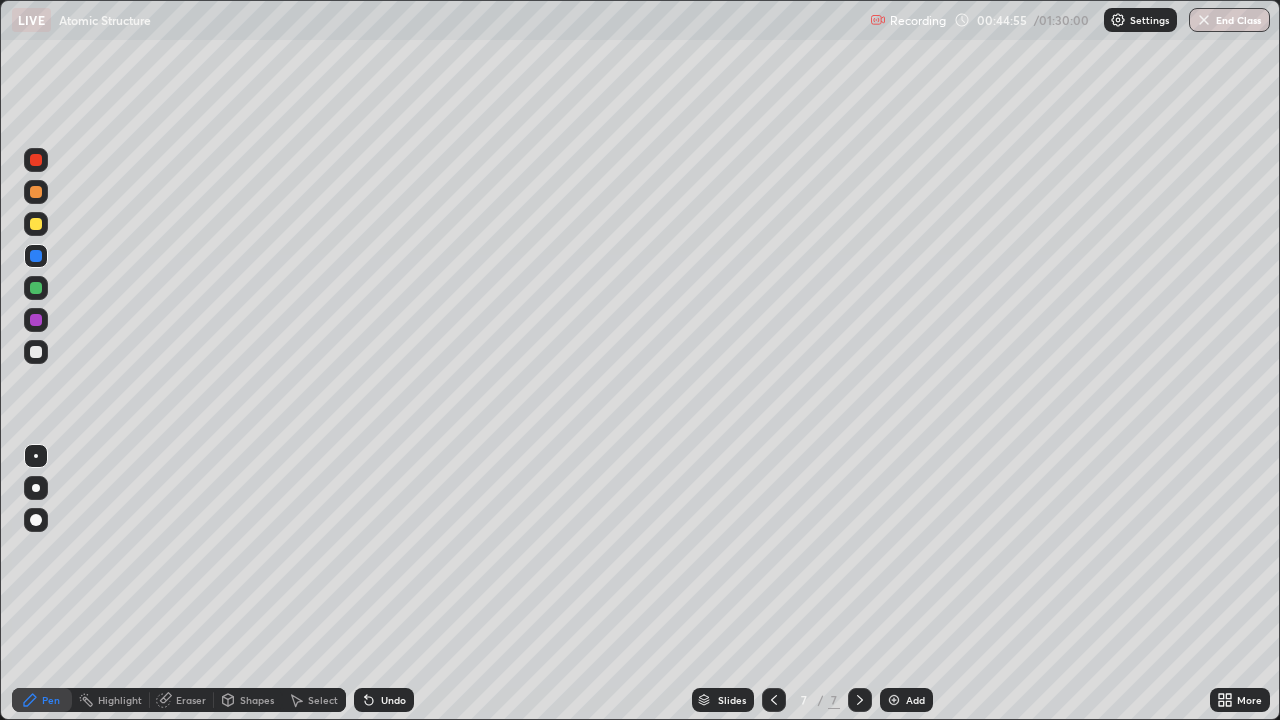 click at bounding box center [36, 224] 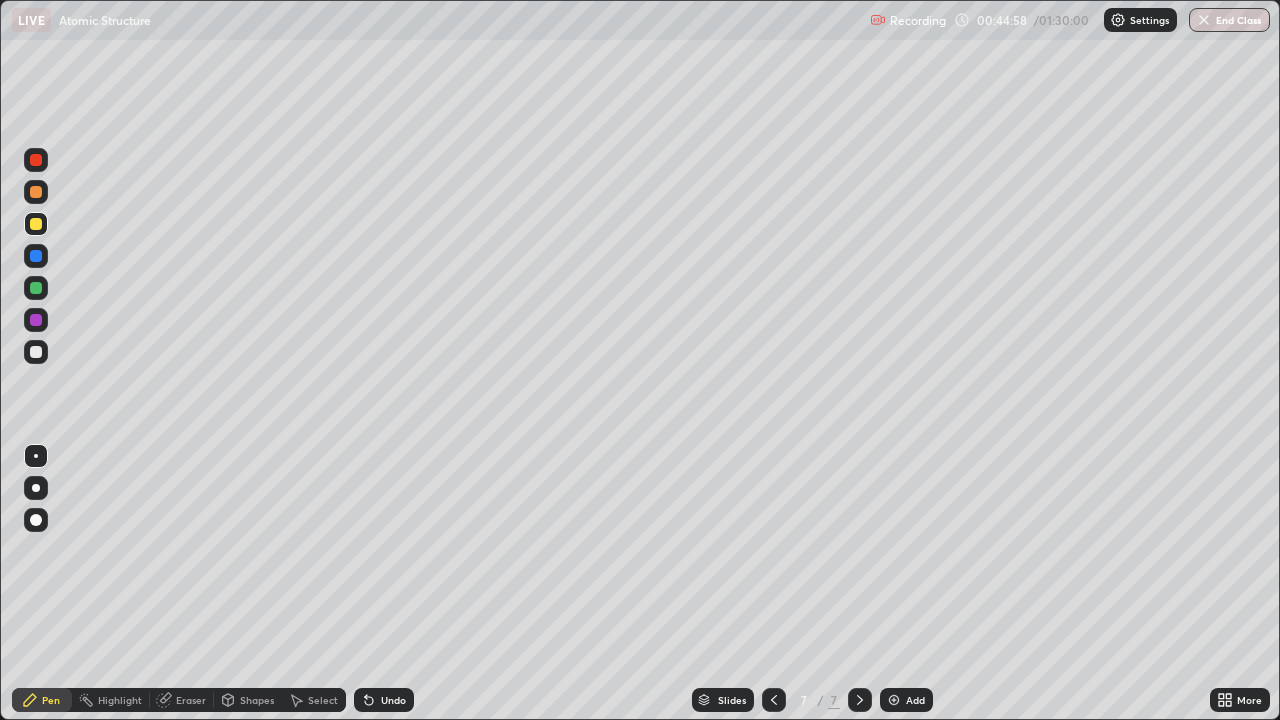 click at bounding box center (36, 320) 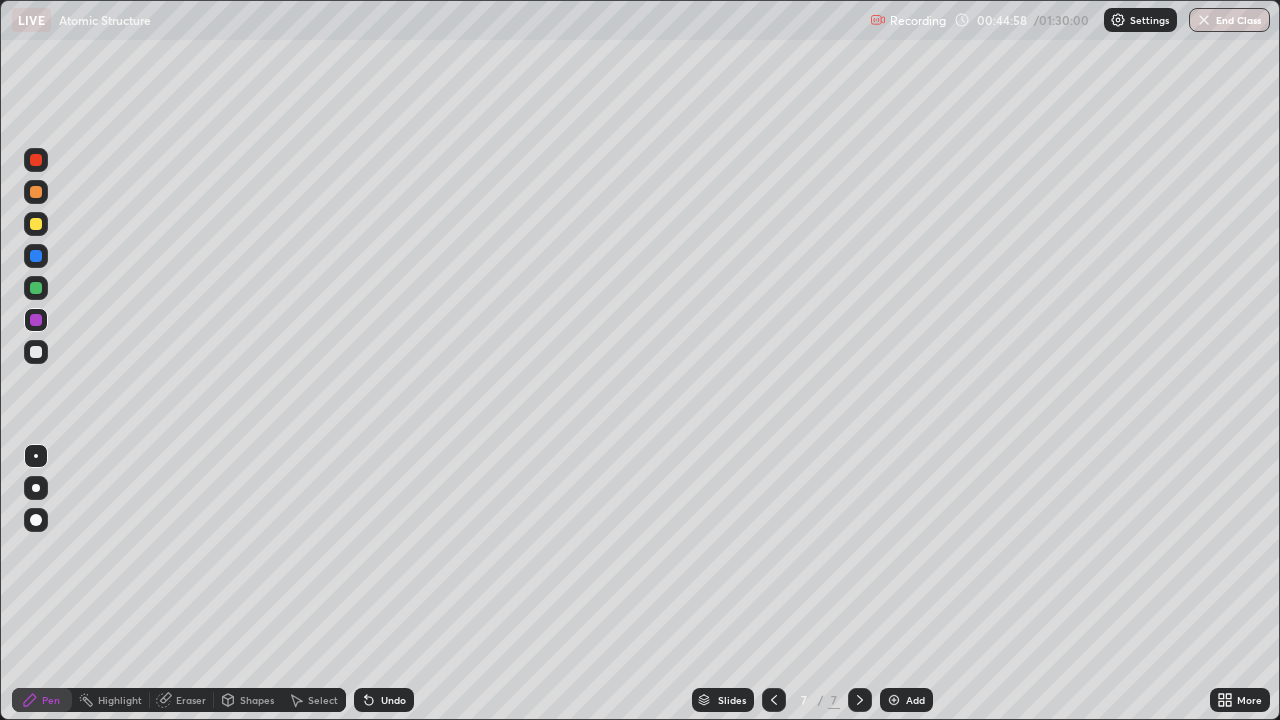 click at bounding box center [36, 352] 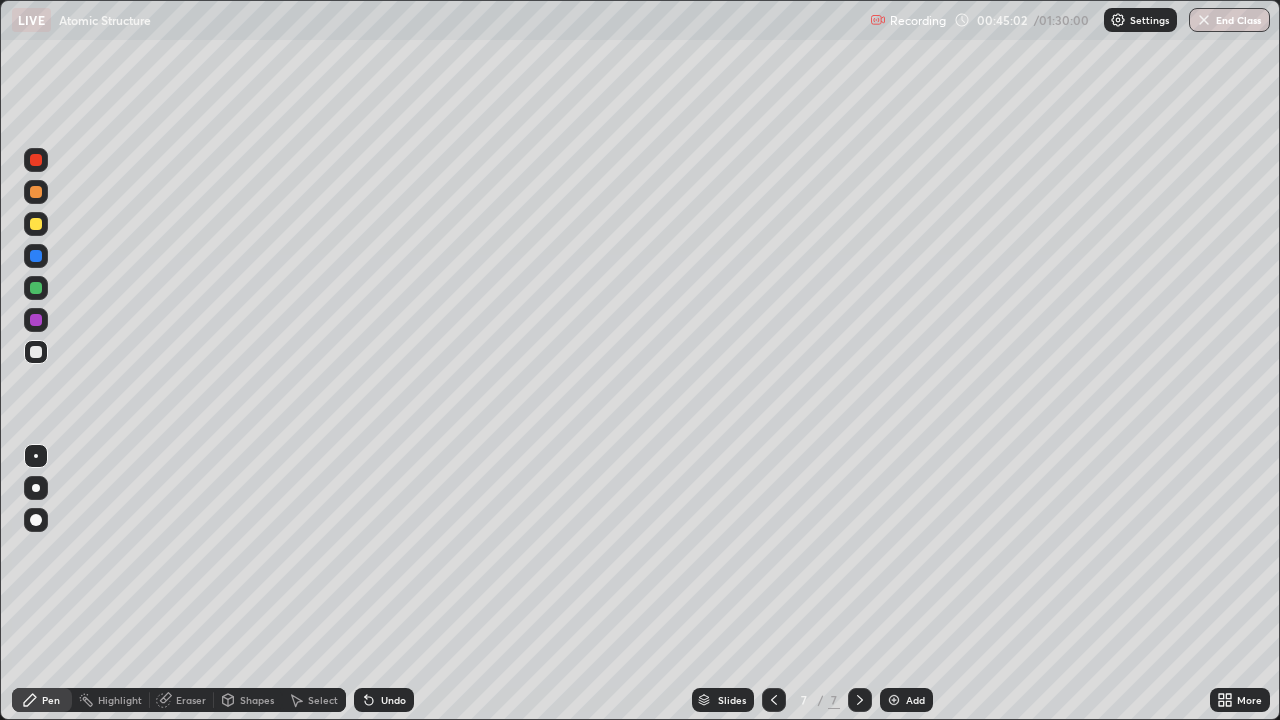 click 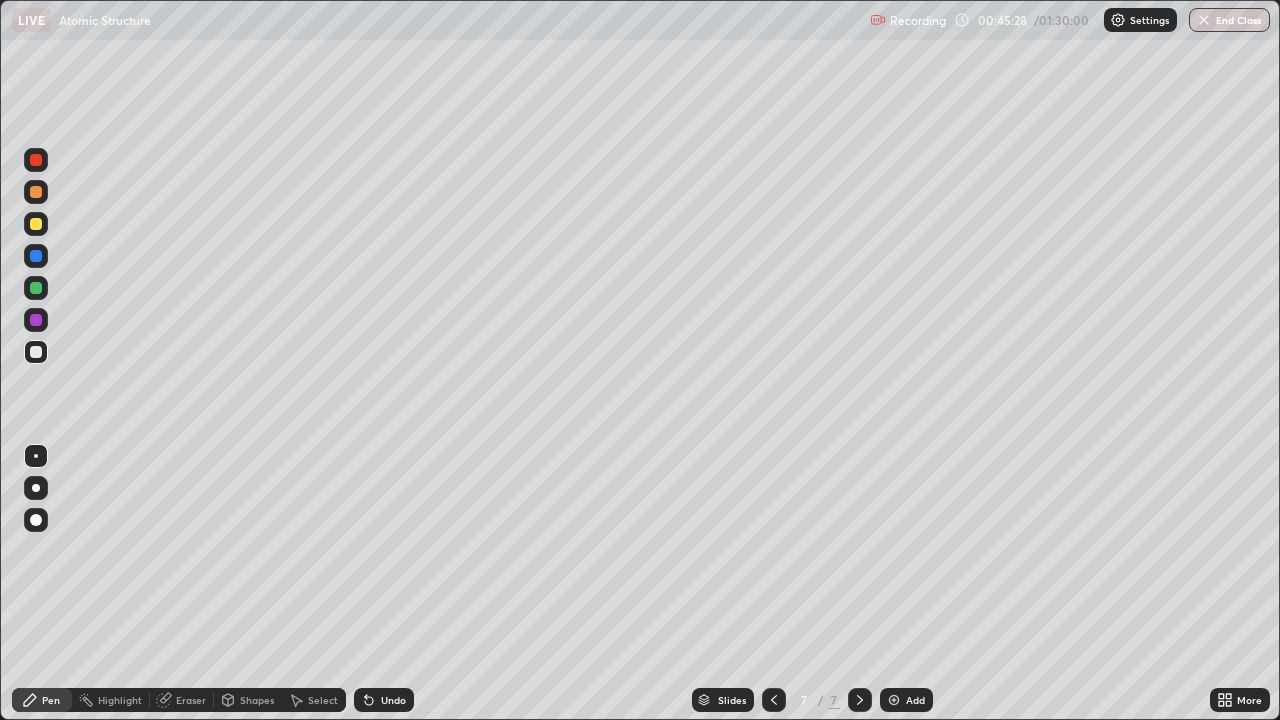 click on "Undo" at bounding box center (393, 700) 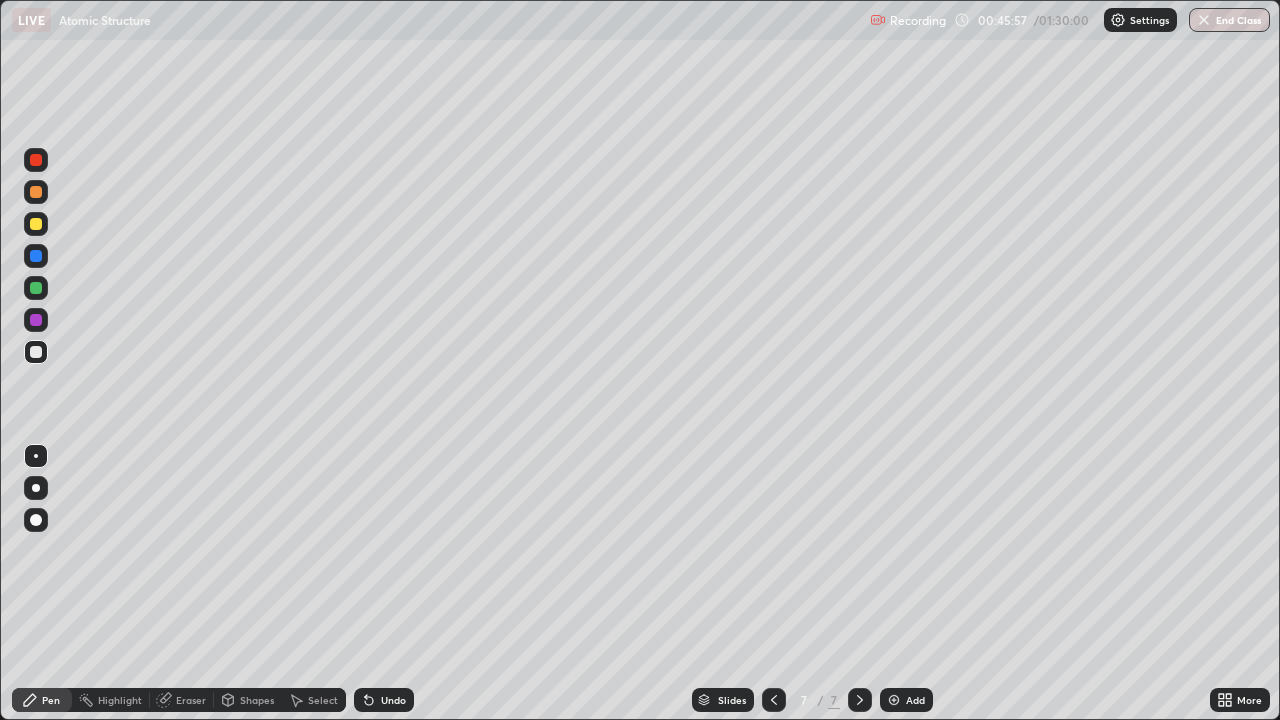 click at bounding box center [36, 256] 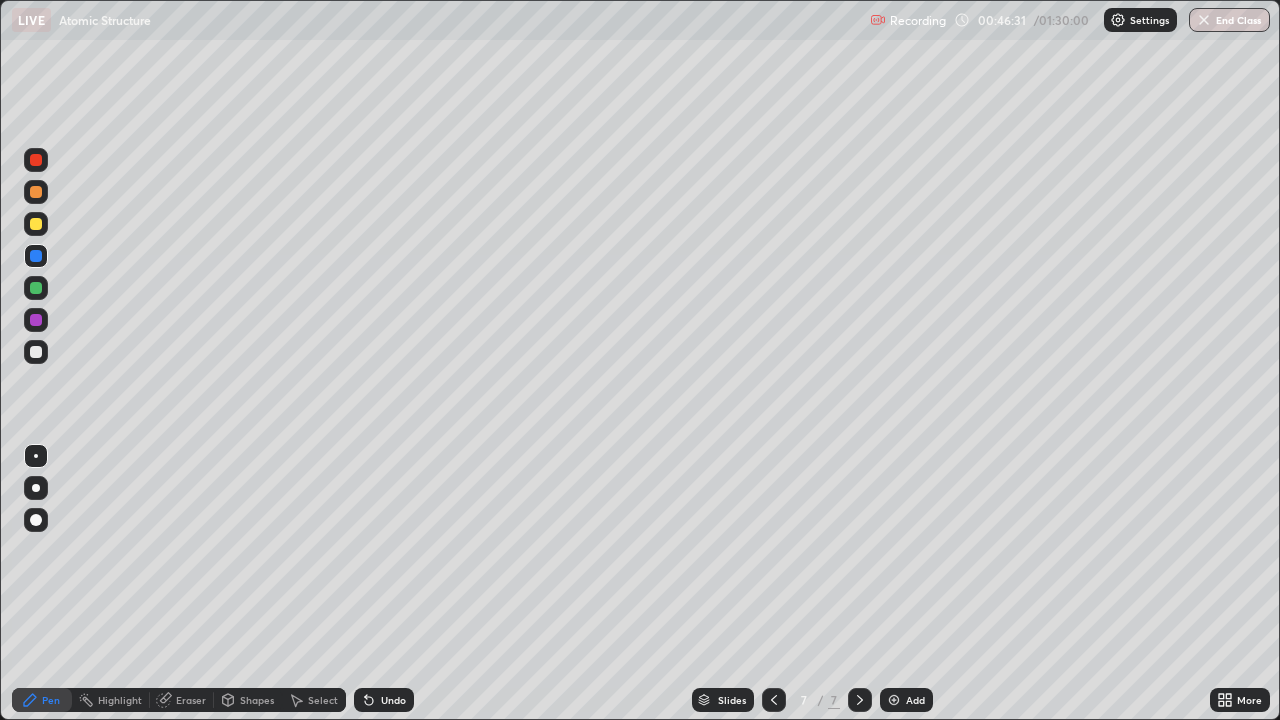 click at bounding box center (36, 224) 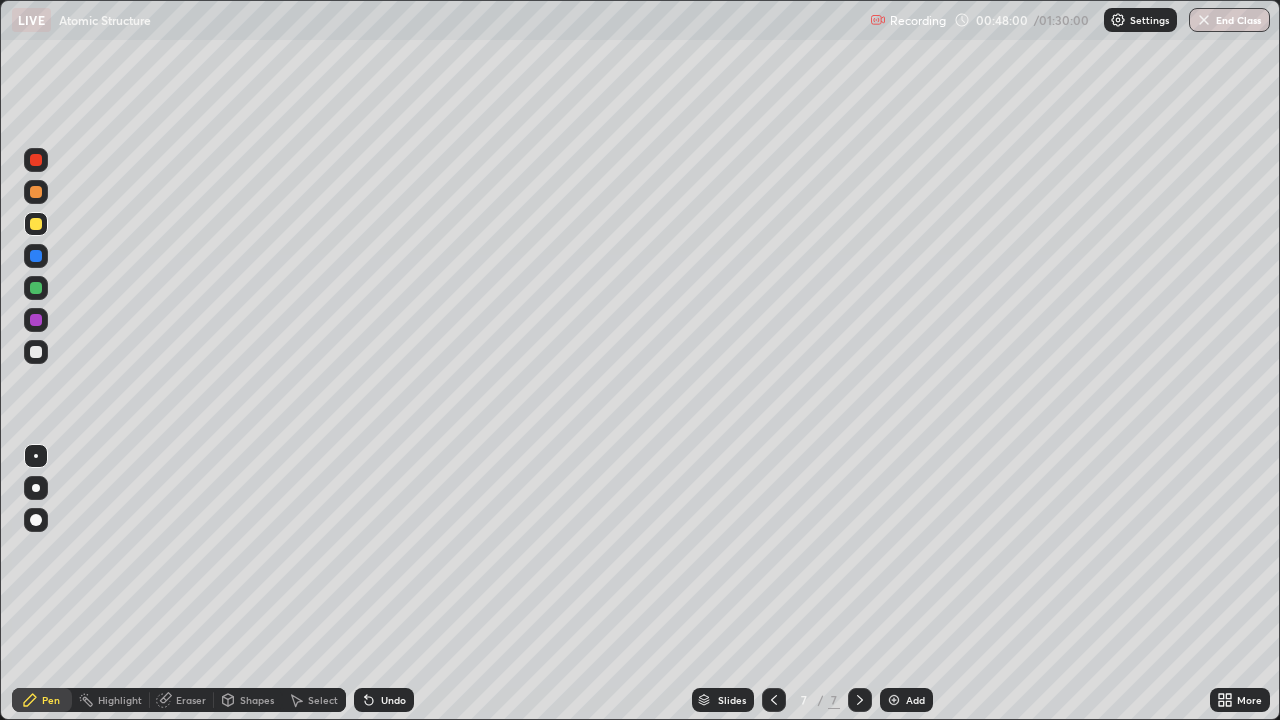 click at bounding box center [36, 288] 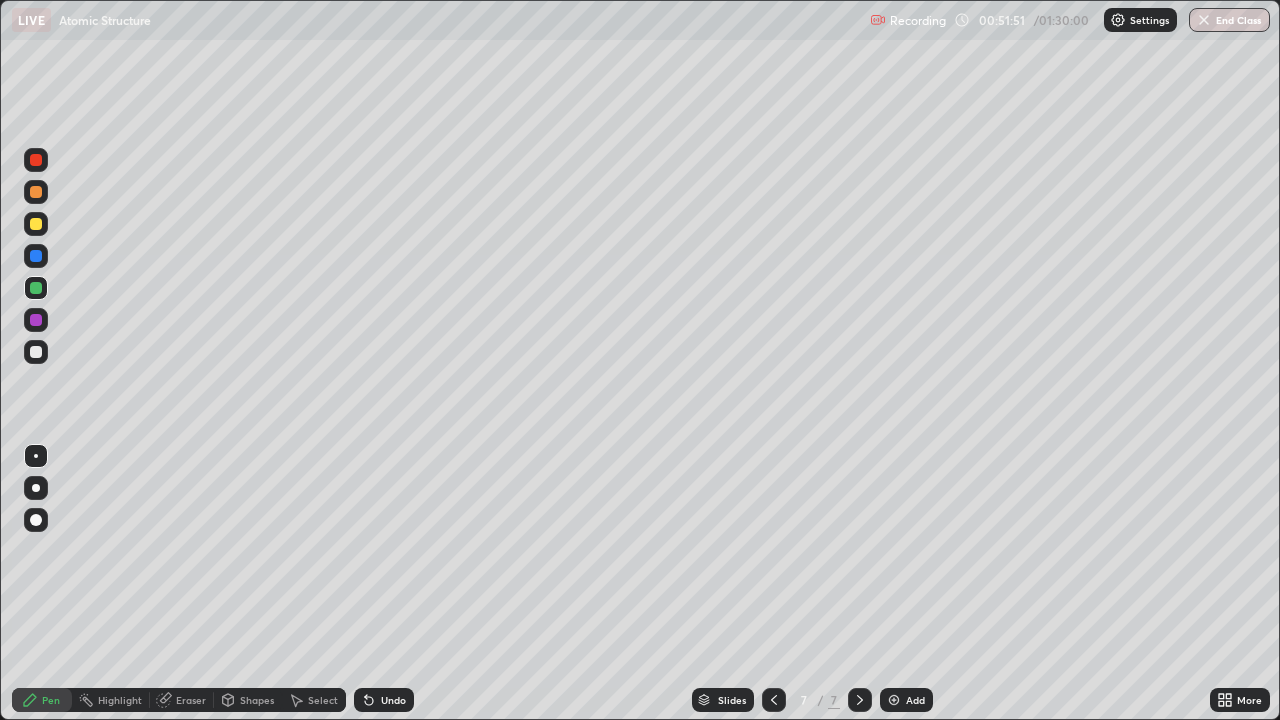 click at bounding box center [894, 700] 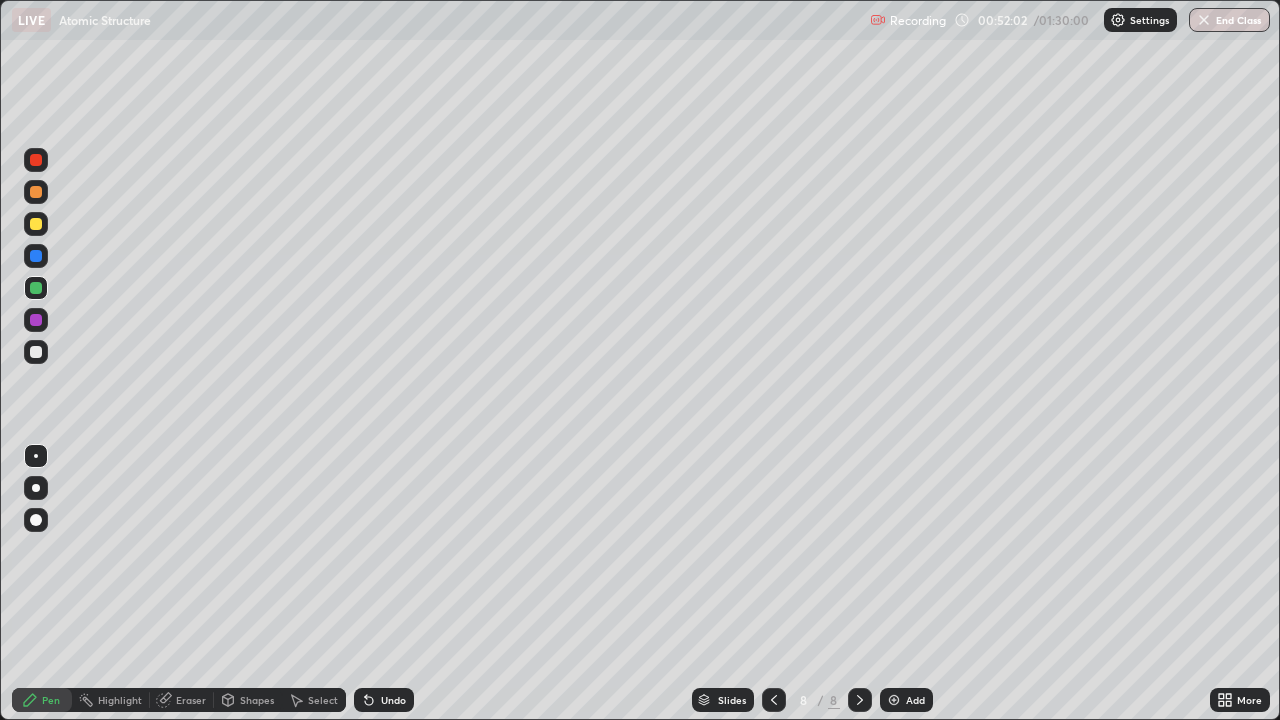 click 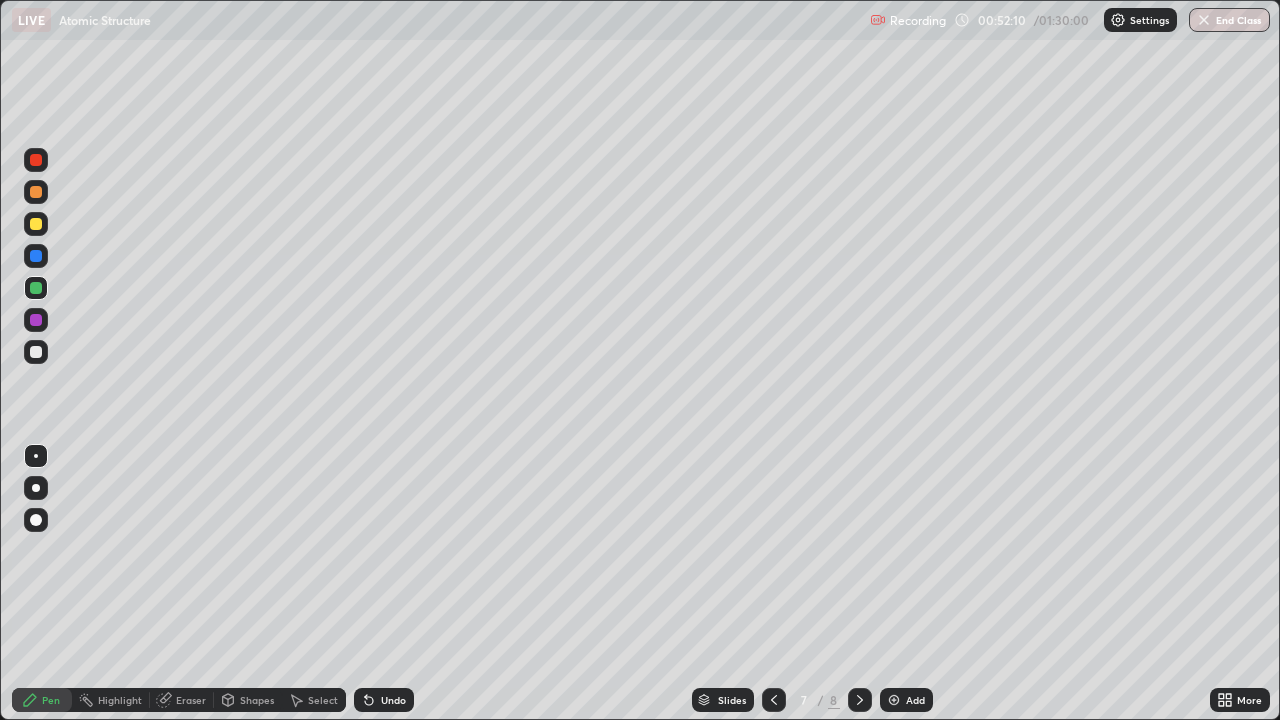 click at bounding box center (36, 160) 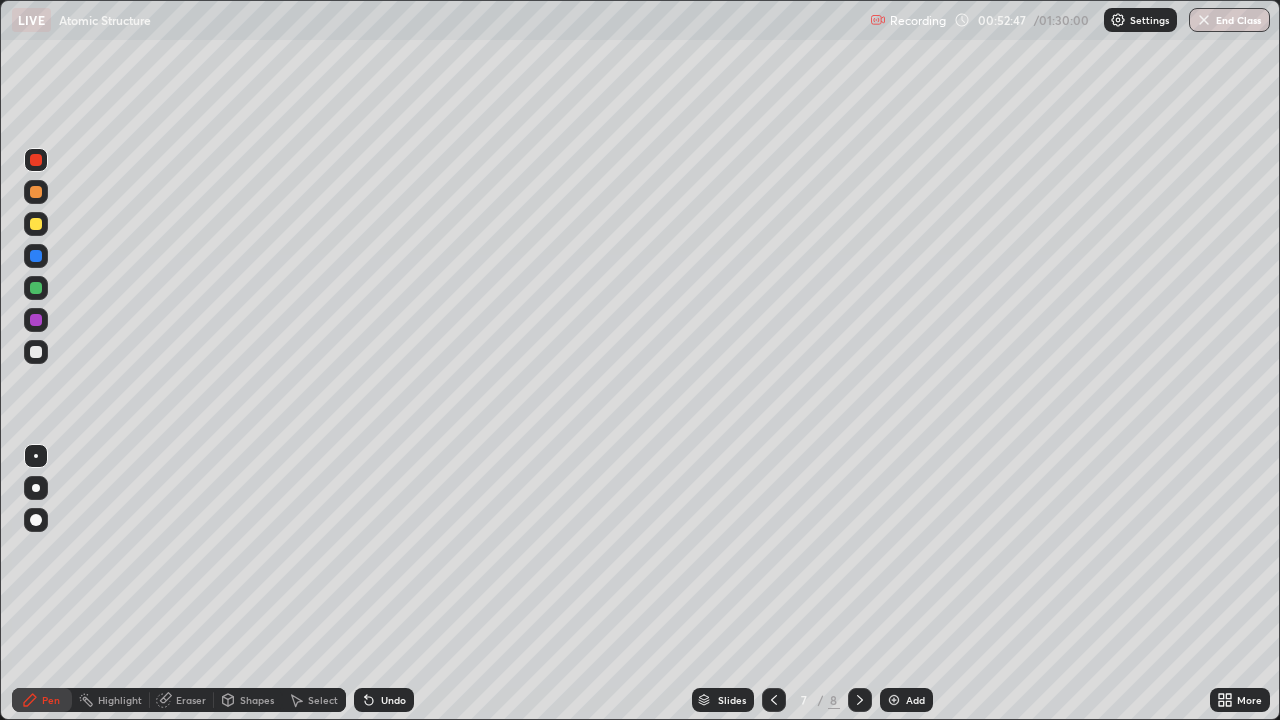 click at bounding box center (894, 700) 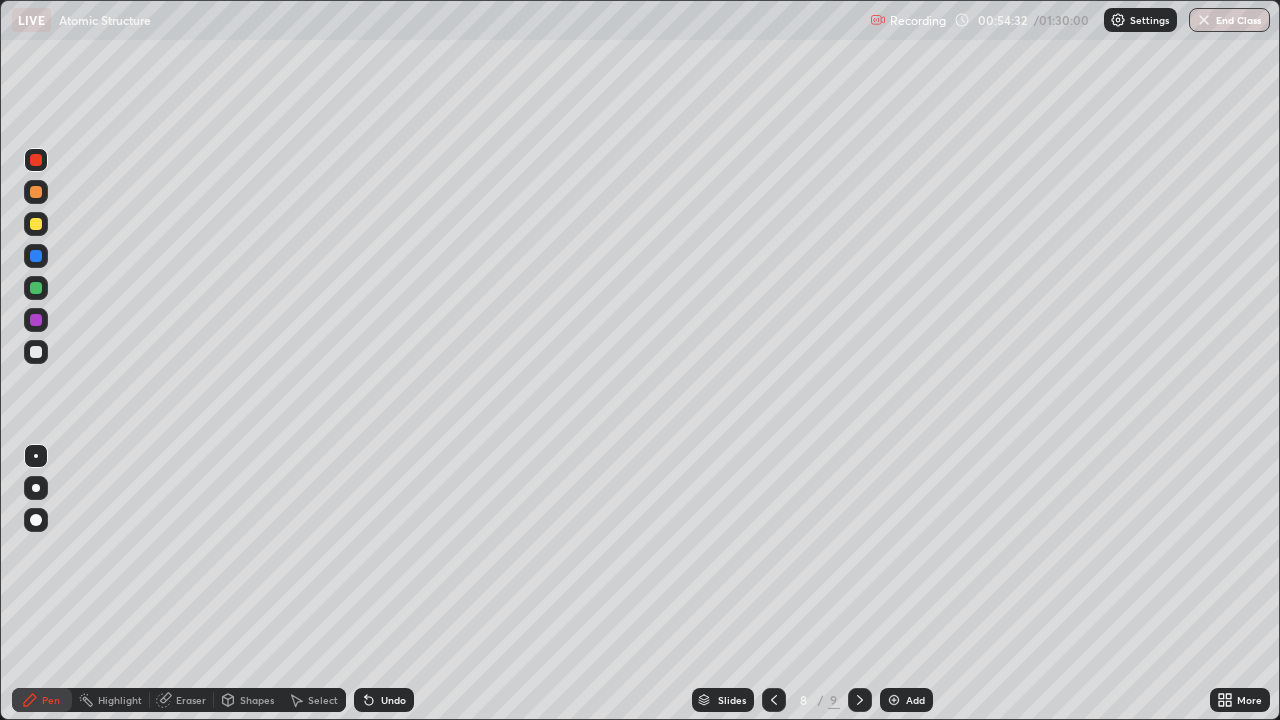 click at bounding box center [36, 288] 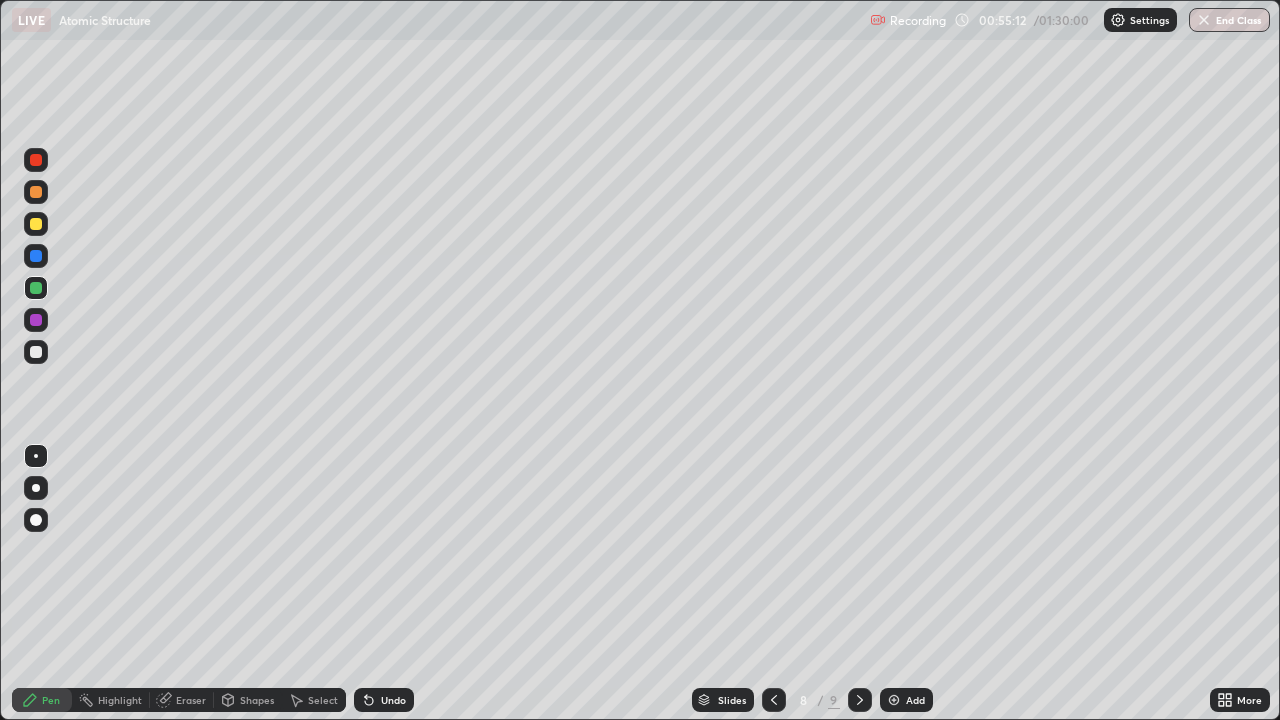 click at bounding box center [36, 320] 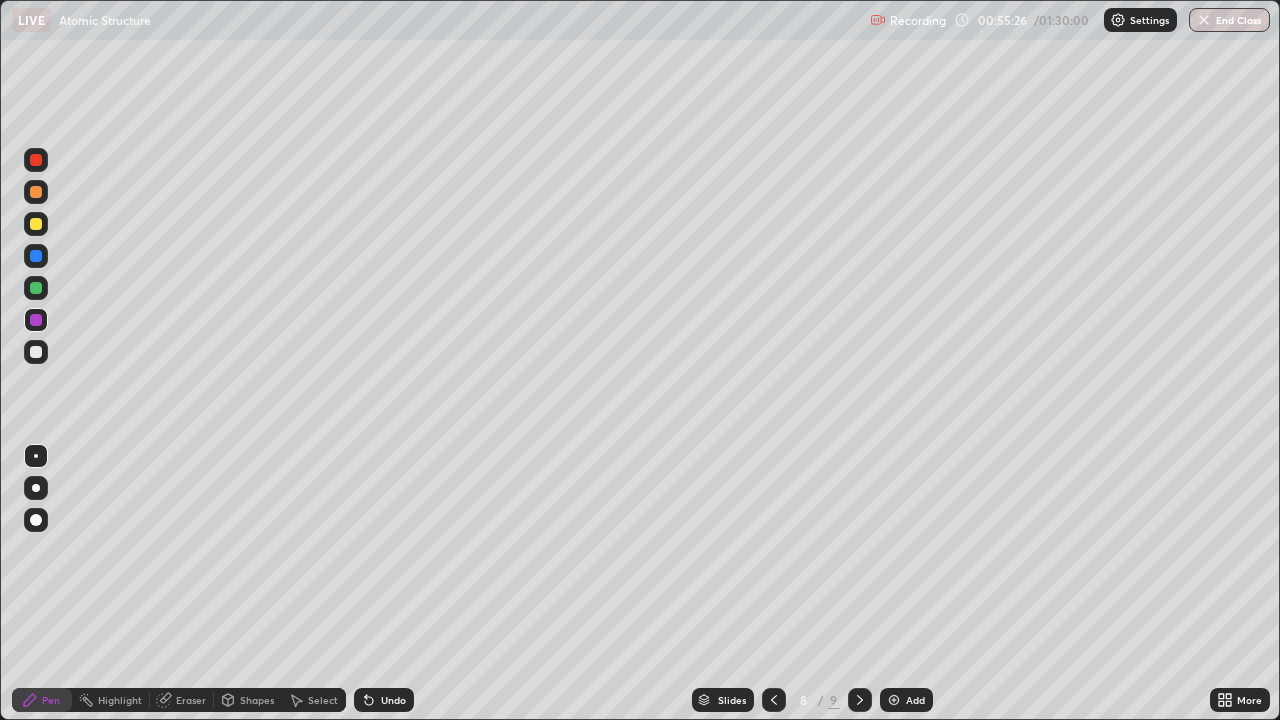 click at bounding box center [36, 288] 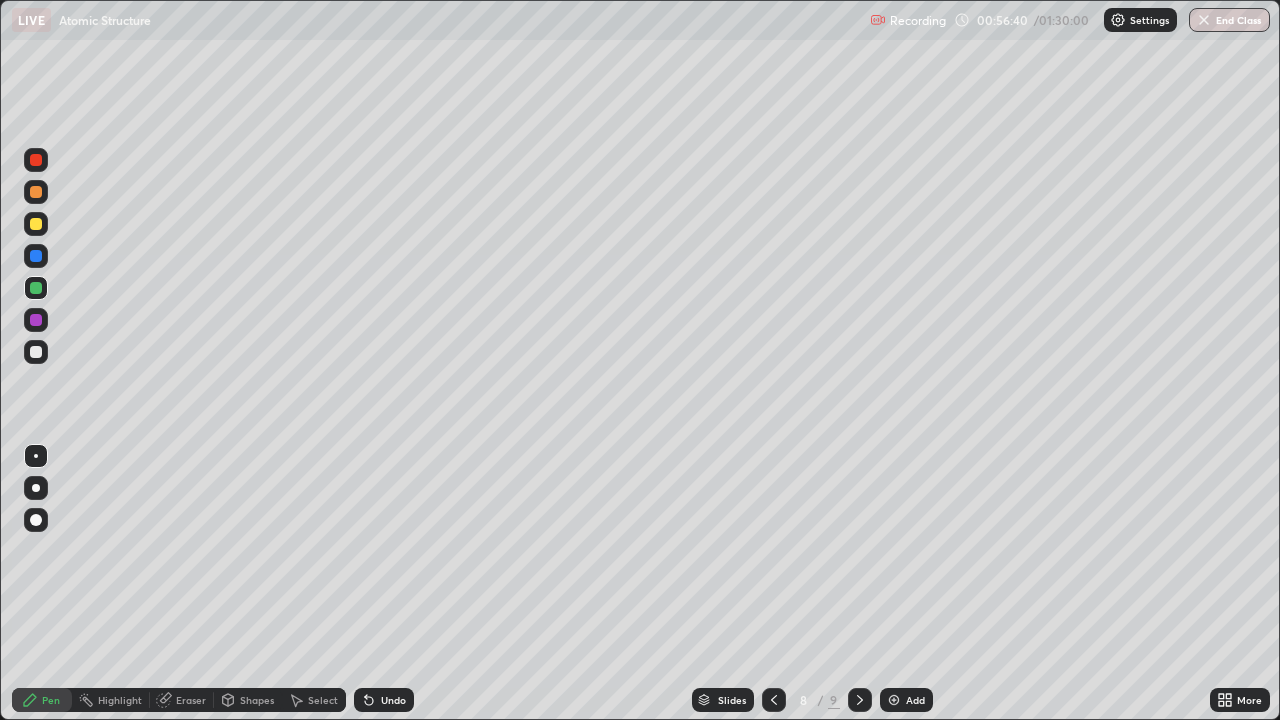click at bounding box center (36, 320) 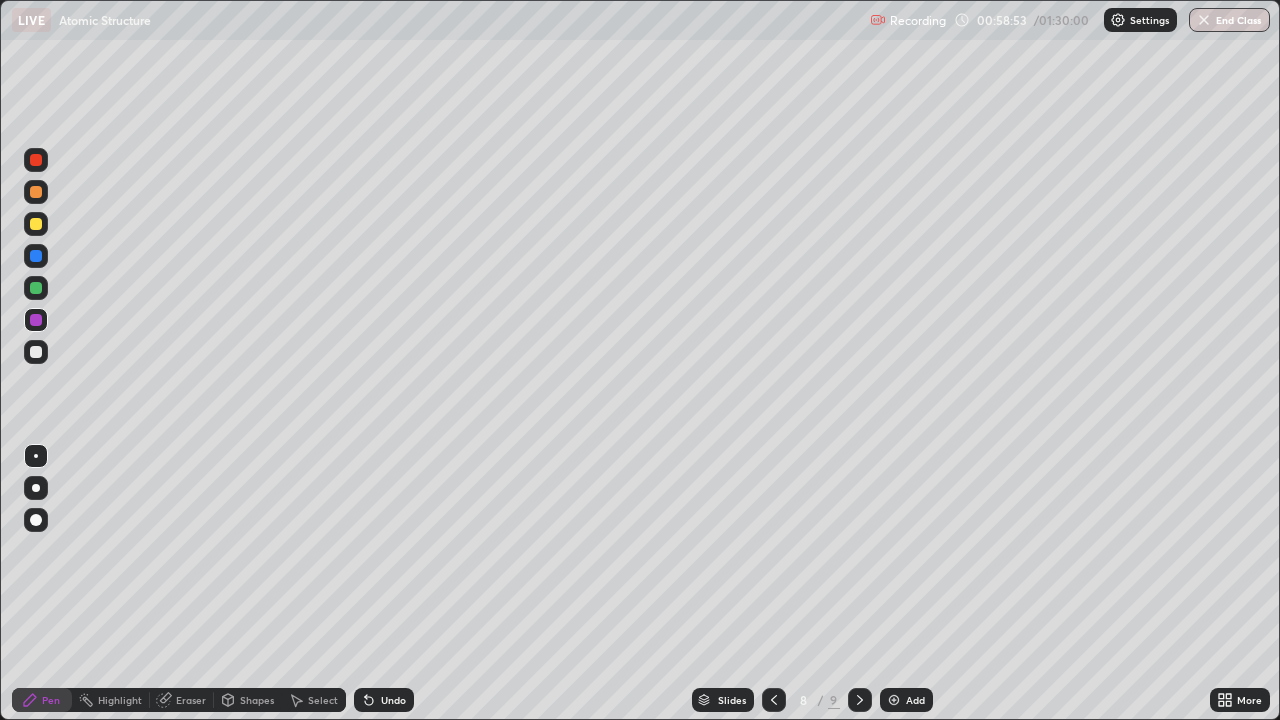 click on "Add" at bounding box center [906, 700] 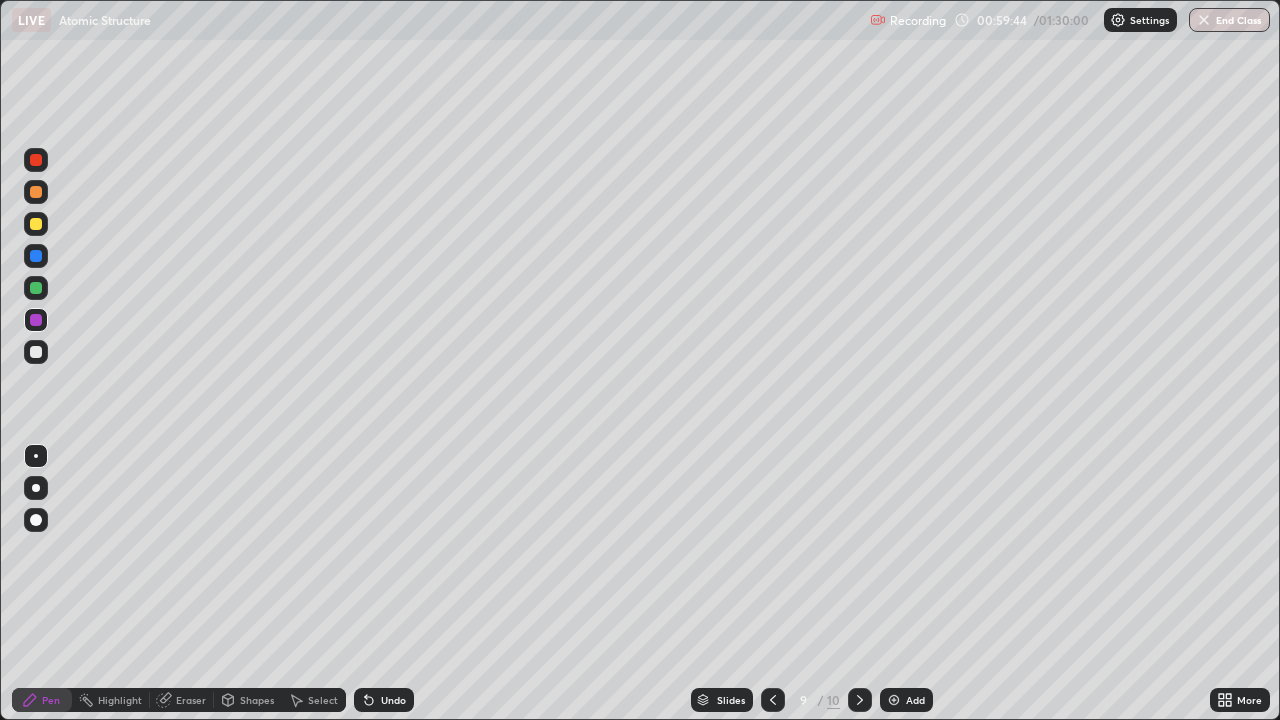 click at bounding box center (894, 700) 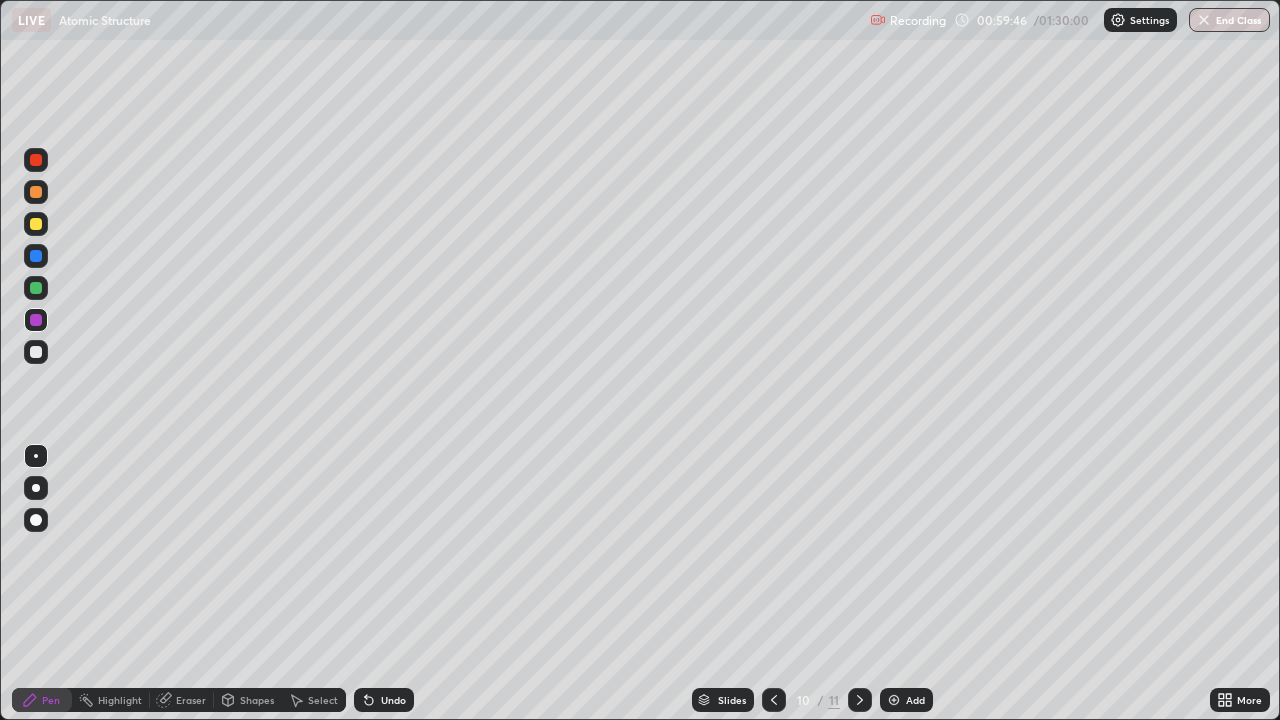 click at bounding box center (36, 352) 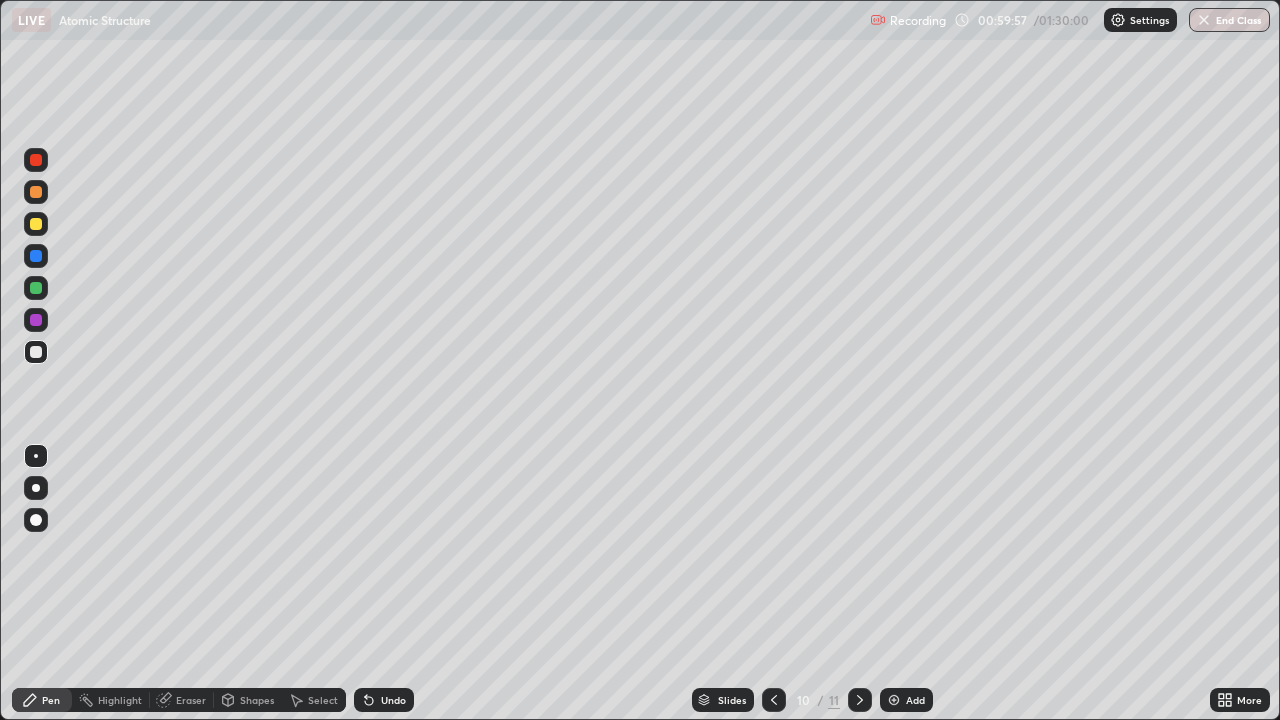click on "Select" at bounding box center [314, 700] 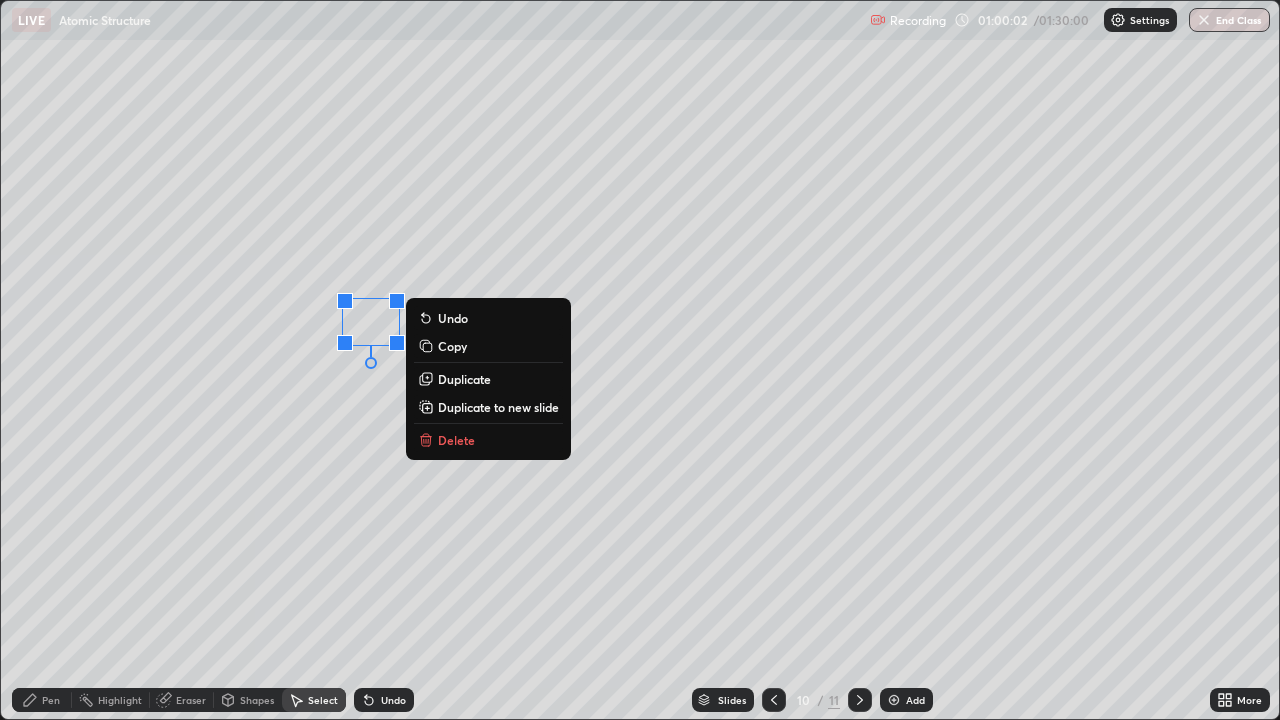 click on "Pen" at bounding box center (51, 700) 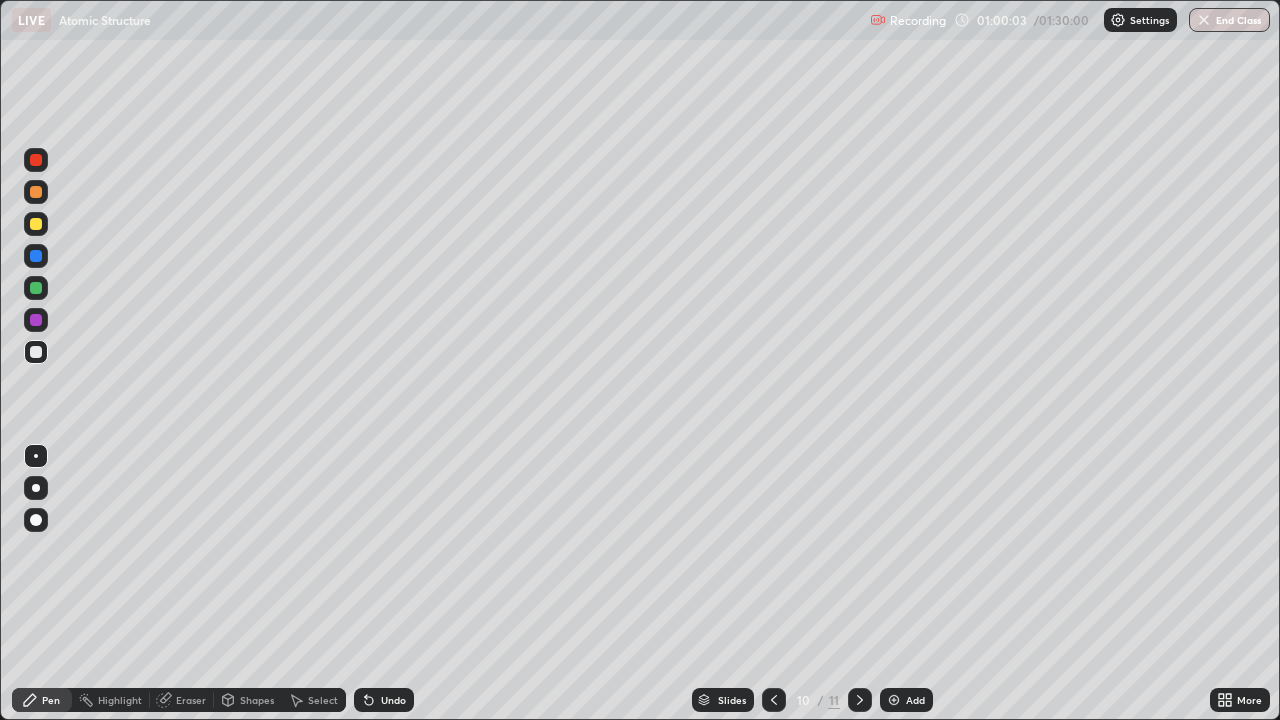 click on "Pen" at bounding box center (51, 700) 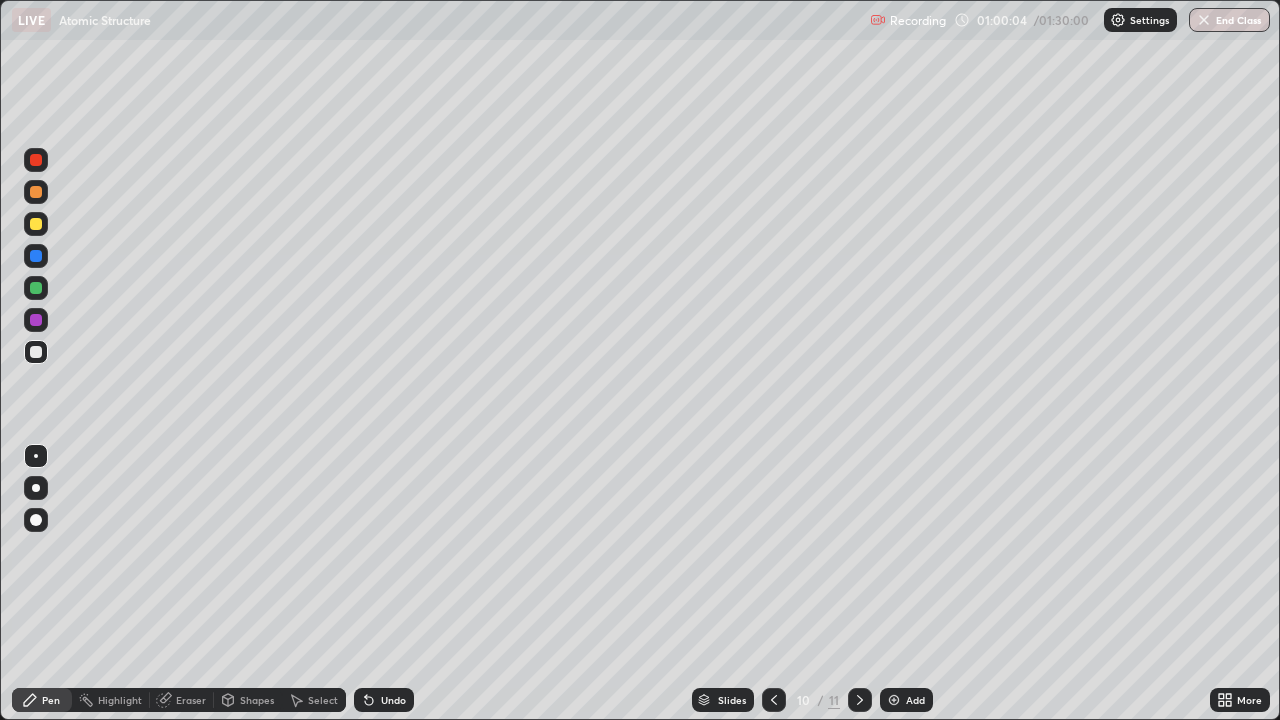 click at bounding box center (36, 320) 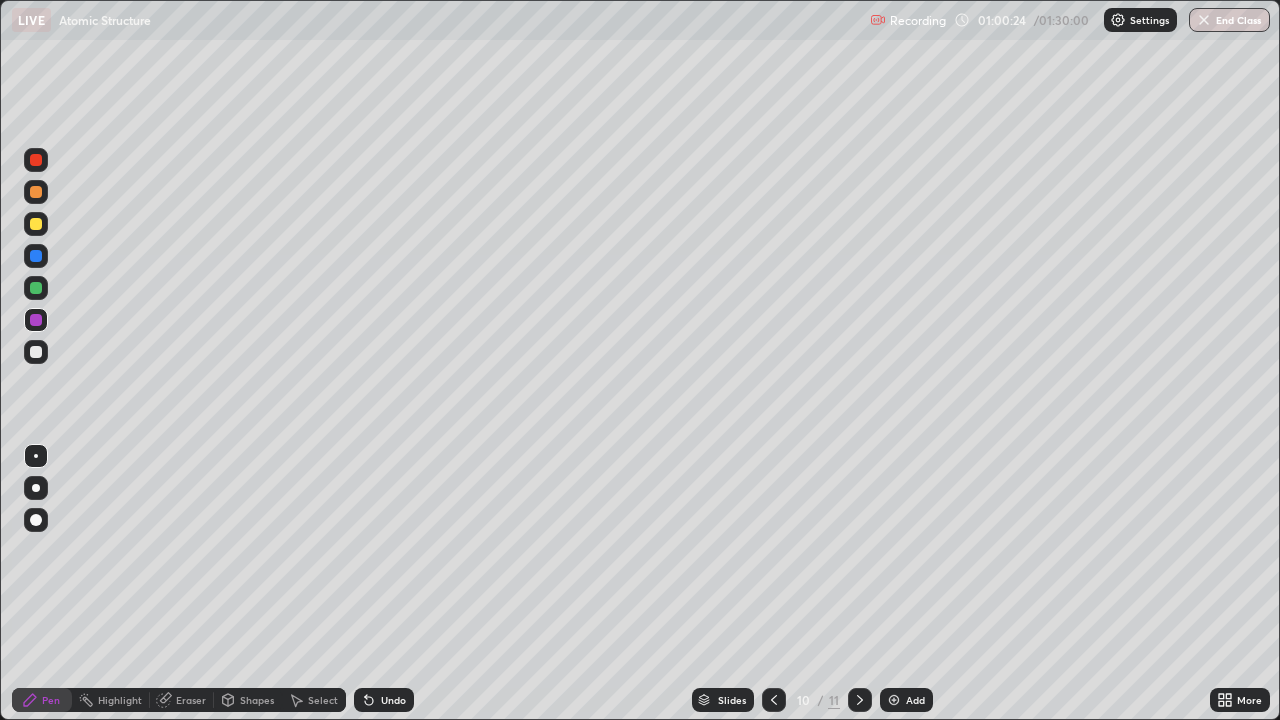 click 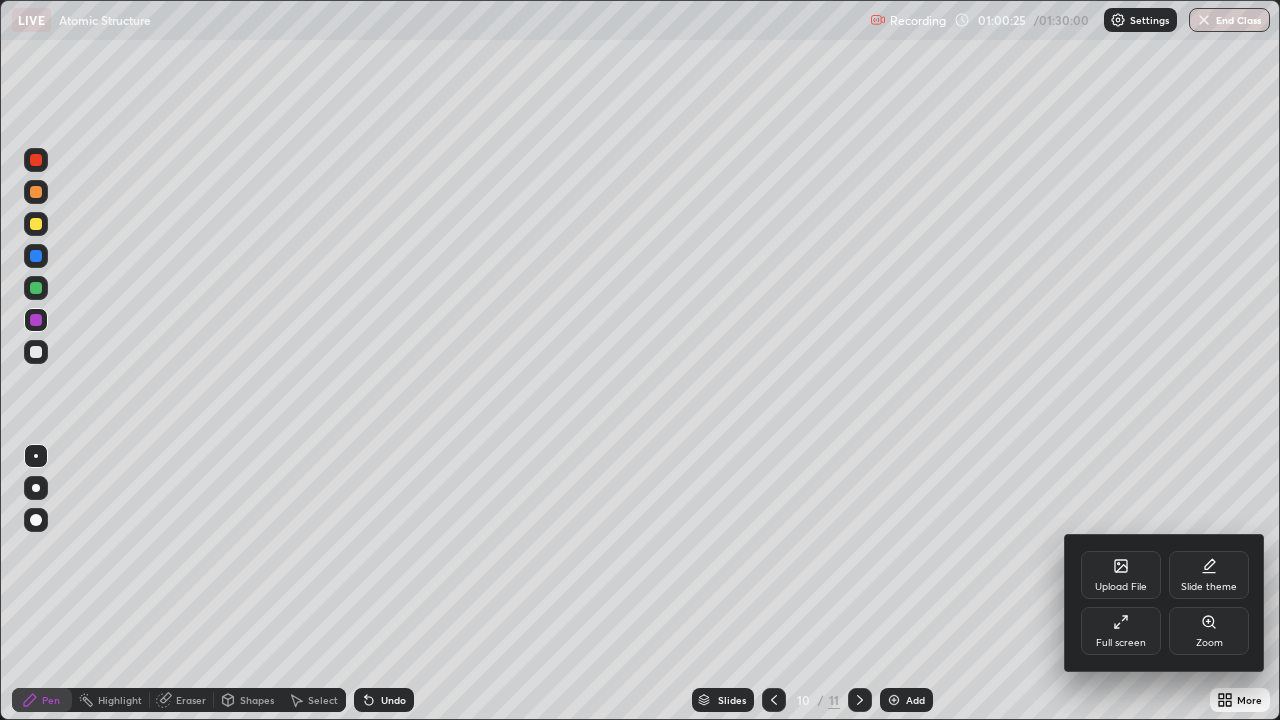 click on "Full screen" at bounding box center (1121, 643) 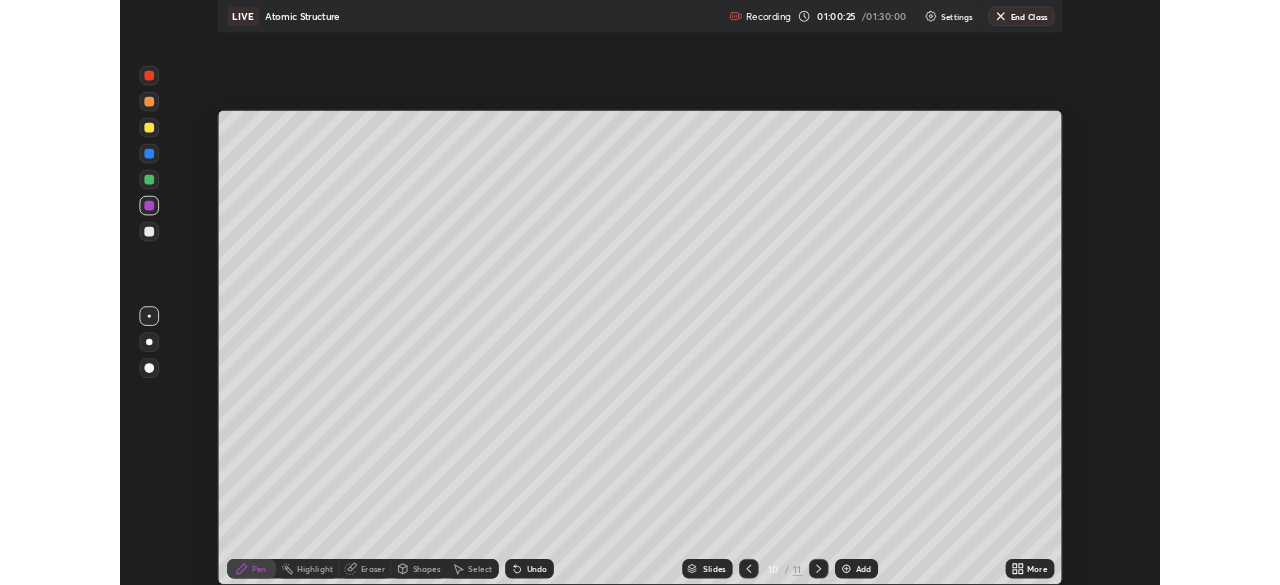 scroll, scrollTop: 585, scrollLeft: 1280, axis: both 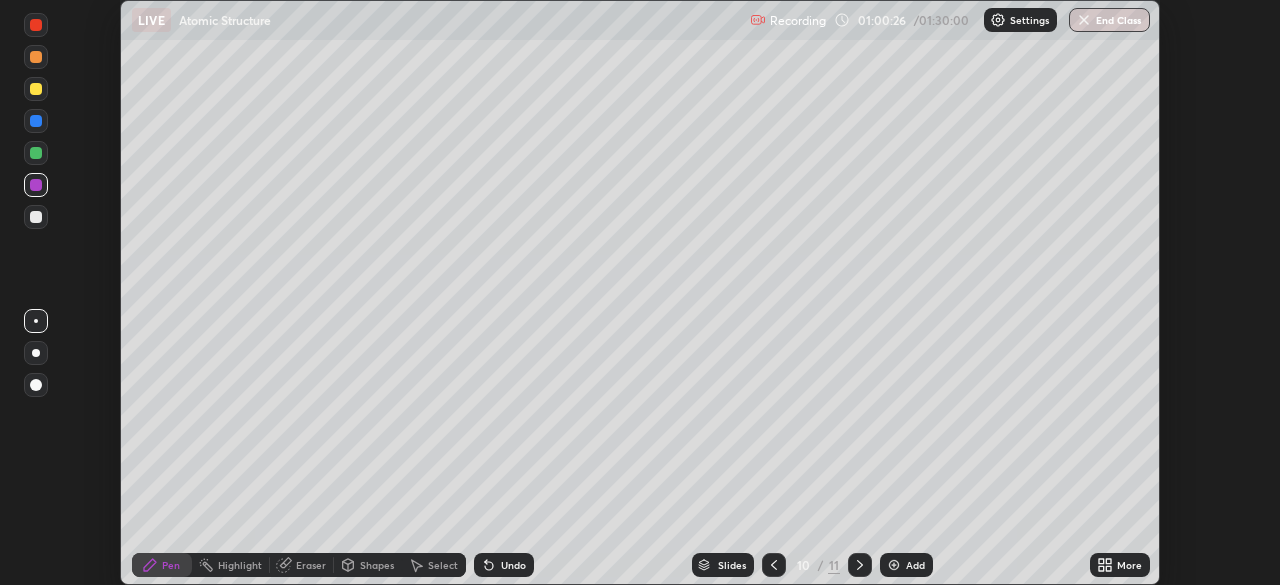 click 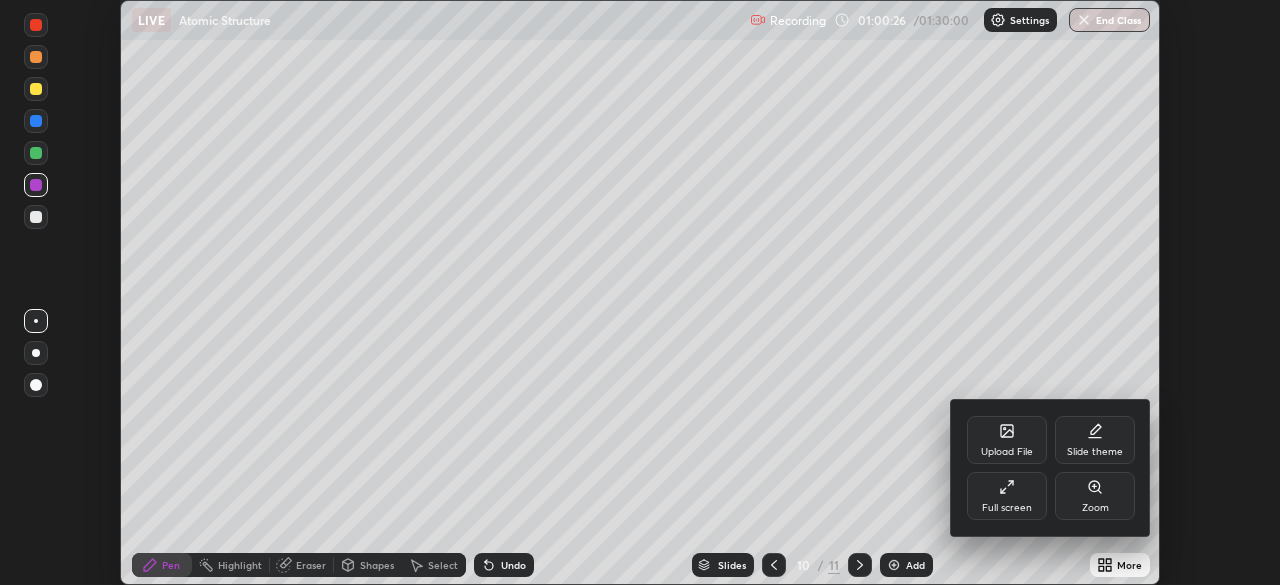 click on "Full screen" at bounding box center [1007, 496] 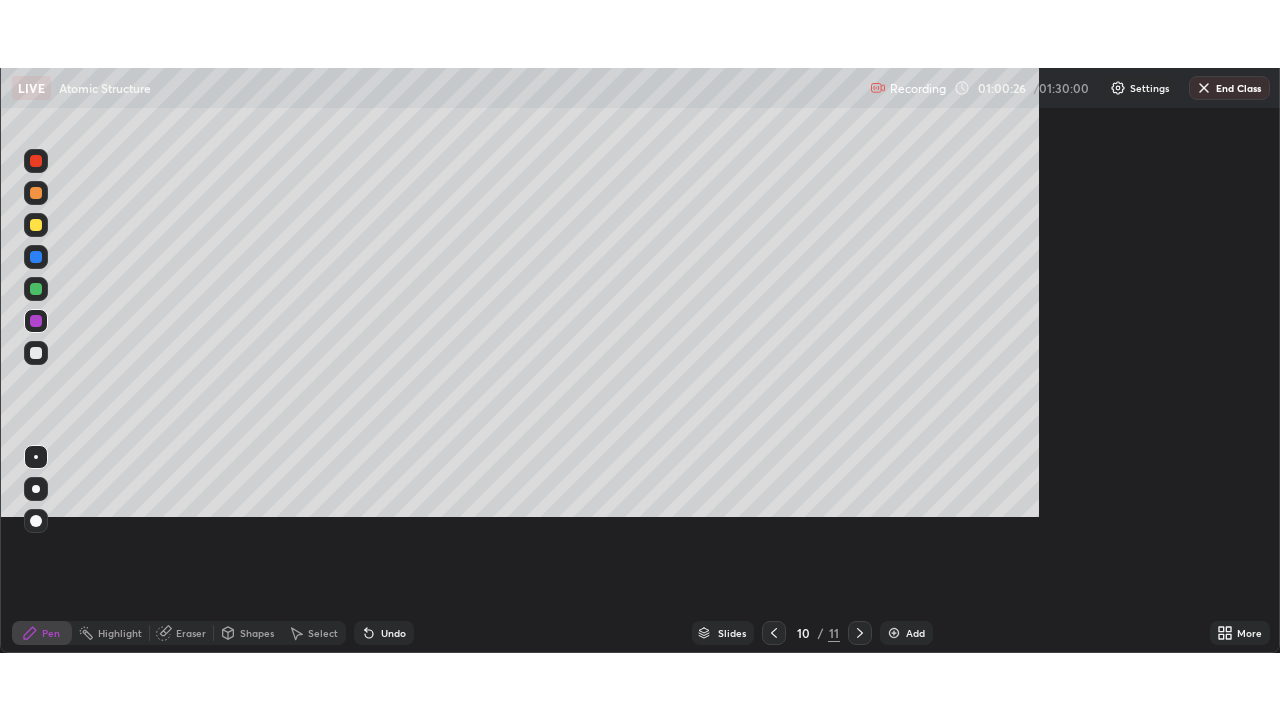 scroll, scrollTop: 99280, scrollLeft: 98720, axis: both 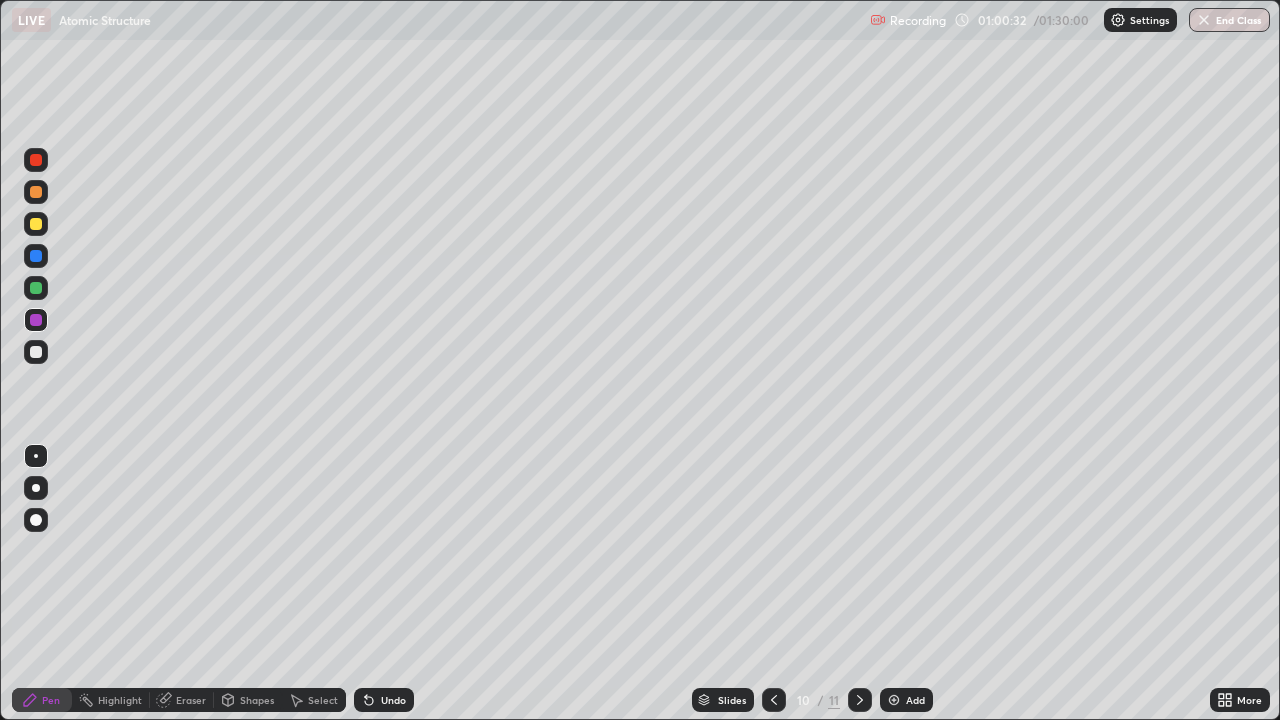 click at bounding box center (36, 288) 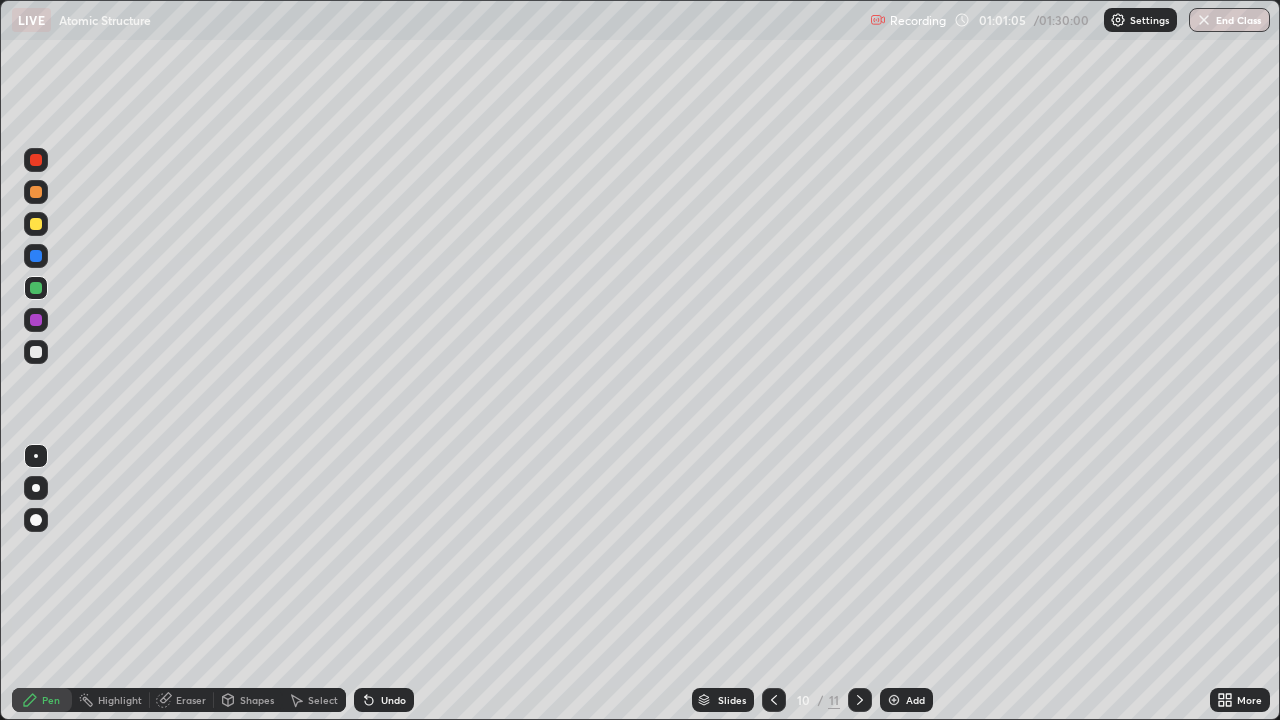 click 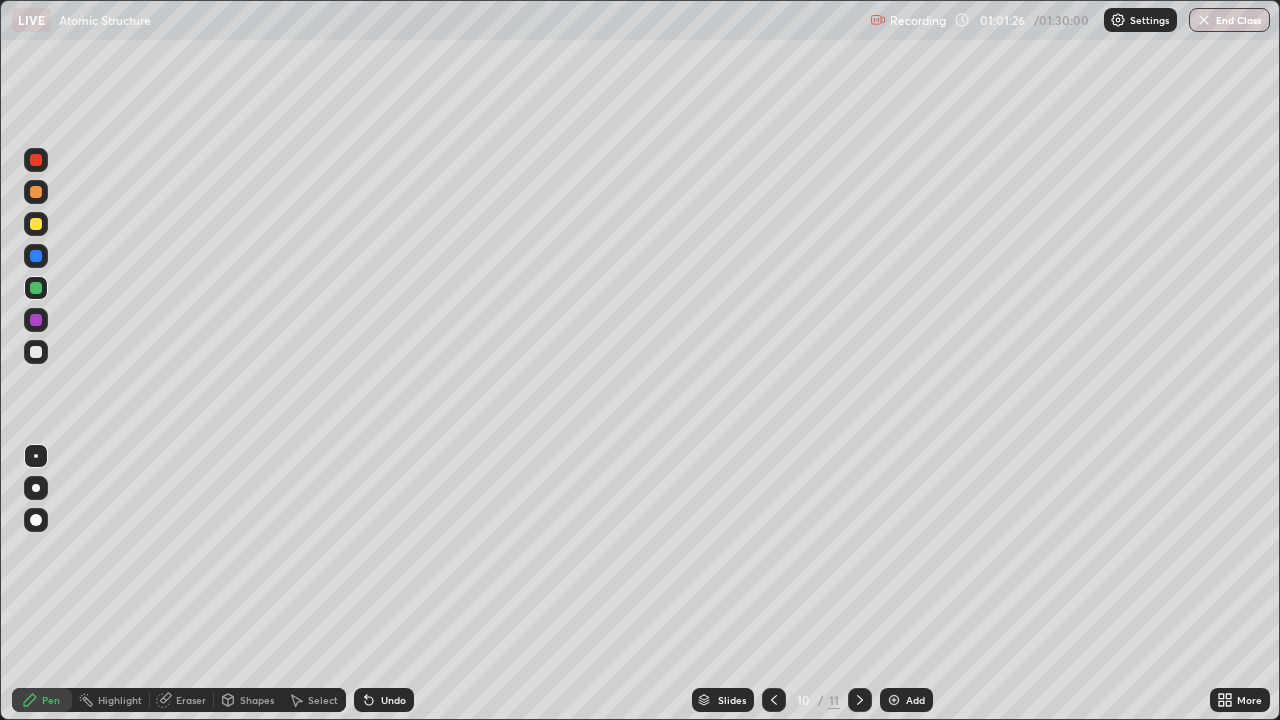 click at bounding box center [36, 256] 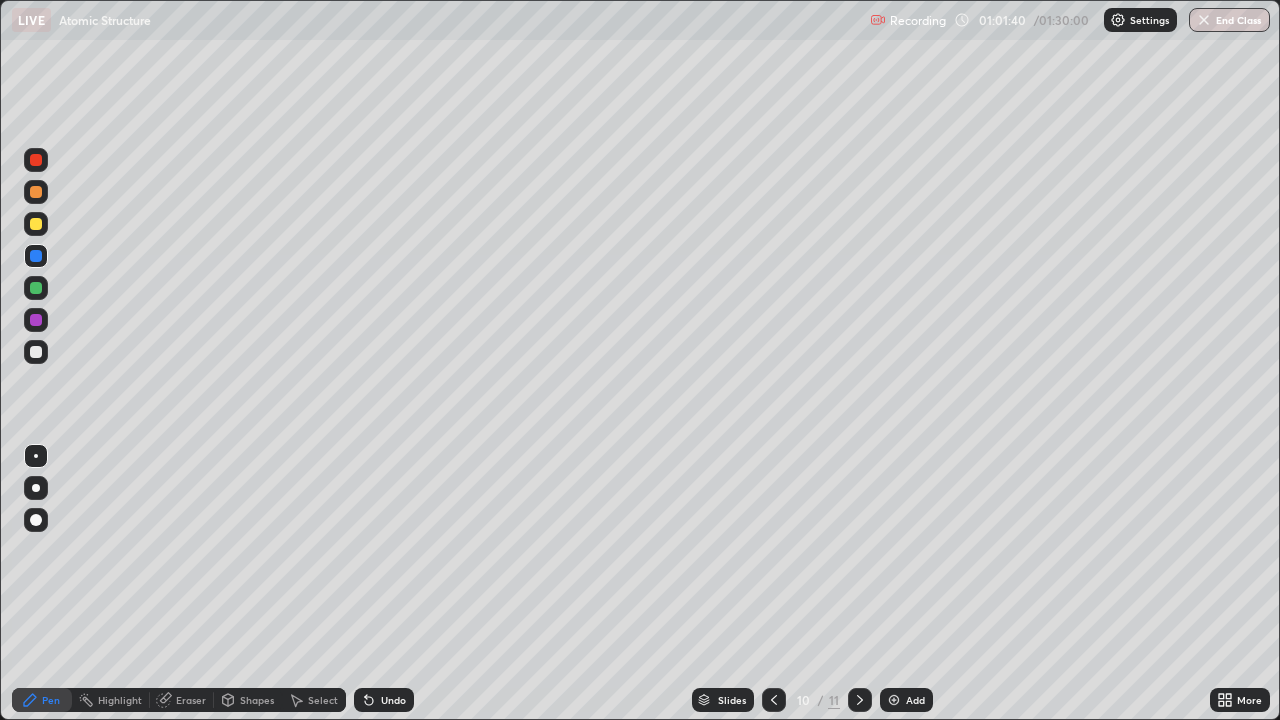 click 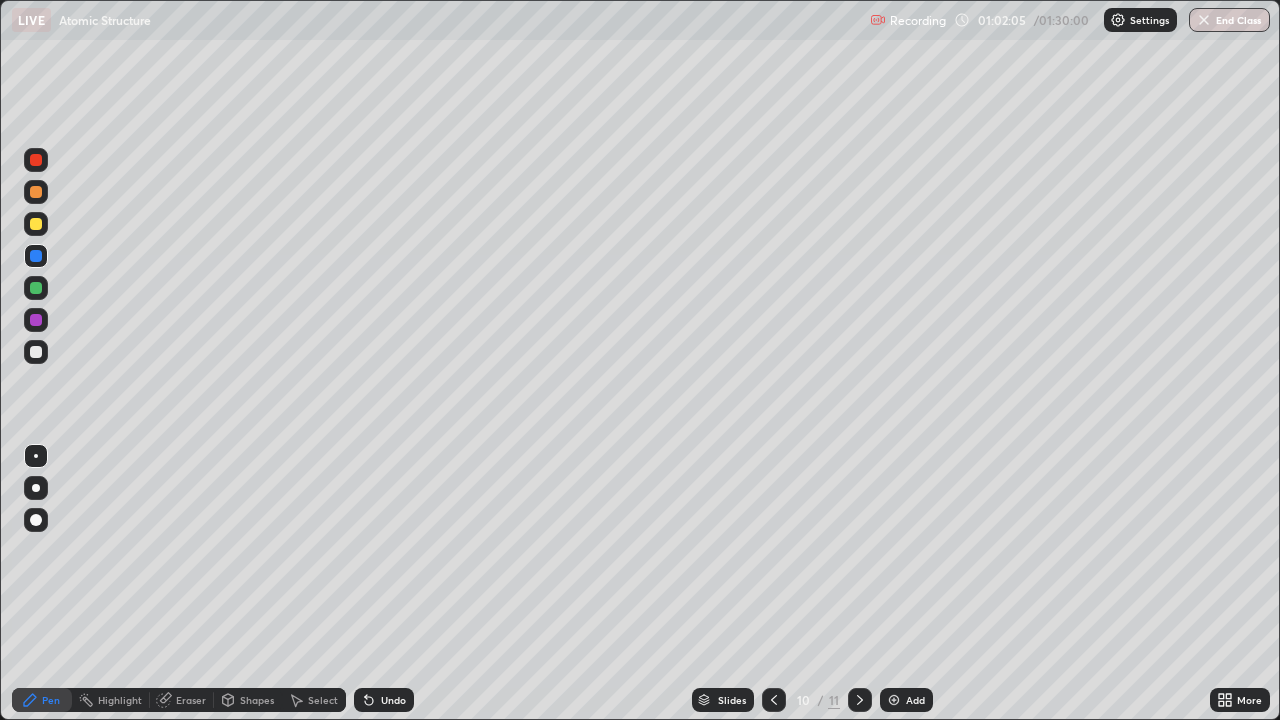 click 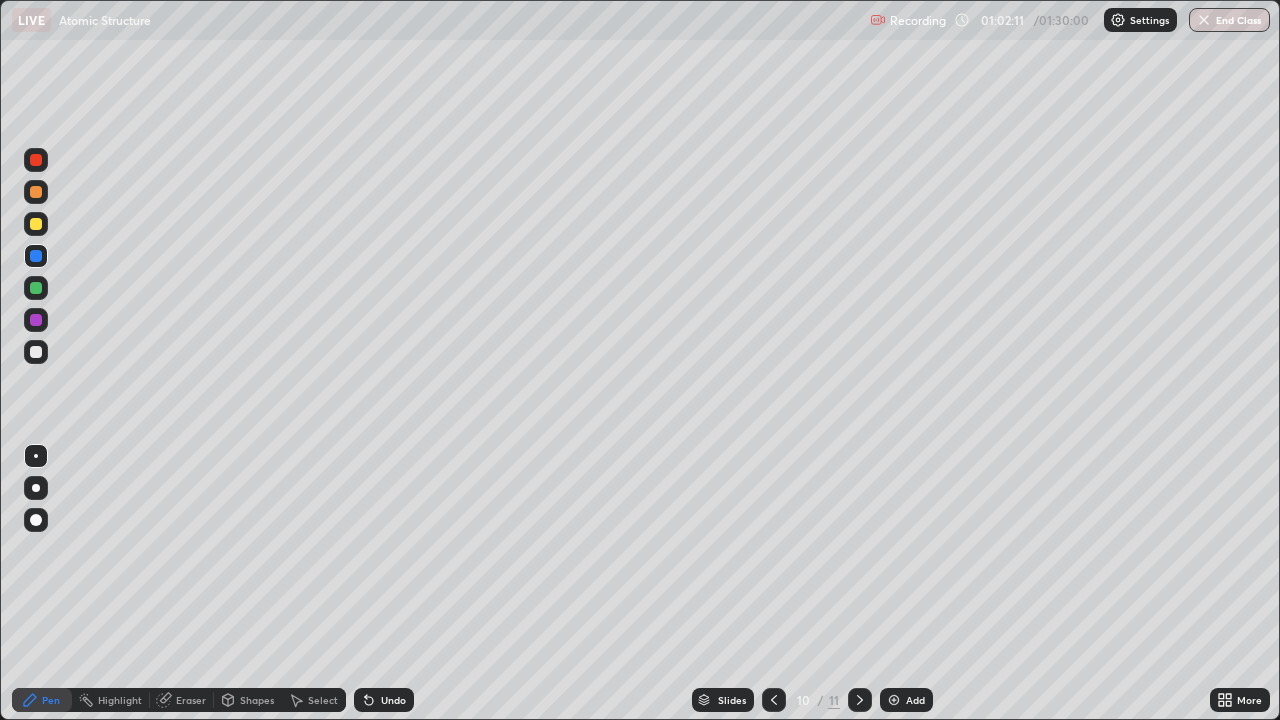 click at bounding box center (36, 224) 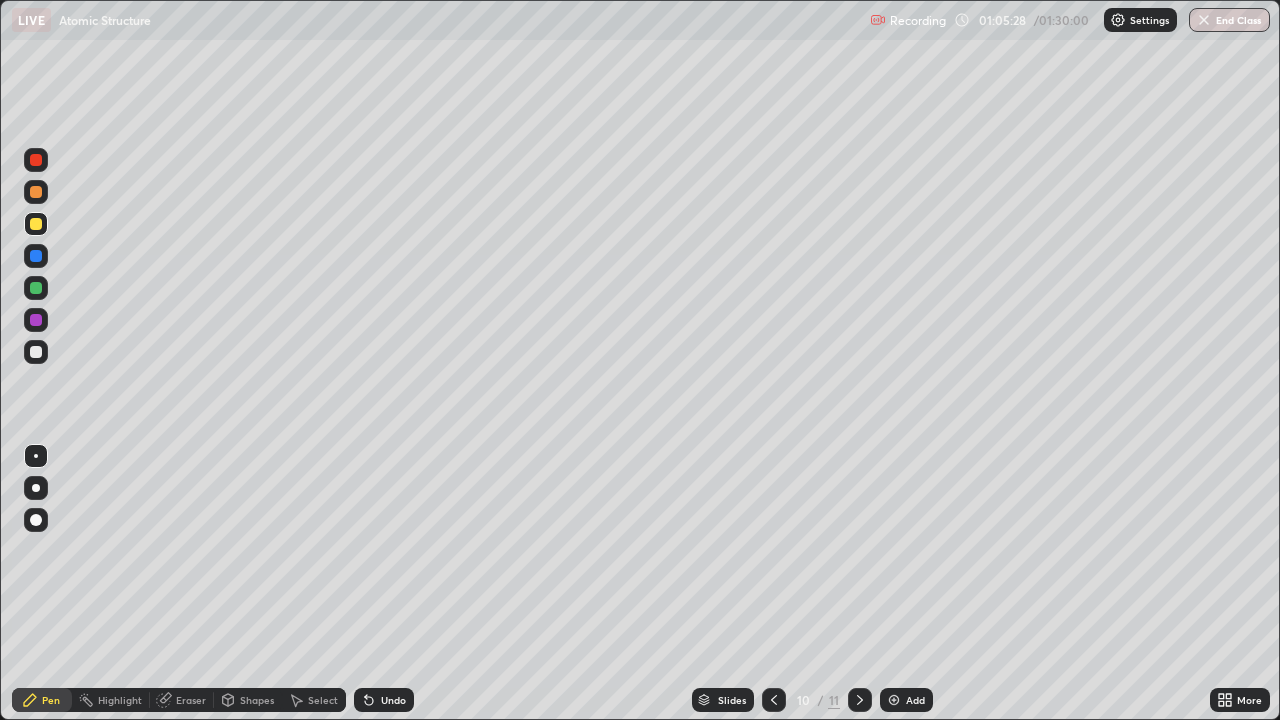 click at bounding box center (36, 352) 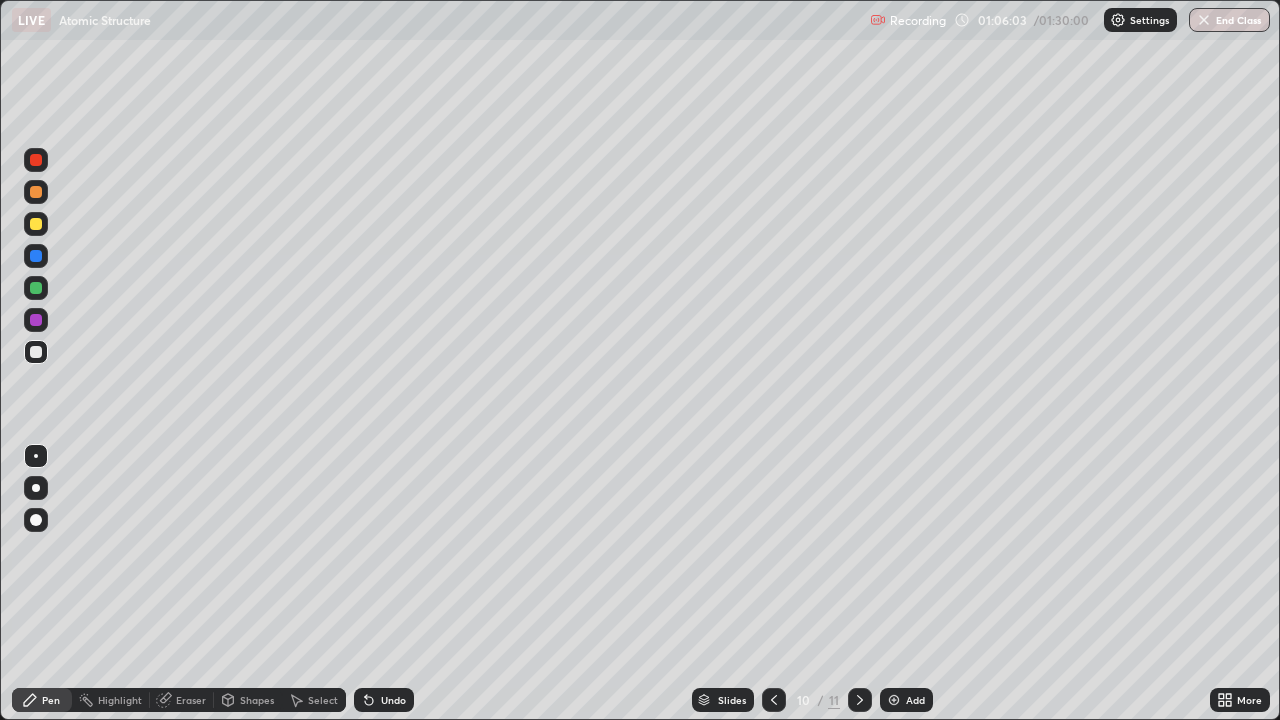 click 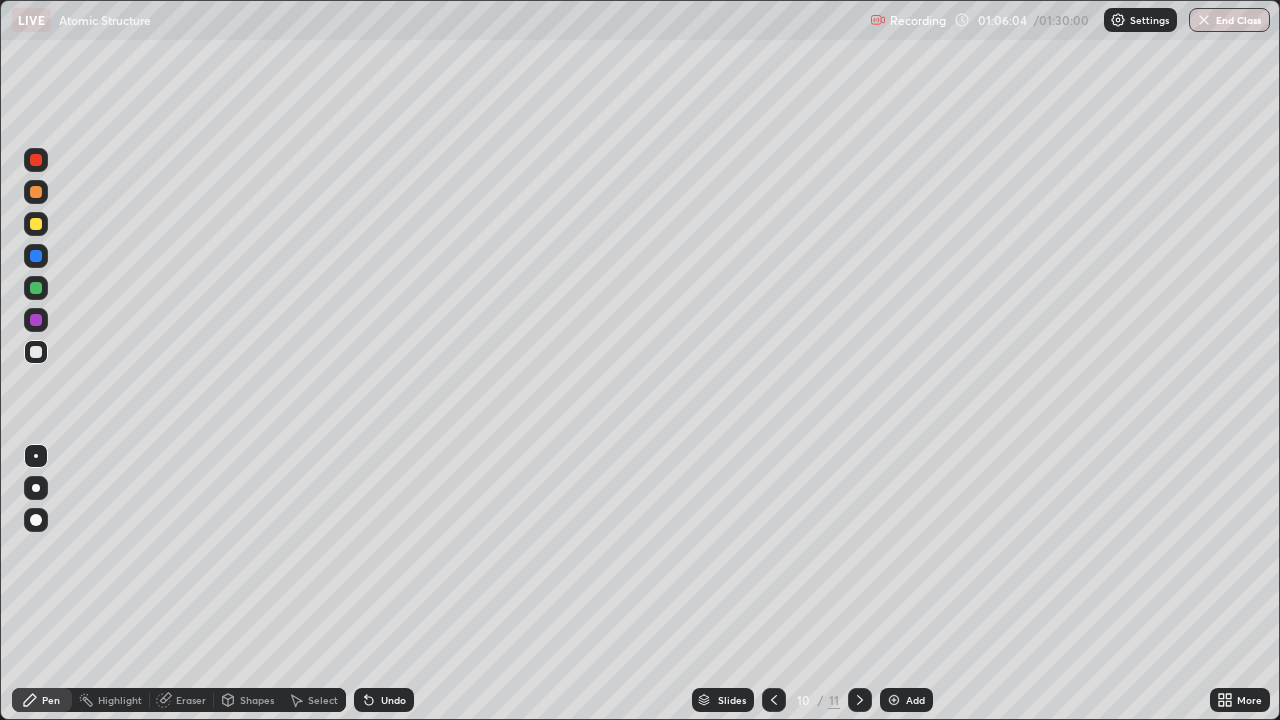 click 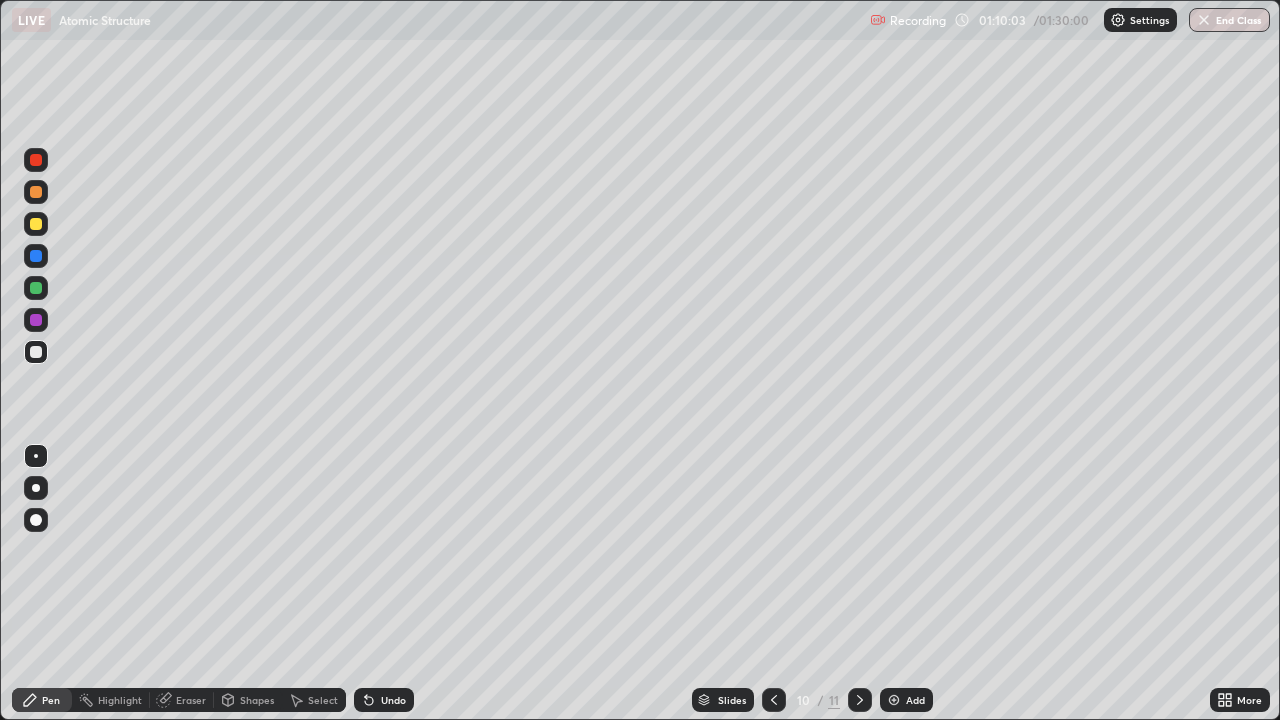 click at bounding box center [894, 700] 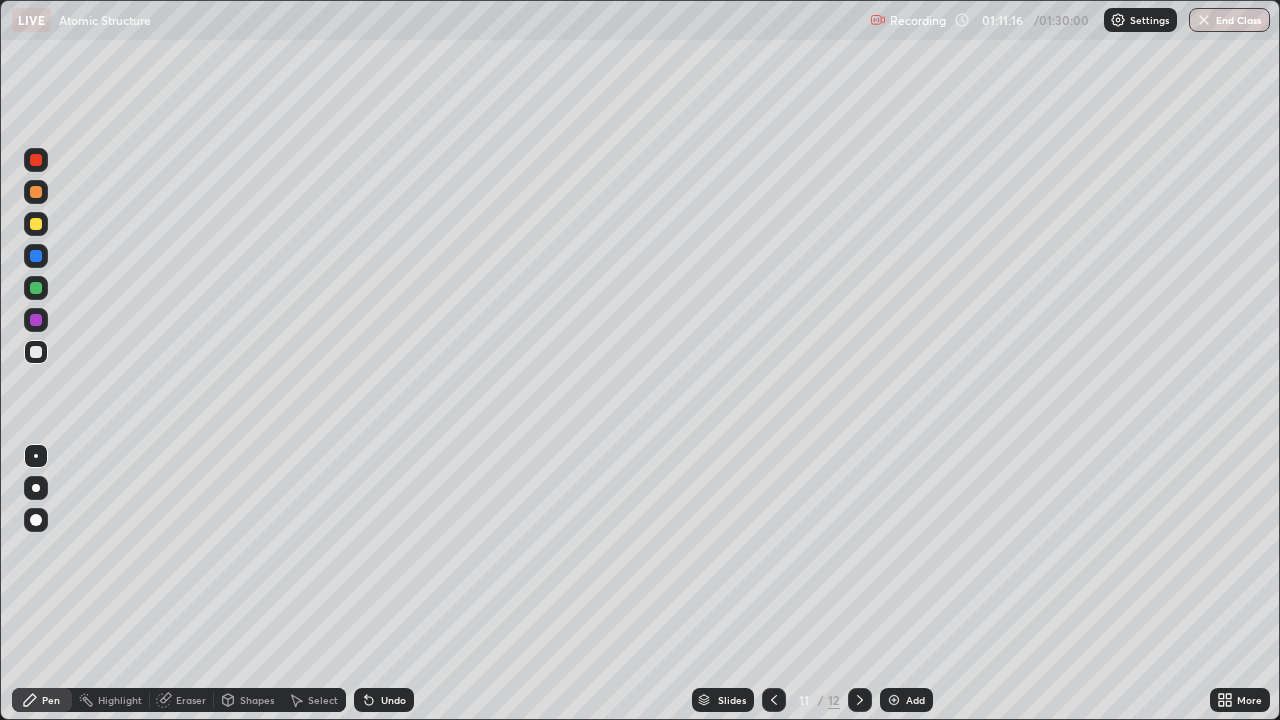 click at bounding box center (36, 320) 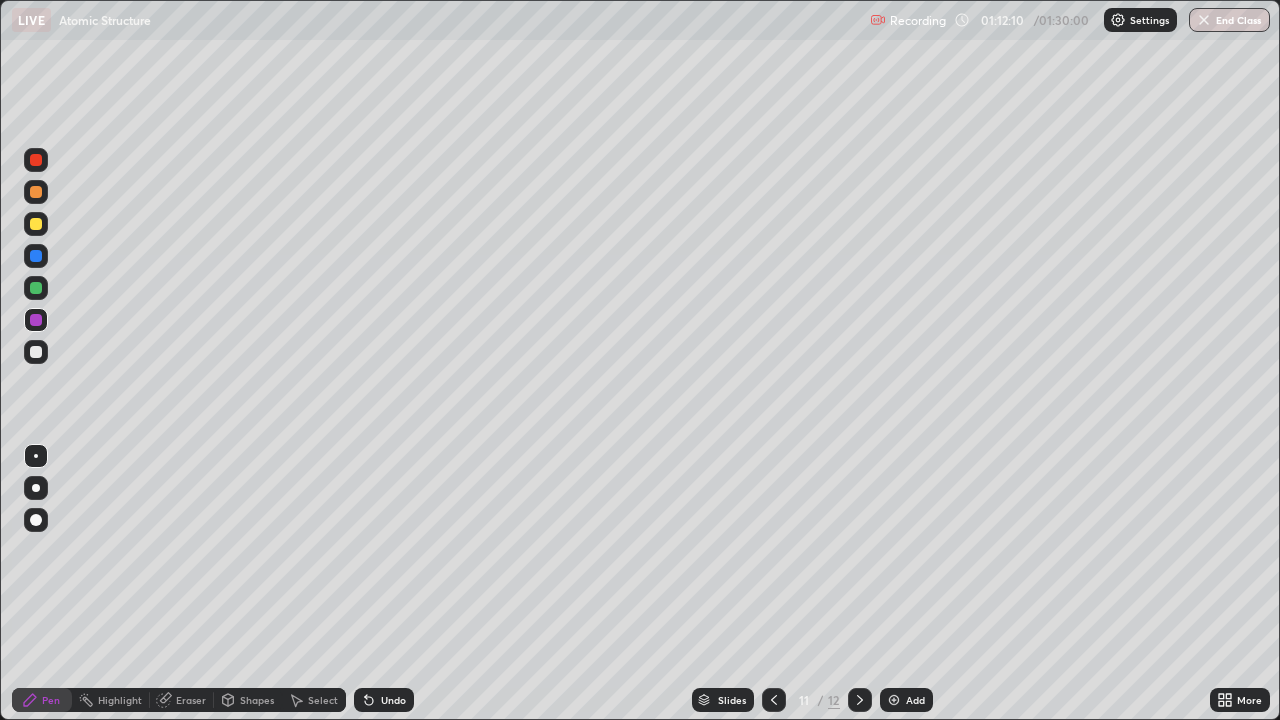 click 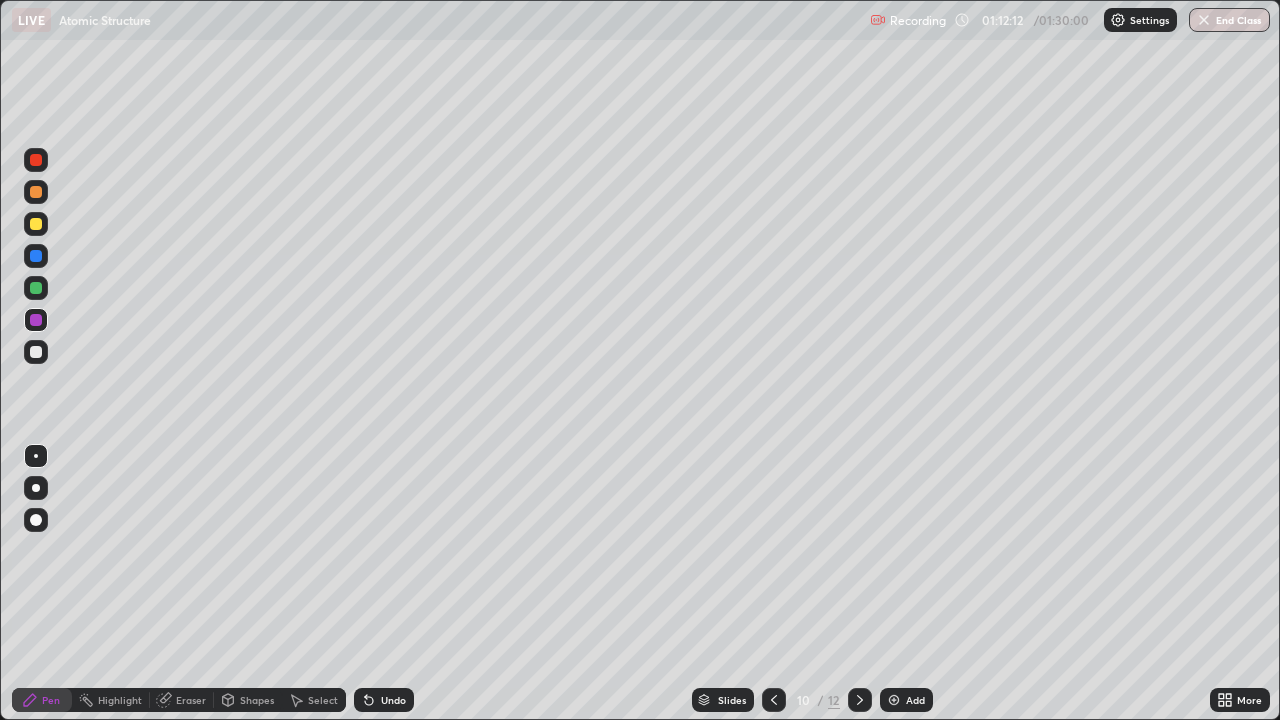 click 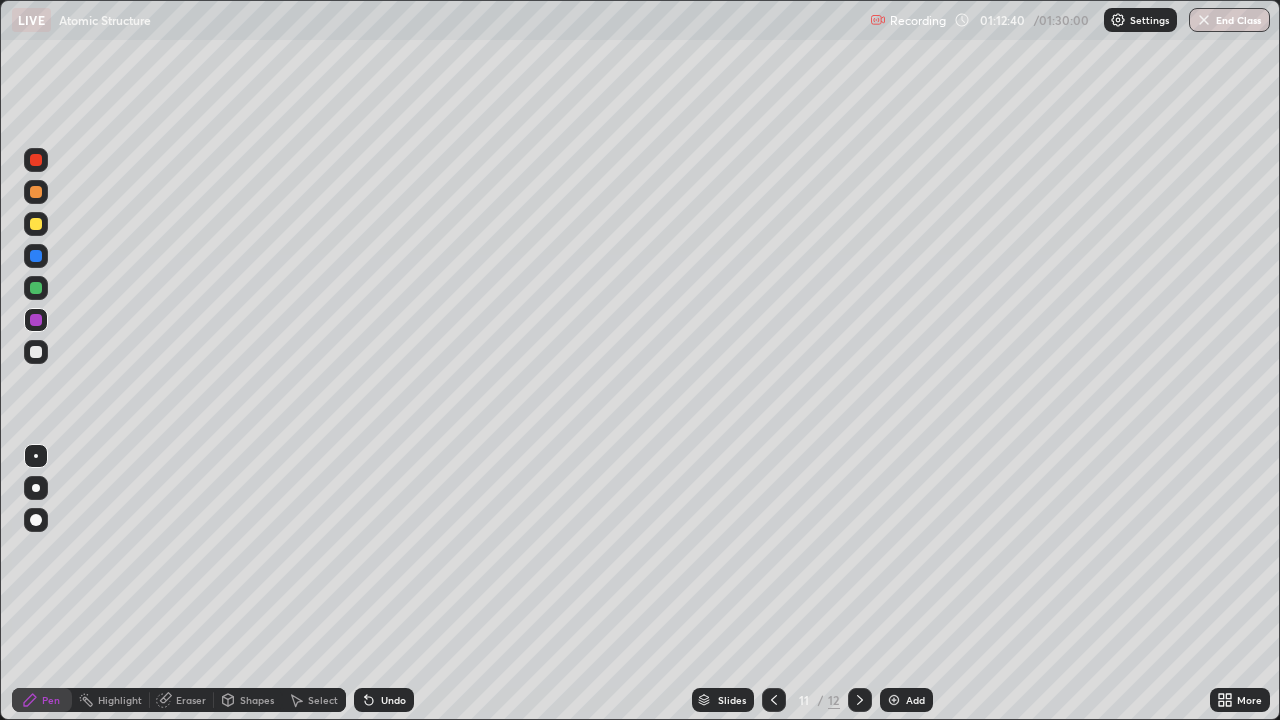click 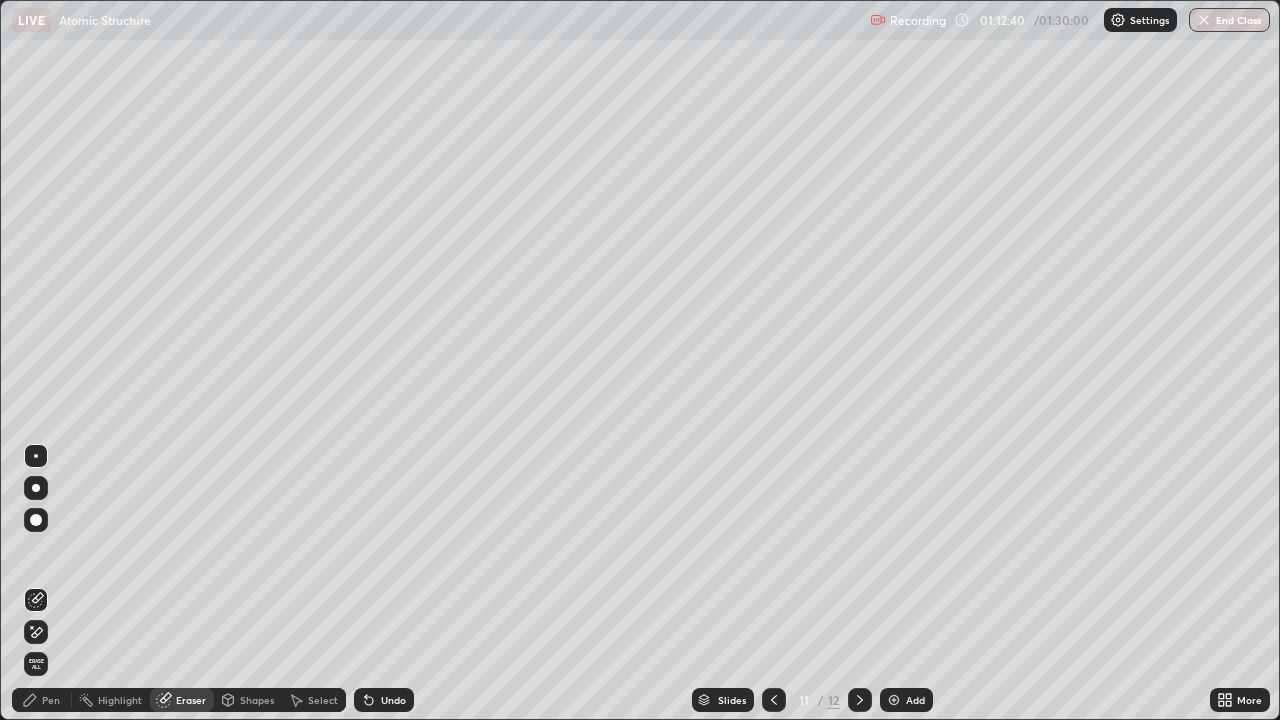 click 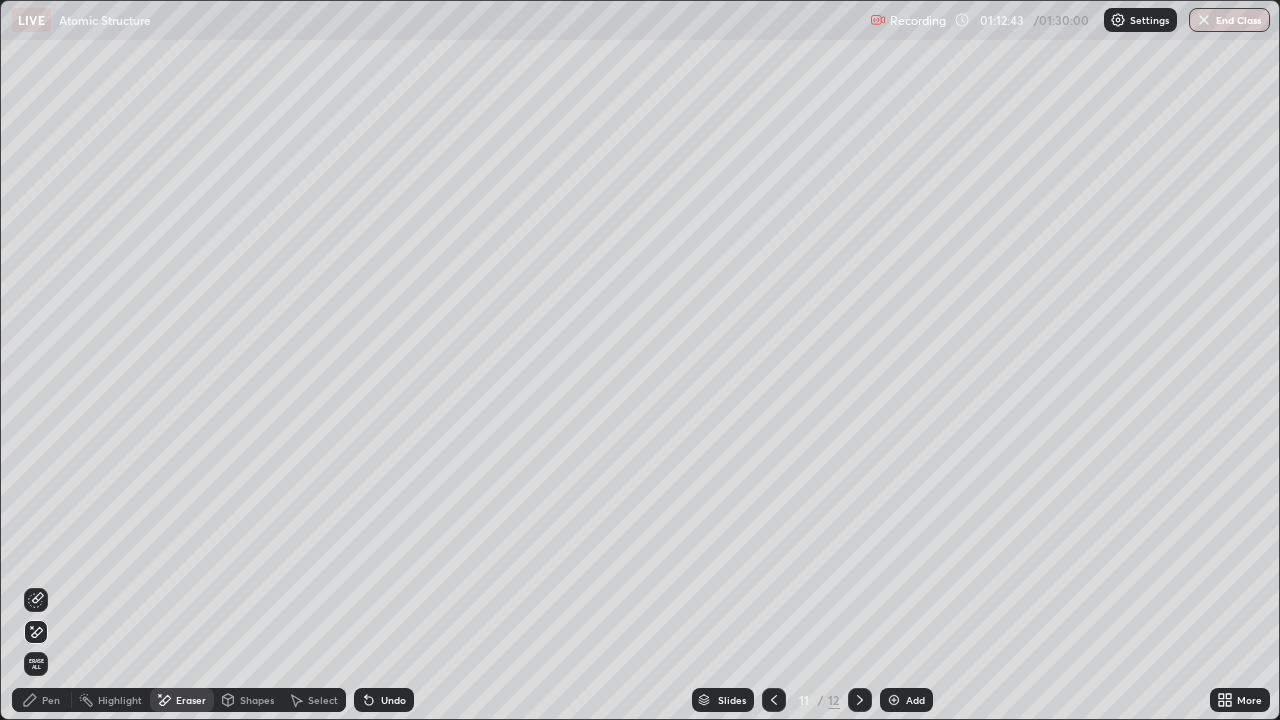 click on "Pen" at bounding box center [42, 700] 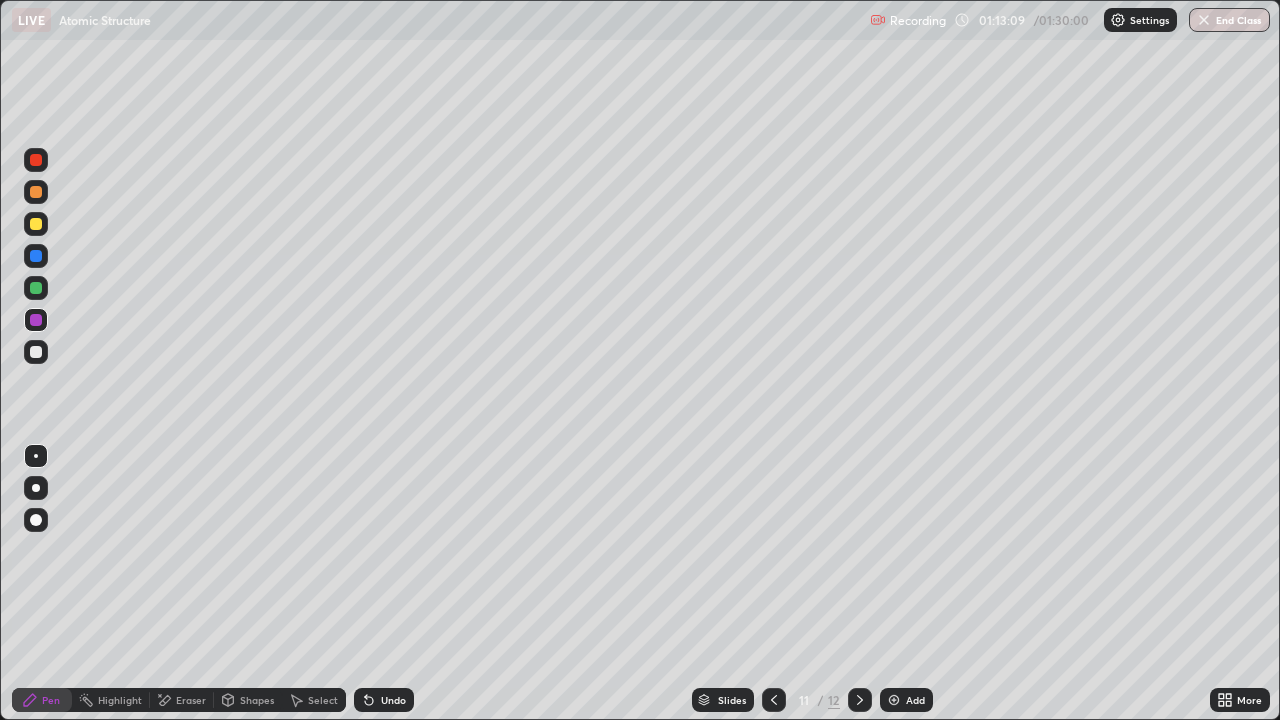 click at bounding box center [36, 256] 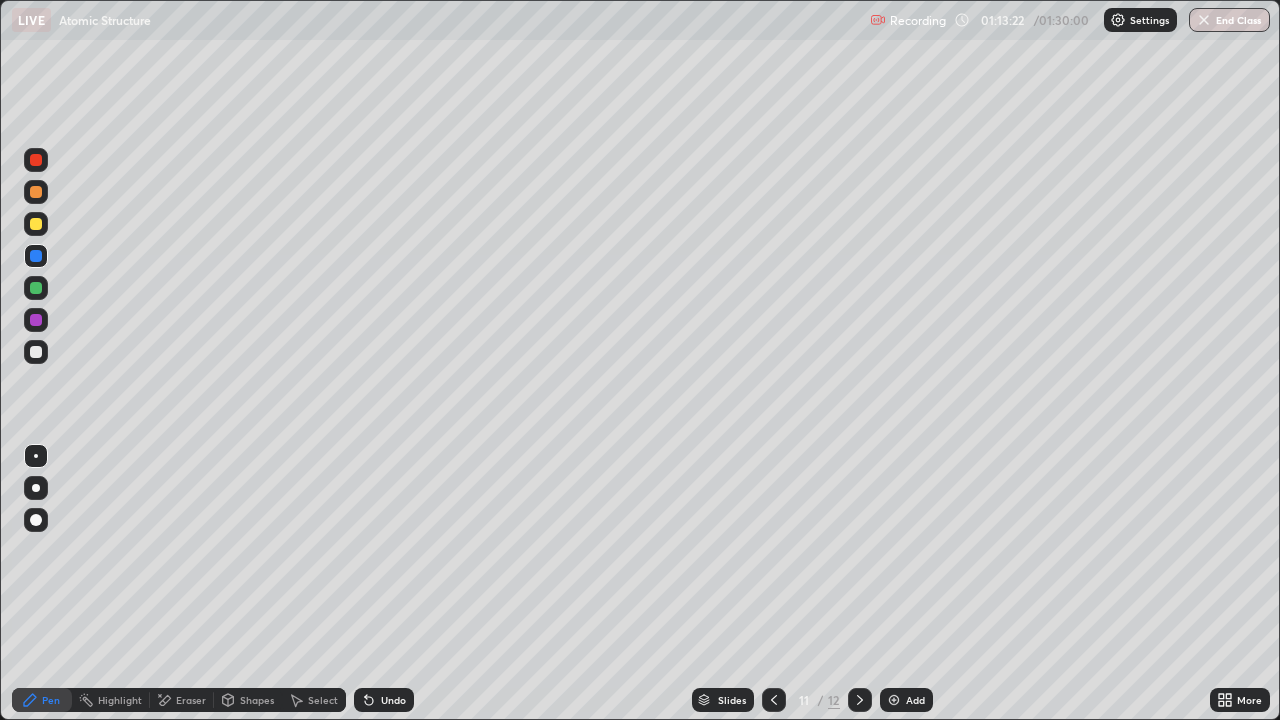 click at bounding box center (36, 288) 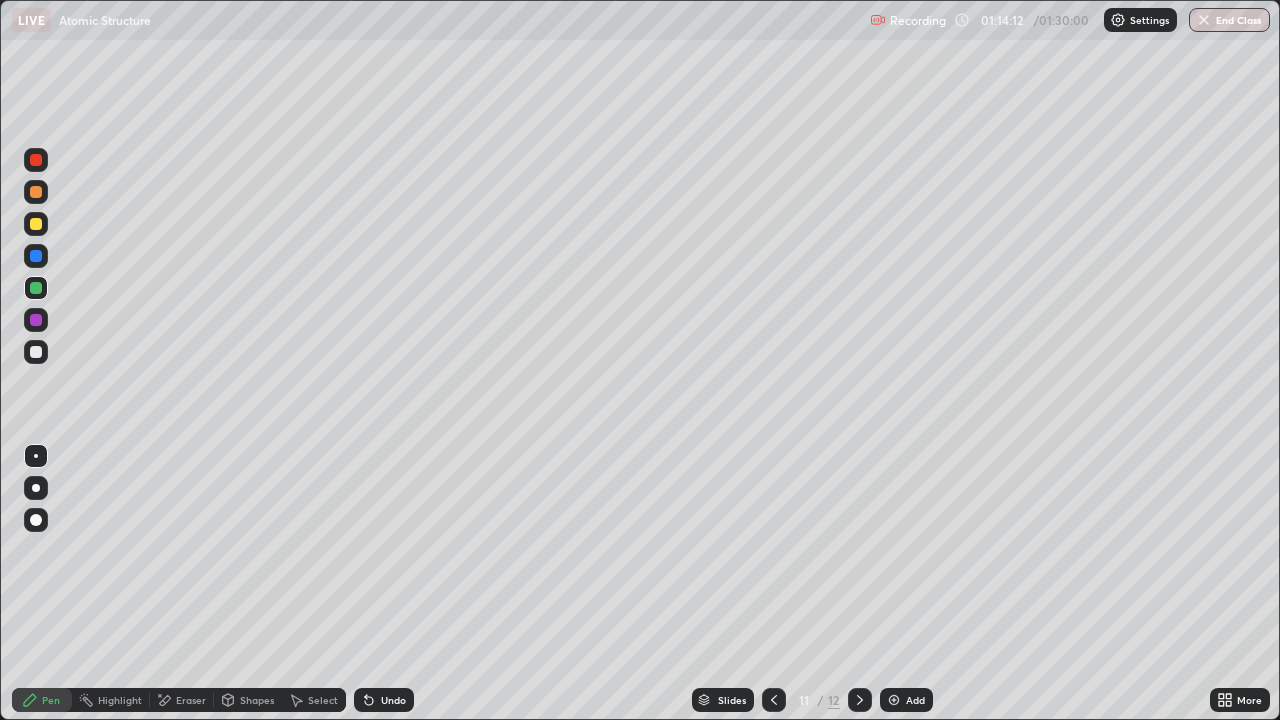 click at bounding box center [36, 320] 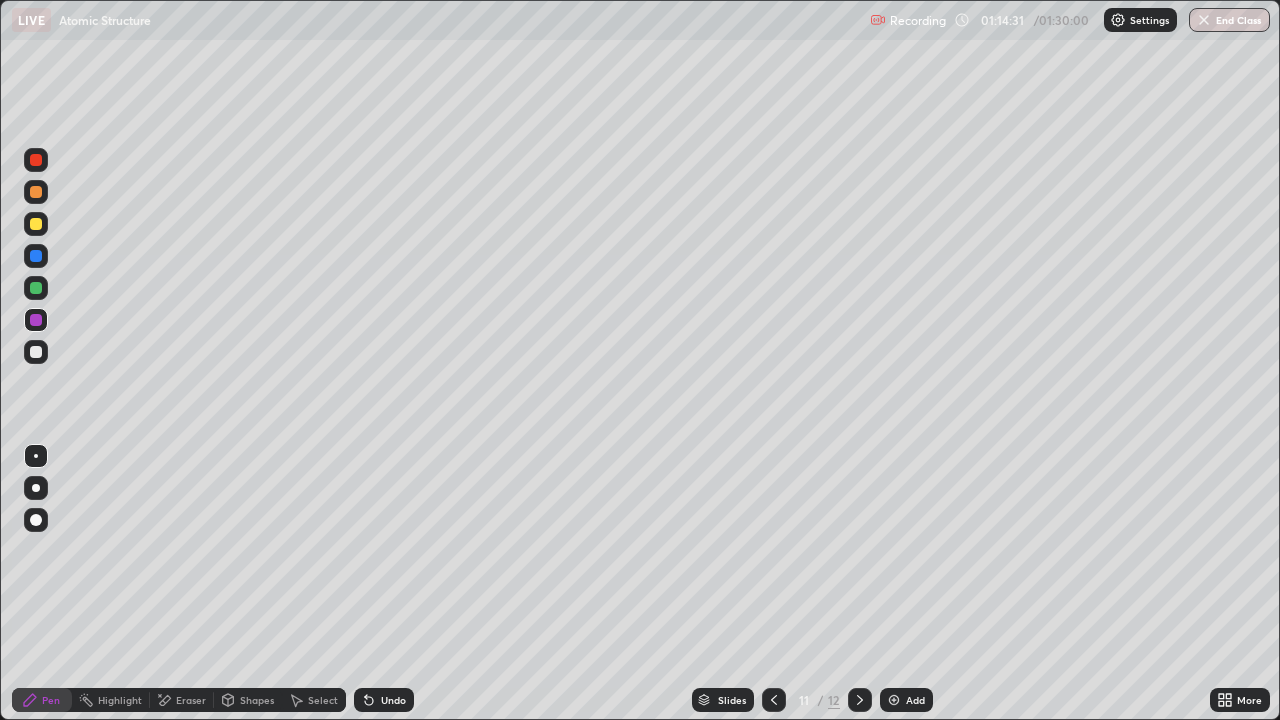 click at bounding box center (36, 288) 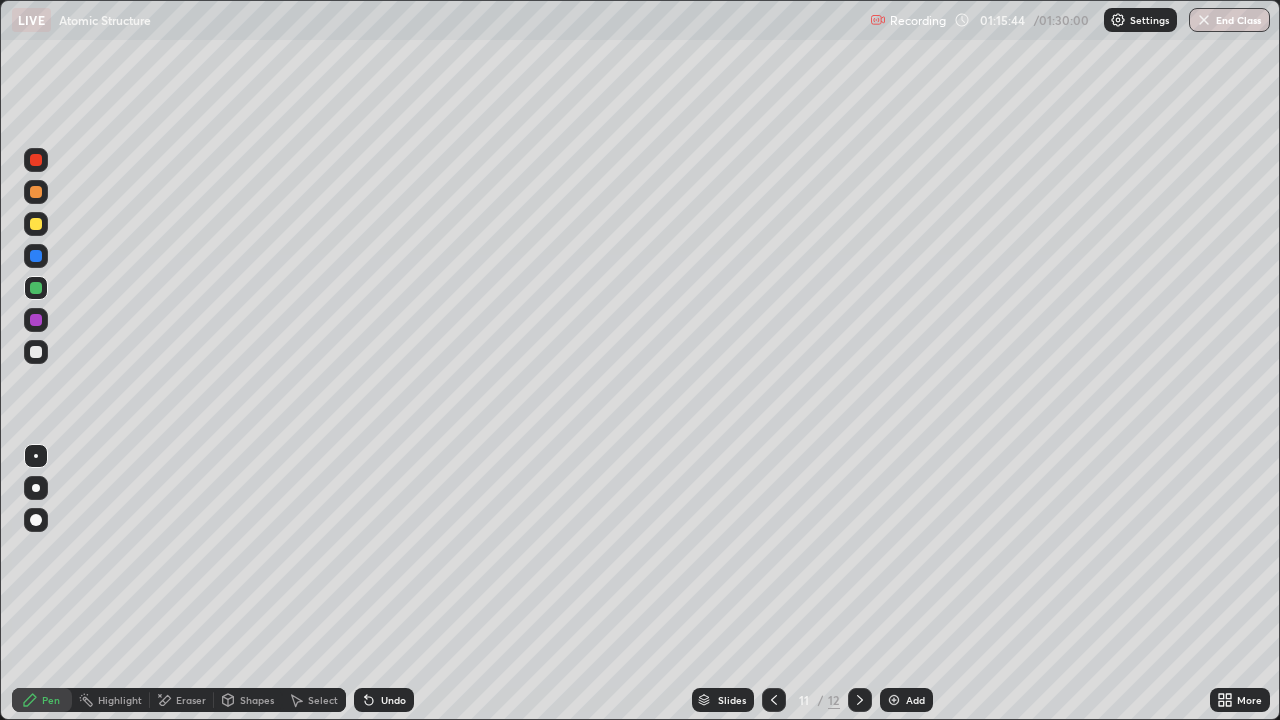 click at bounding box center (36, 320) 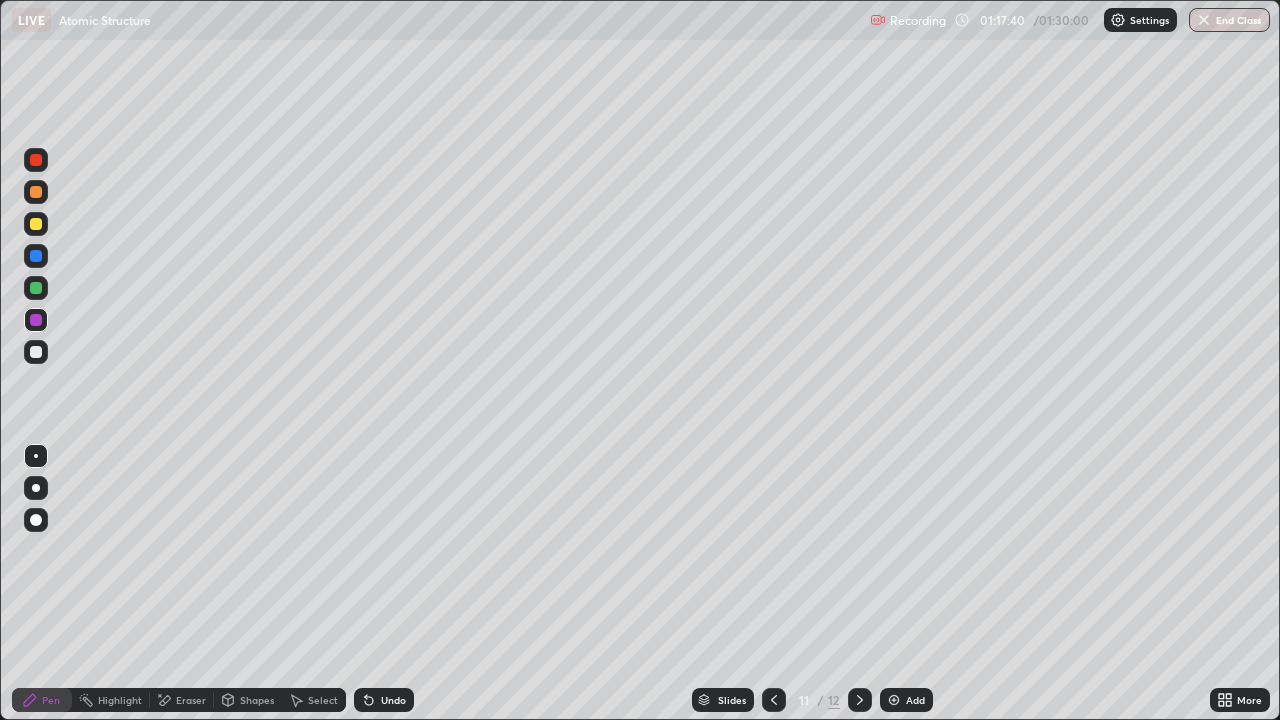 click at bounding box center [36, 352] 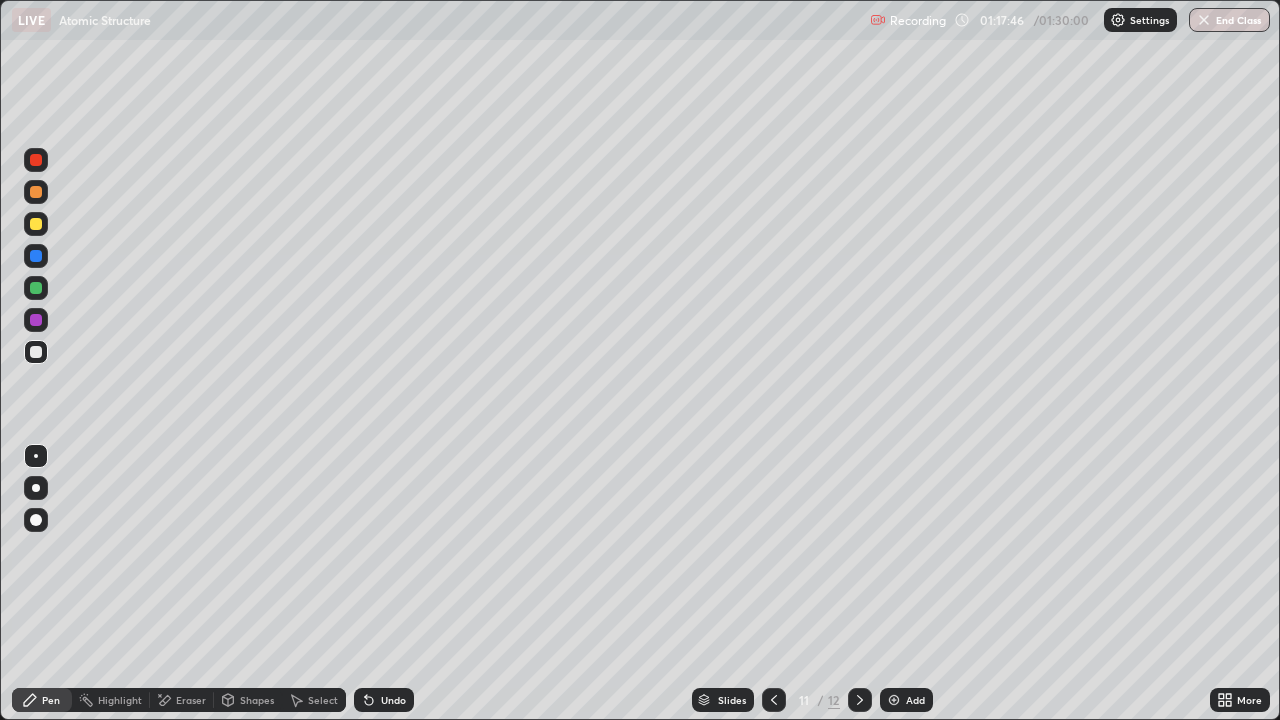 click at bounding box center (36, 224) 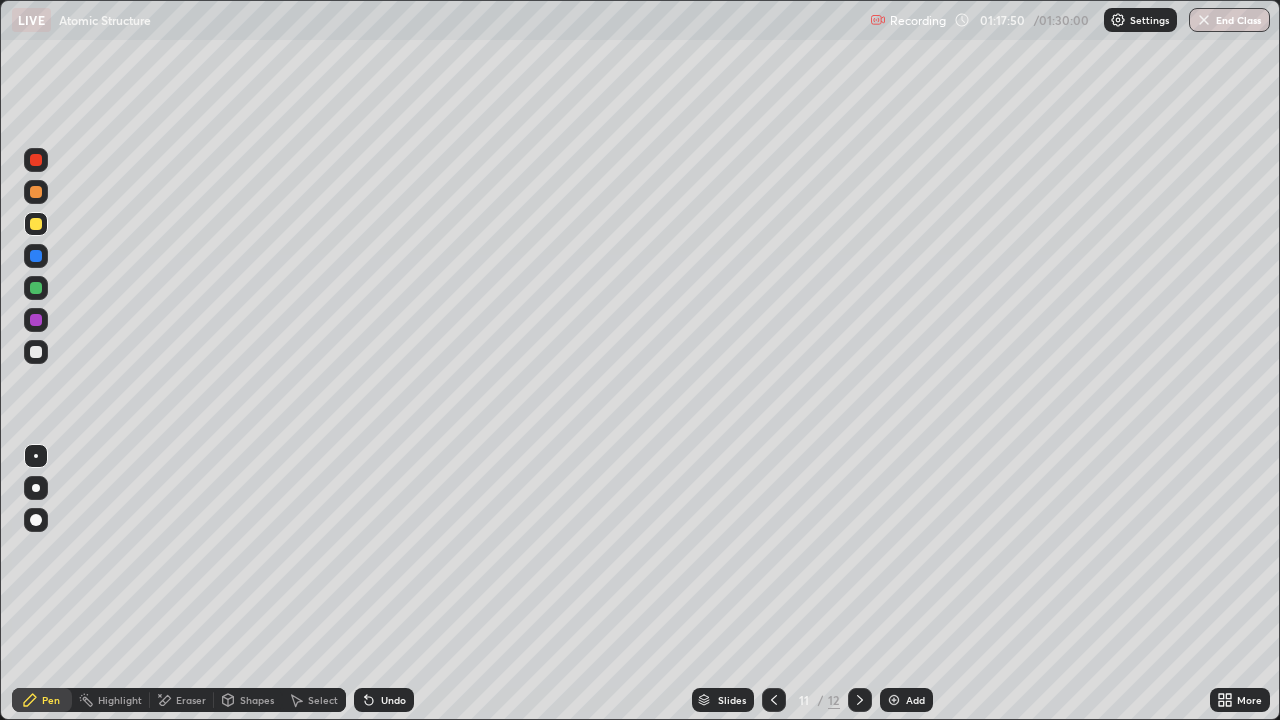 click 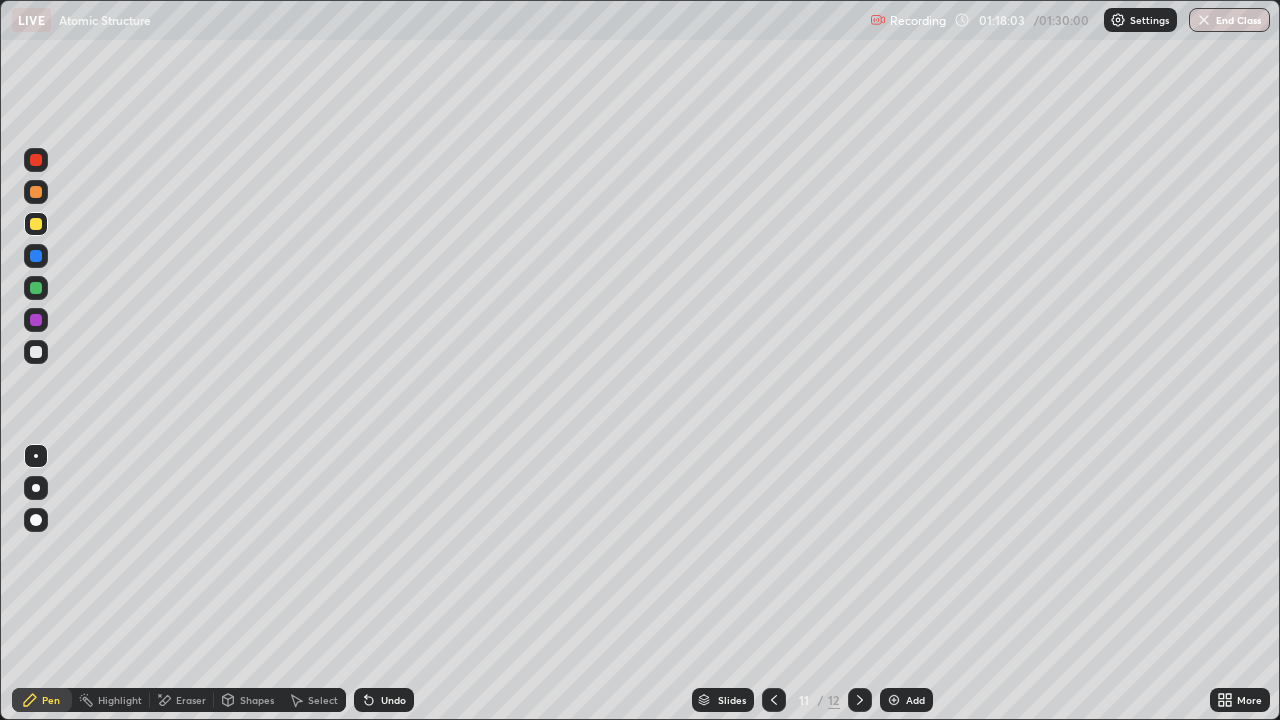 click 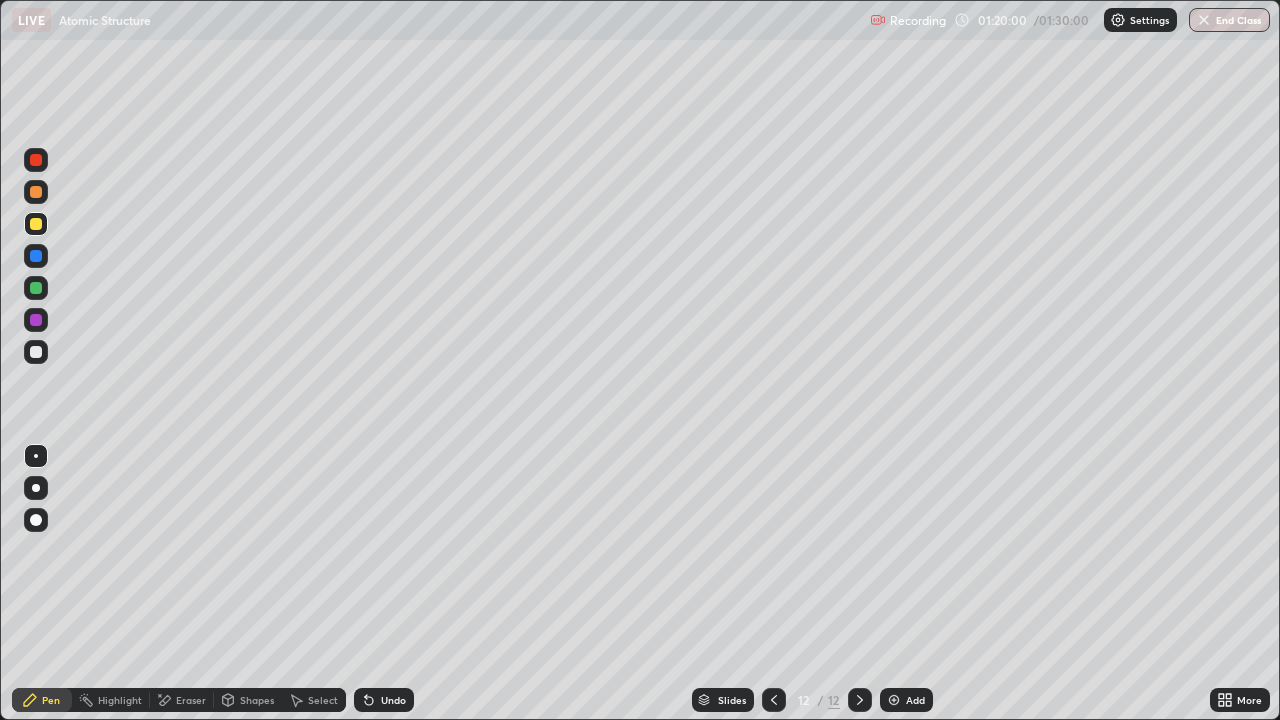 click at bounding box center (36, 288) 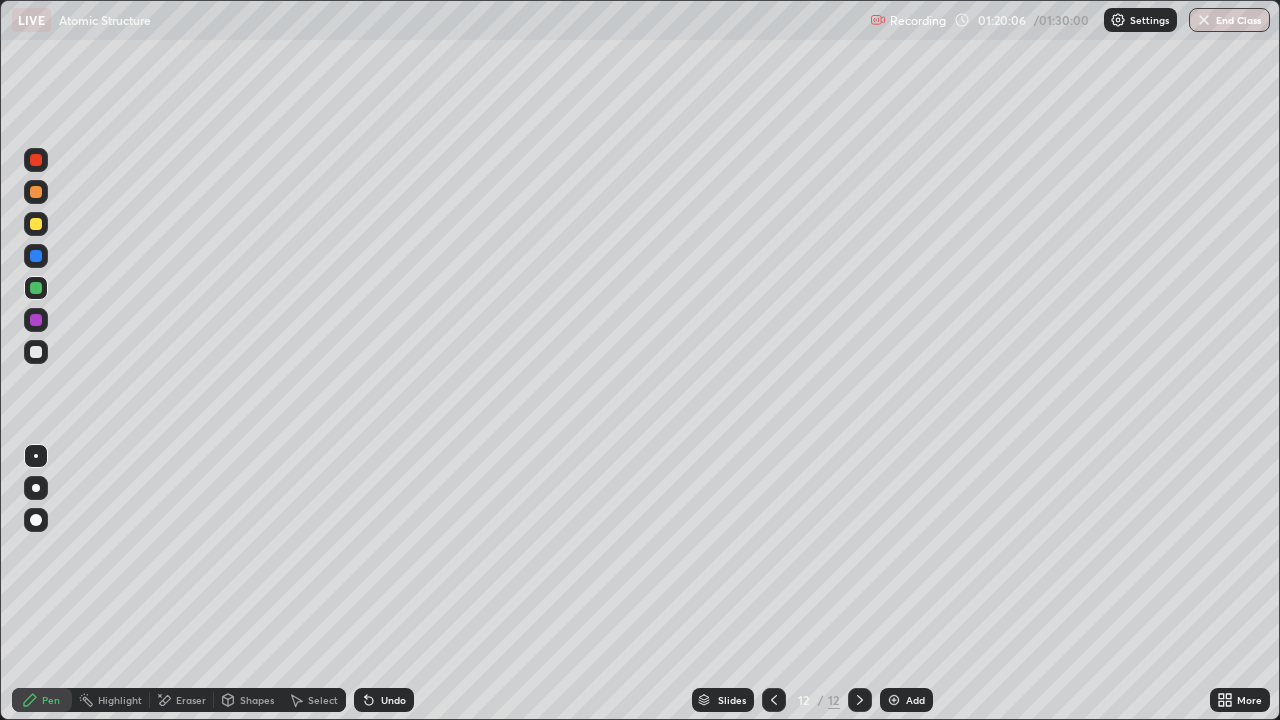 click at bounding box center [36, 320] 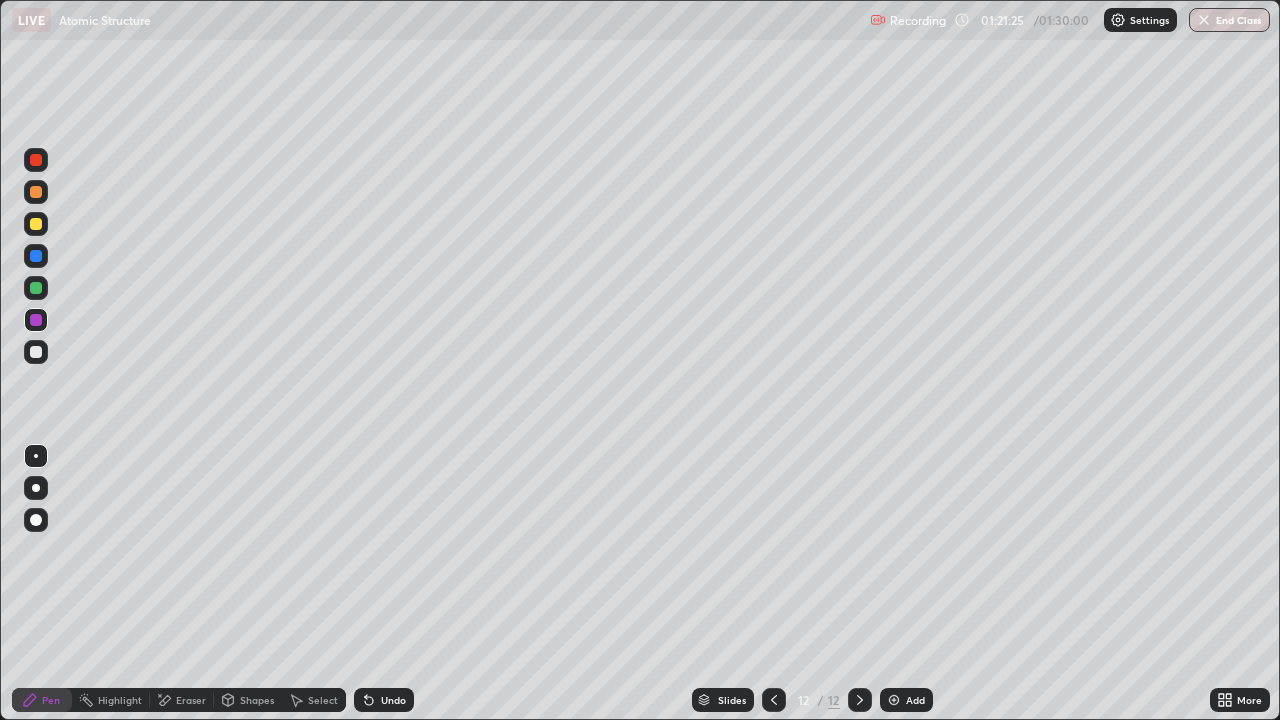 click at bounding box center [36, 288] 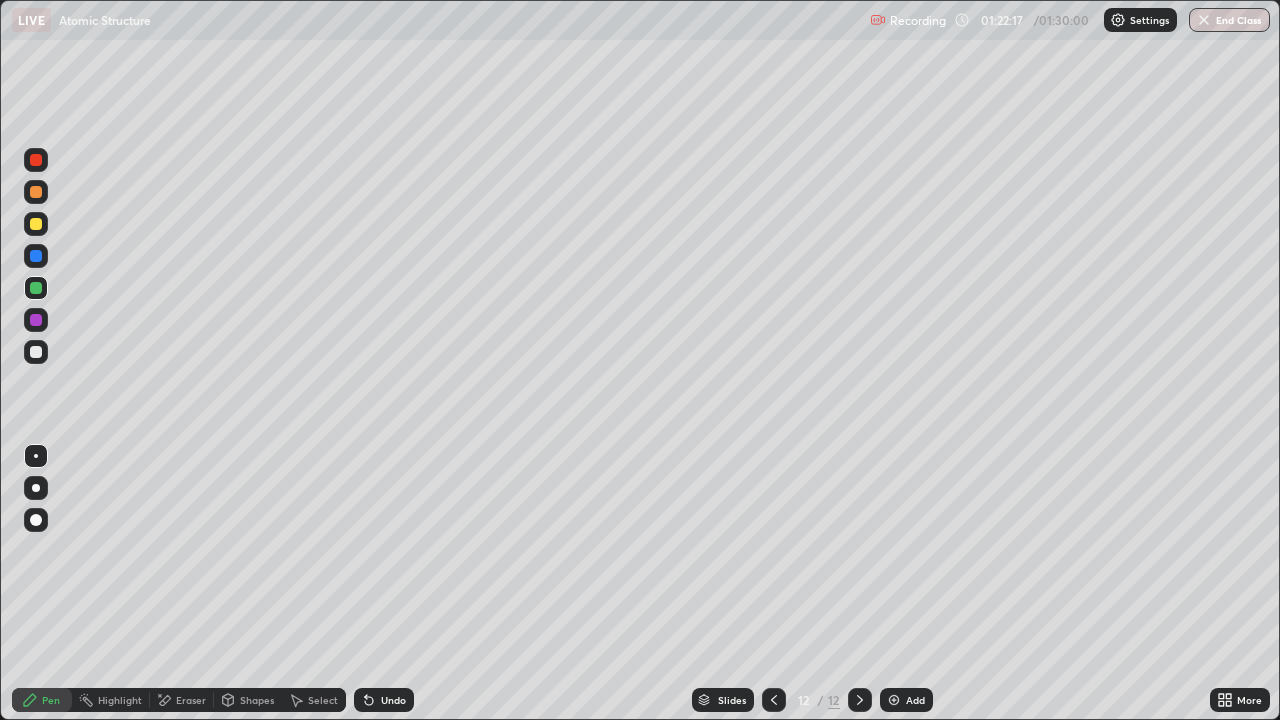 click 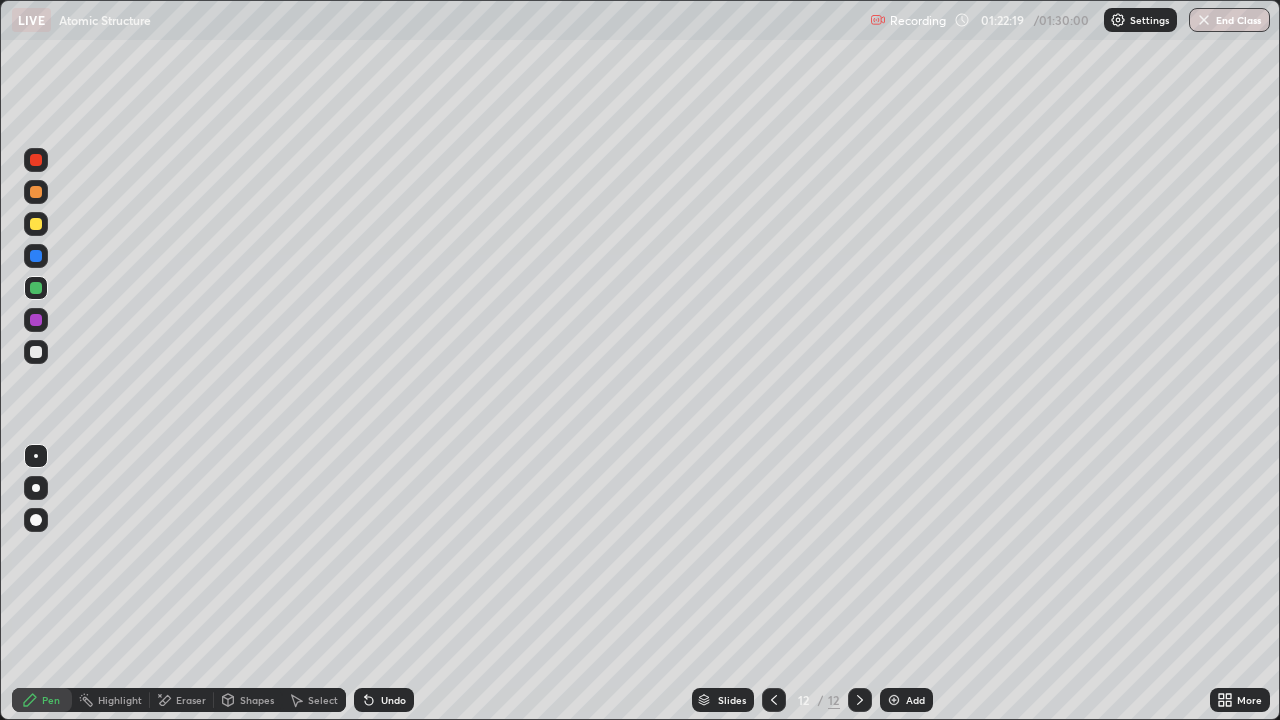 click at bounding box center [36, 320] 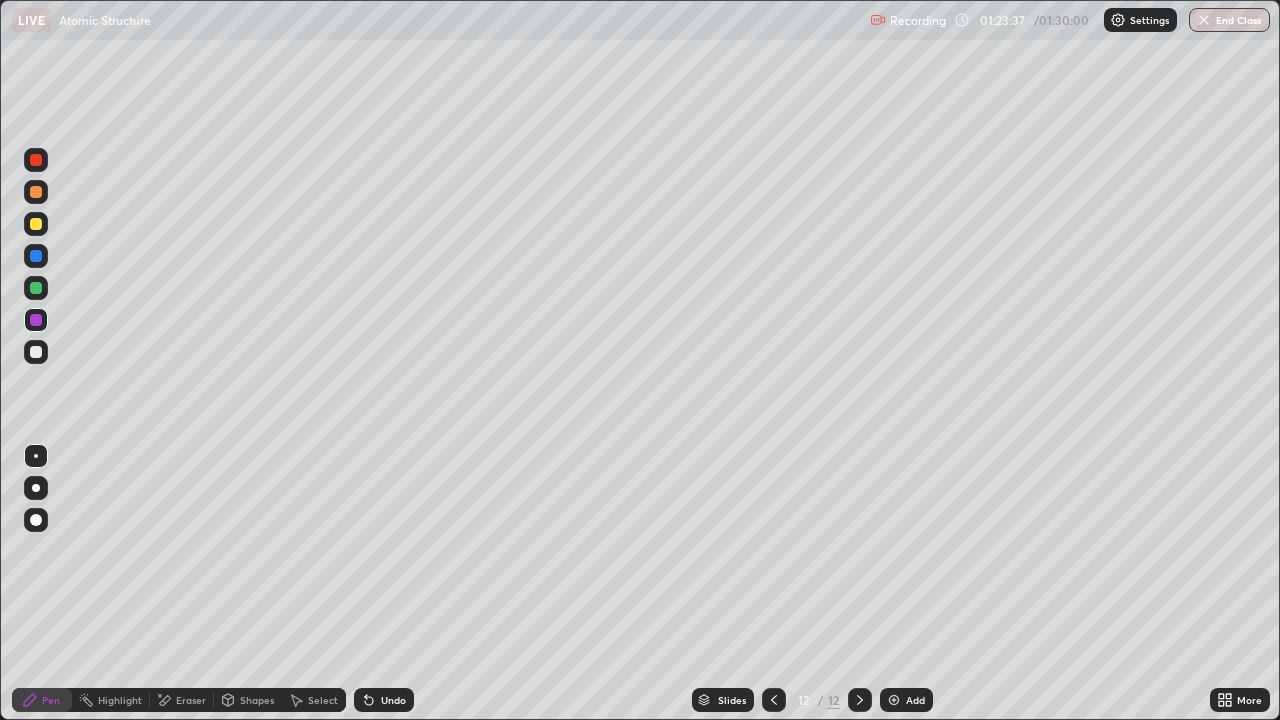 click at bounding box center [36, 256] 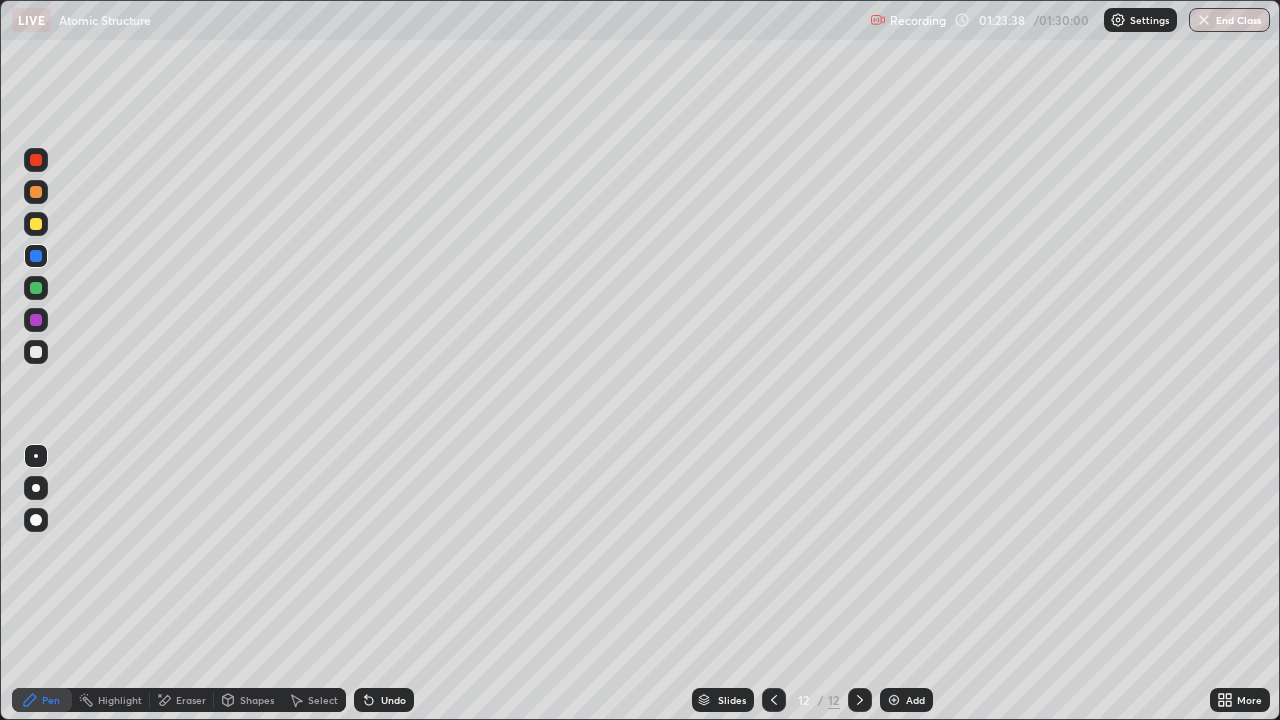 click at bounding box center (36, 224) 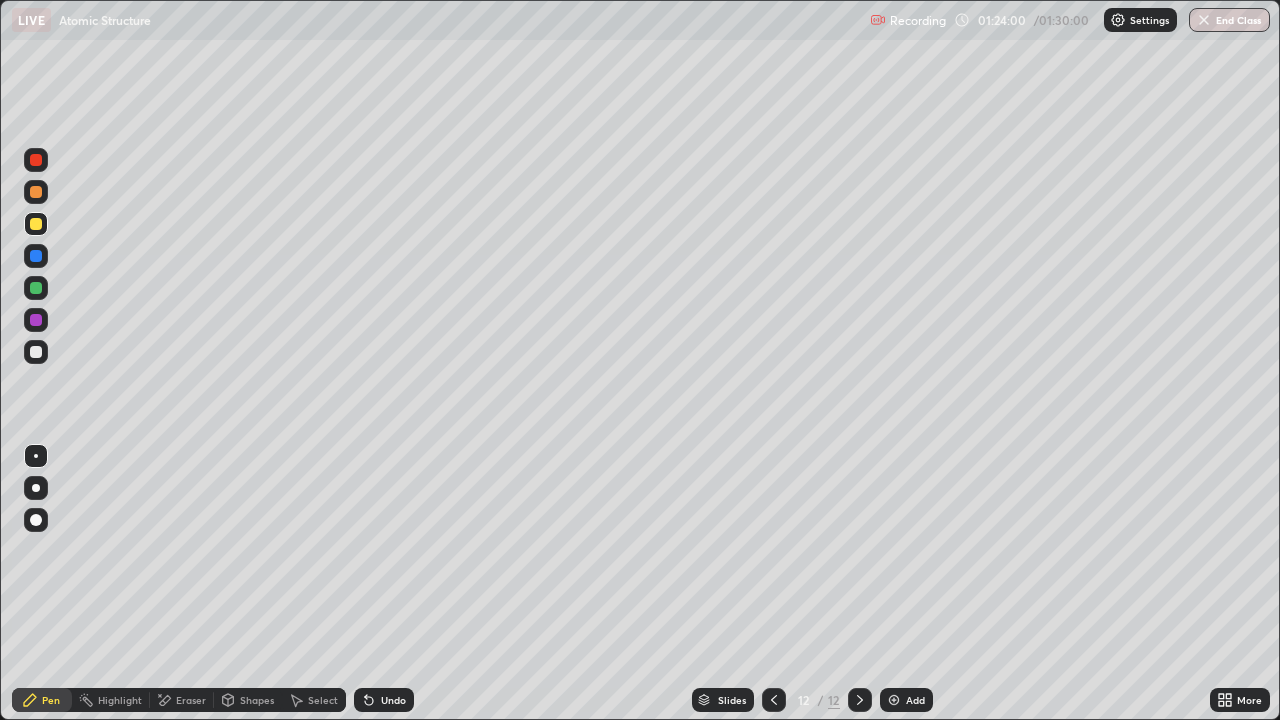 click at bounding box center [36, 352] 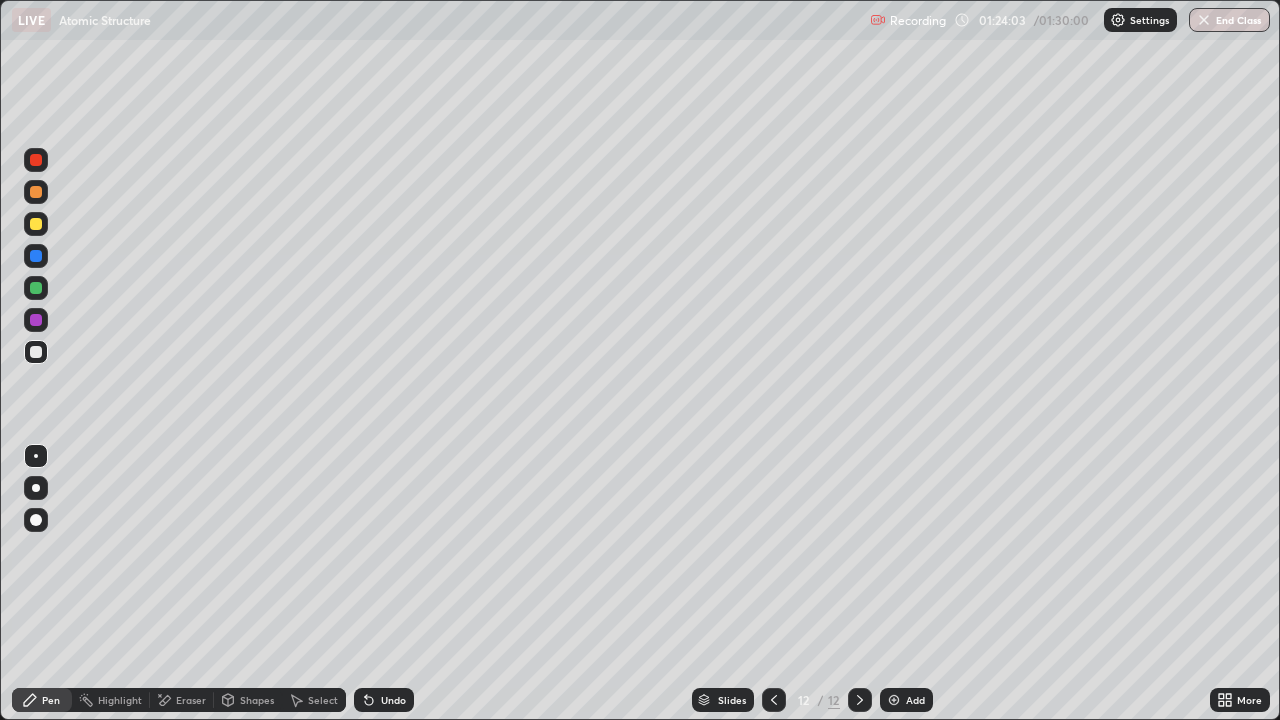 click at bounding box center (36, 256) 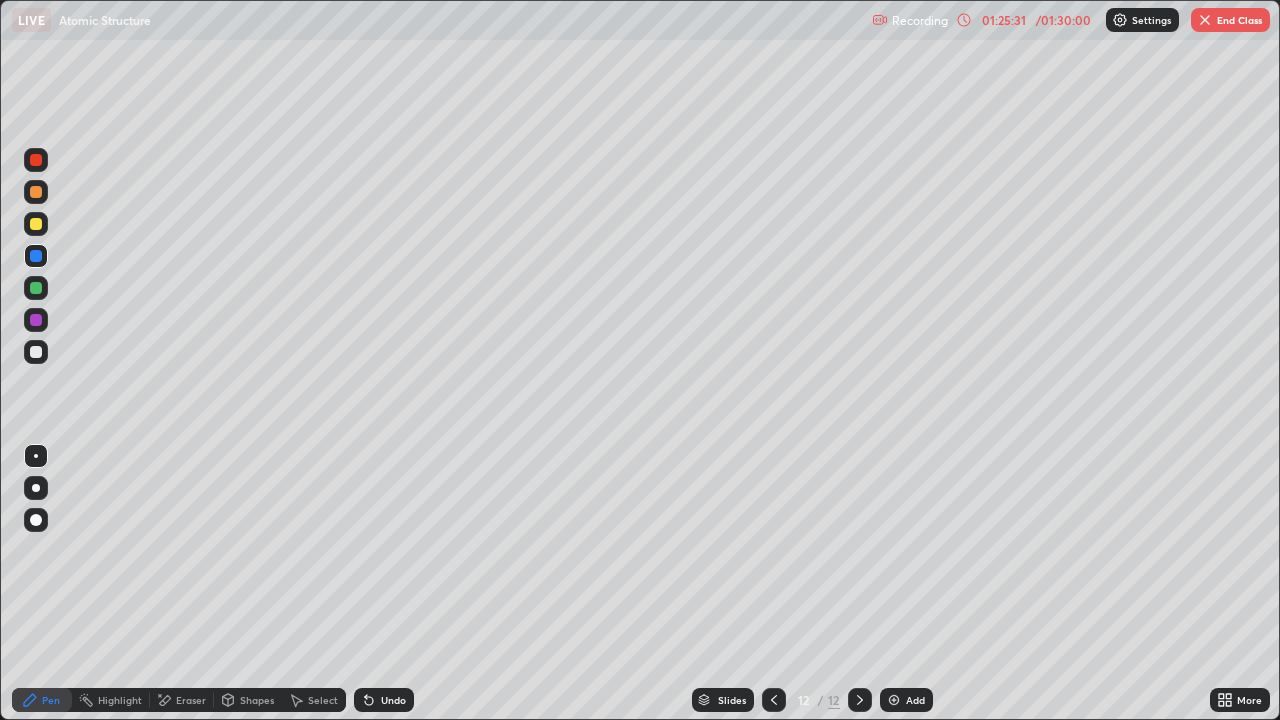 click at bounding box center [36, 288] 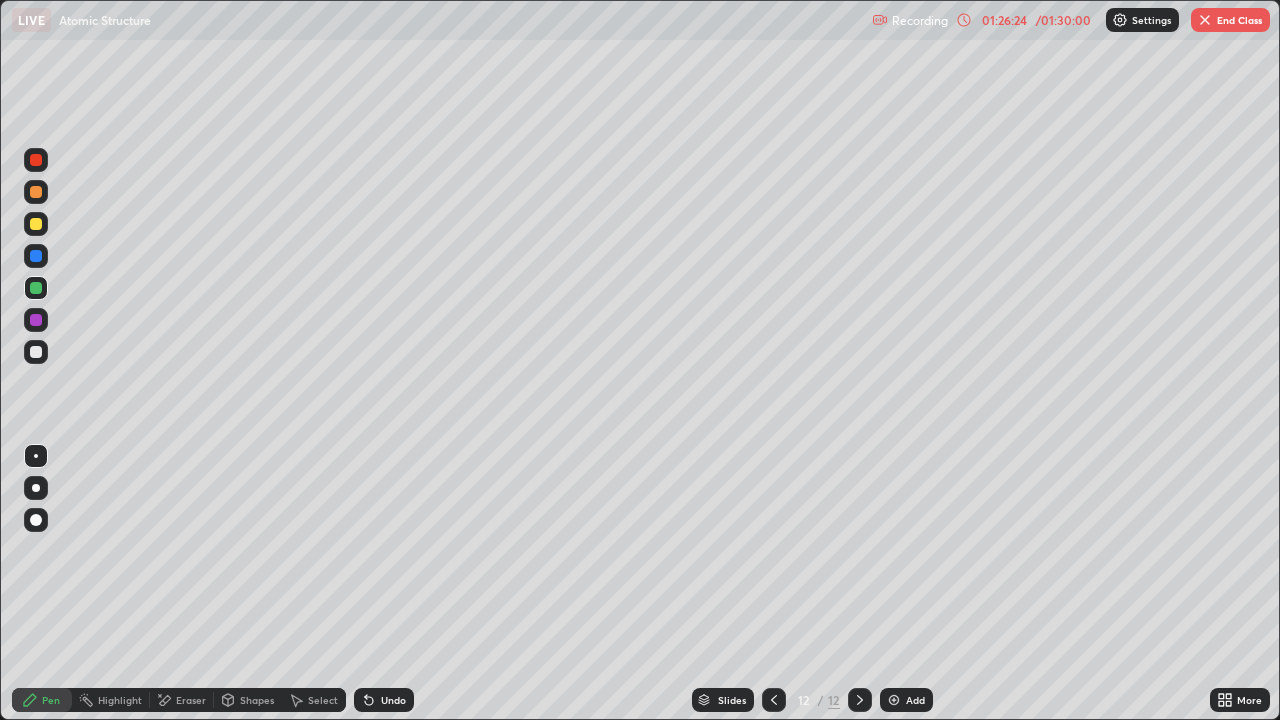 click at bounding box center (36, 160) 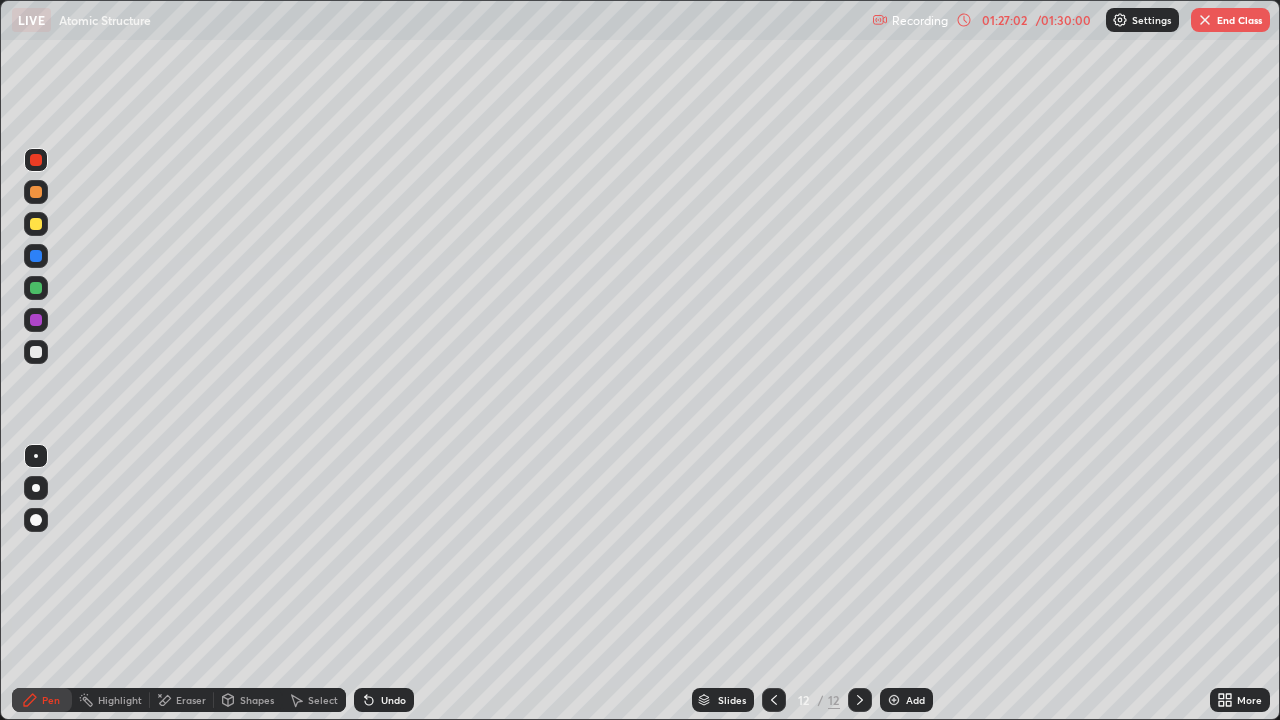 click at bounding box center [894, 700] 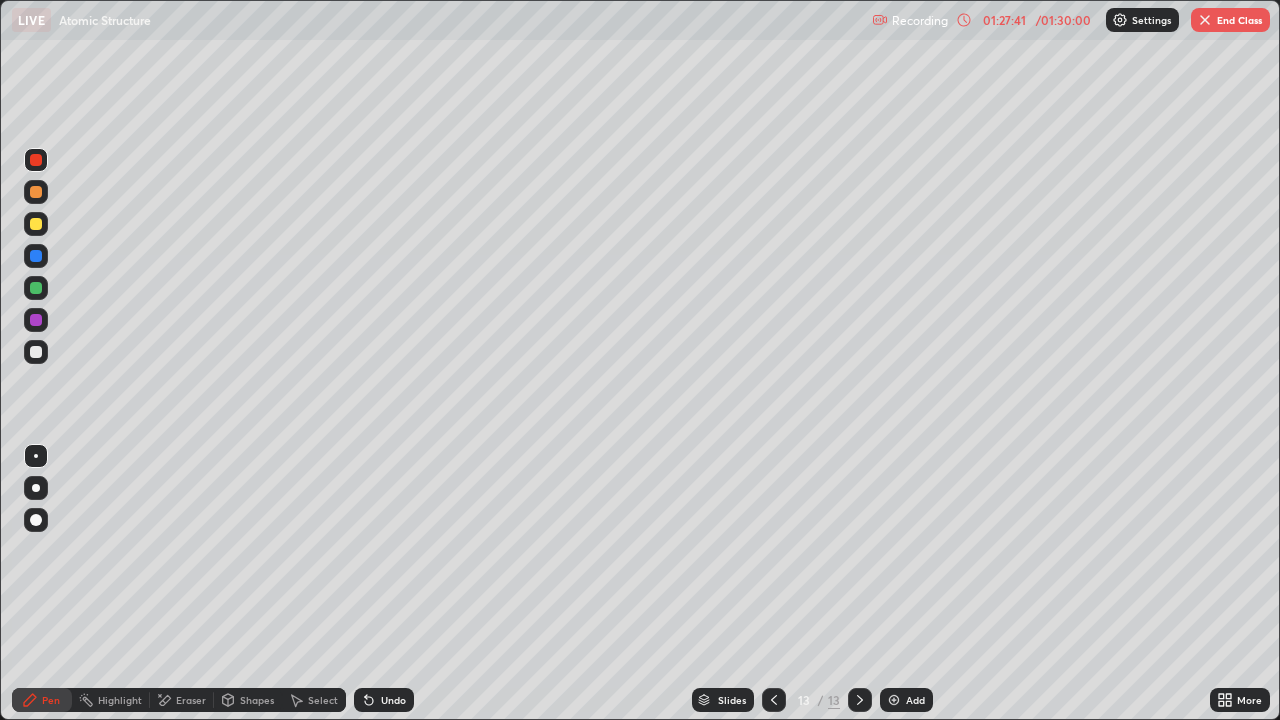 click at bounding box center (36, 320) 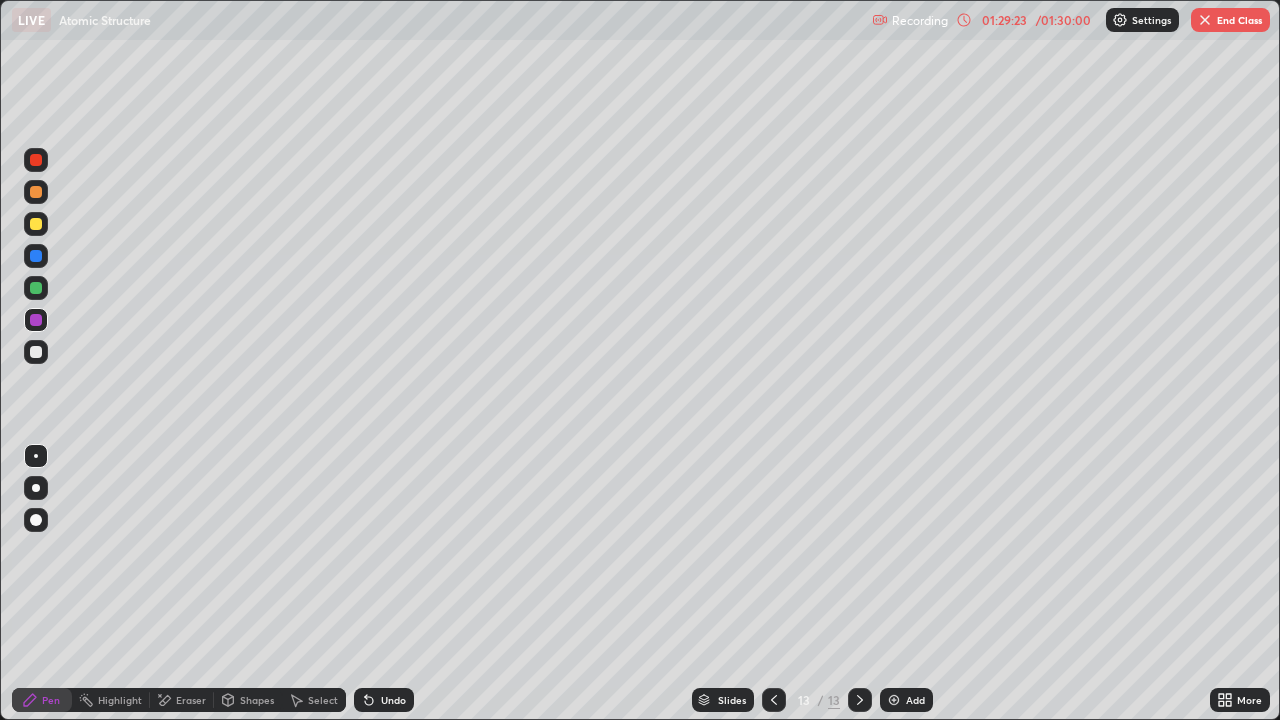 click on "End Class" at bounding box center [1230, 20] 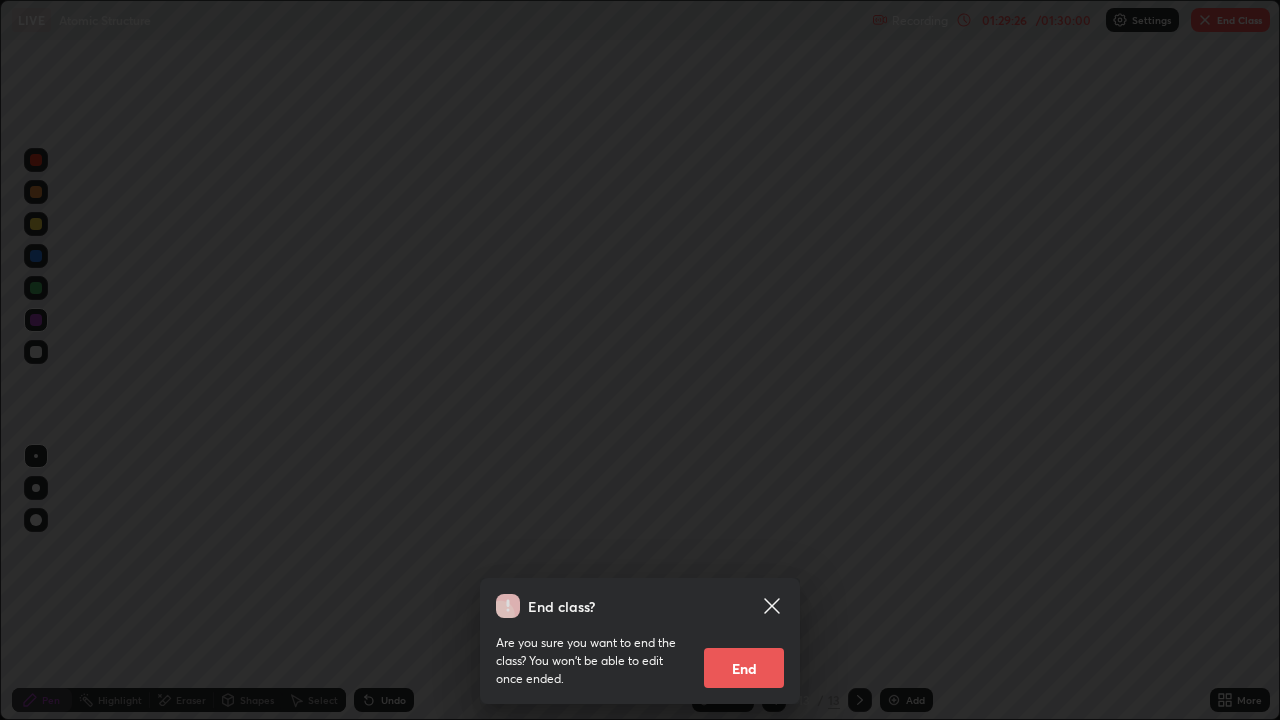 click on "End" at bounding box center [744, 668] 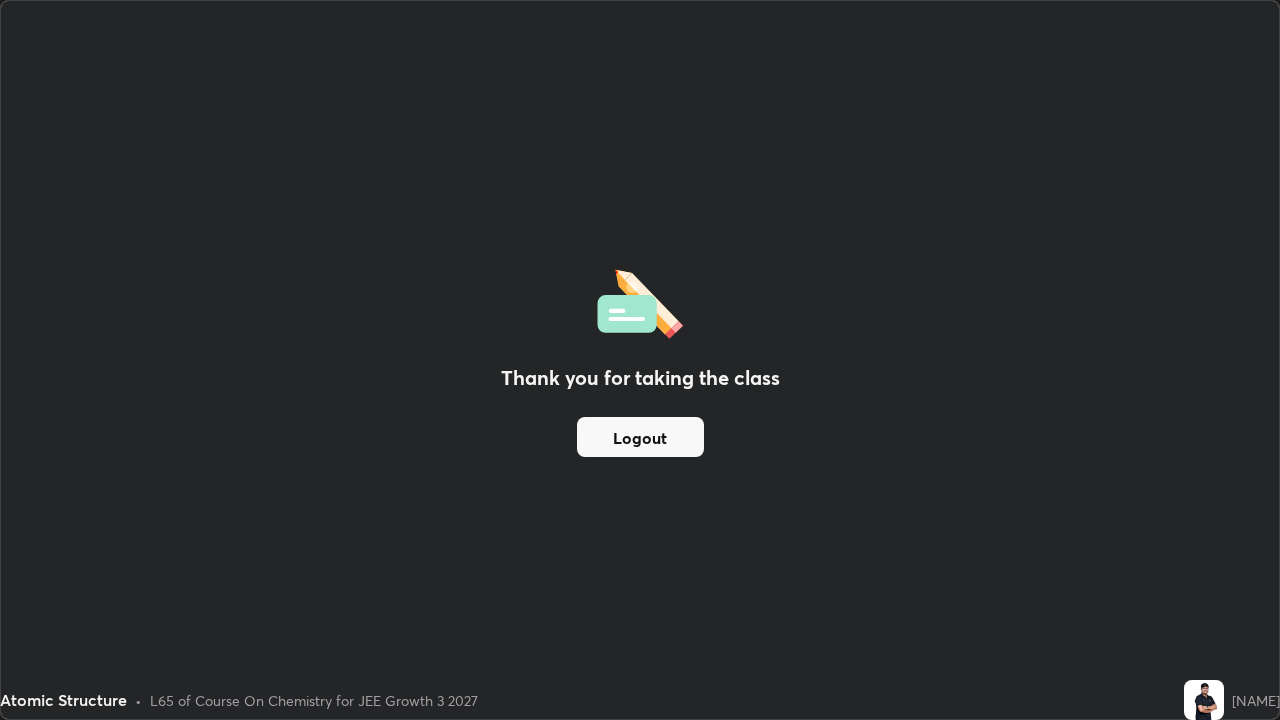 click on "Logout" at bounding box center [640, 437] 